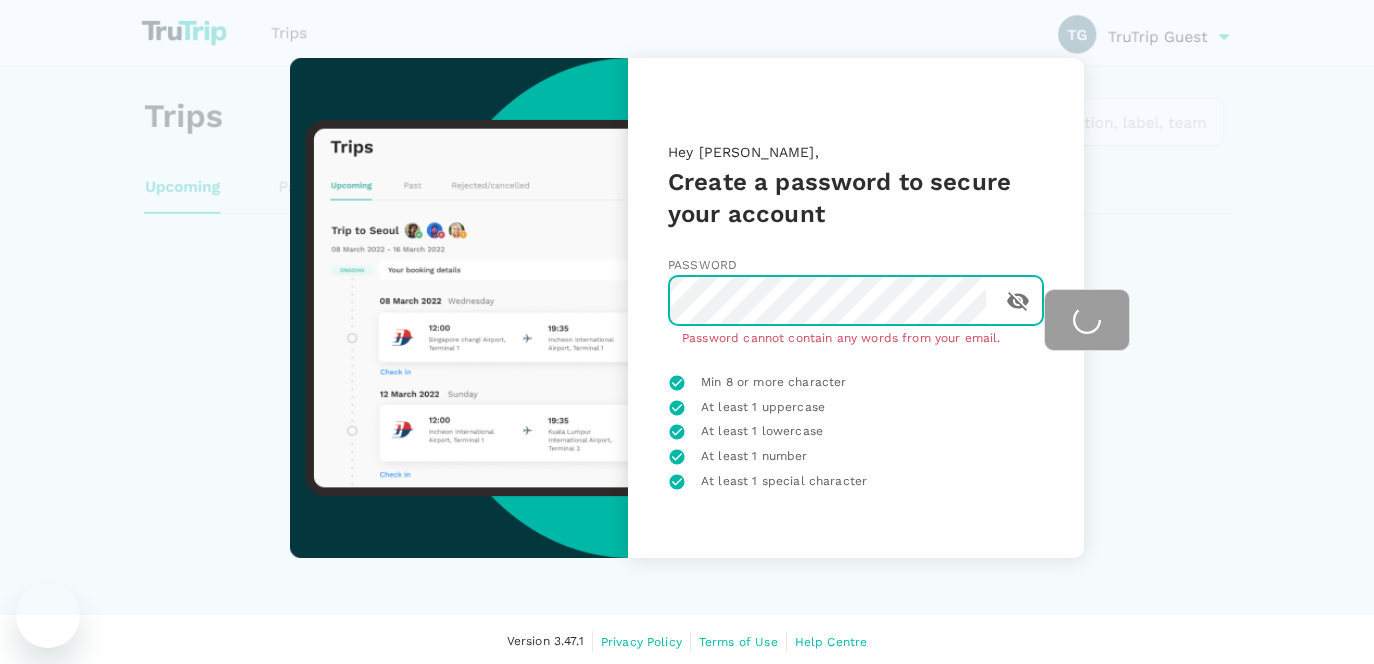 scroll, scrollTop: 0, scrollLeft: 0, axis: both 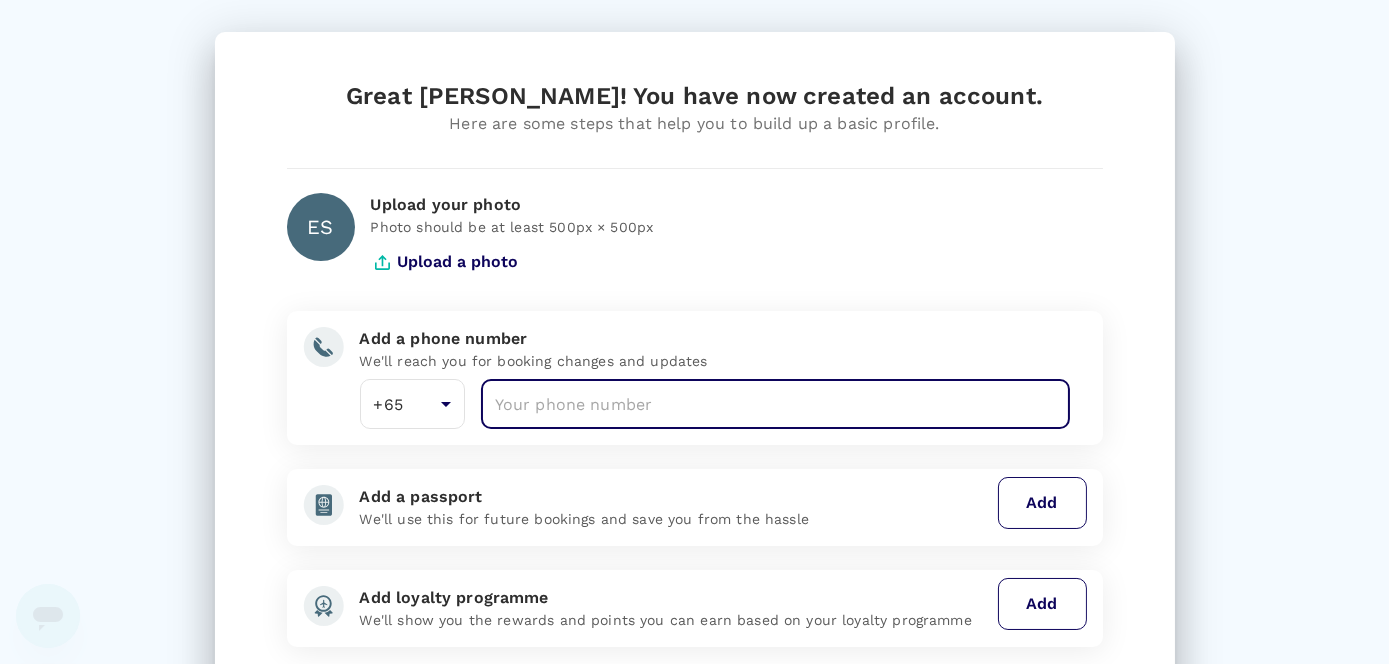 click at bounding box center [776, 404] 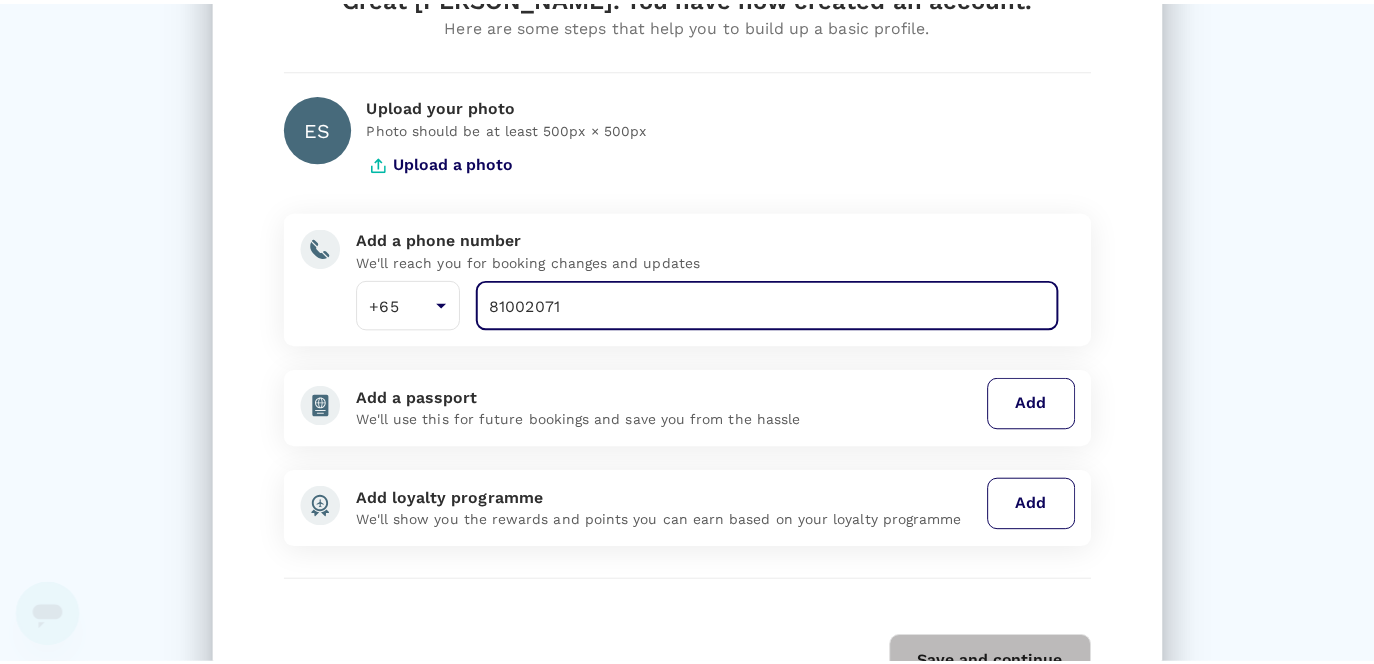 scroll, scrollTop: 203, scrollLeft: 0, axis: vertical 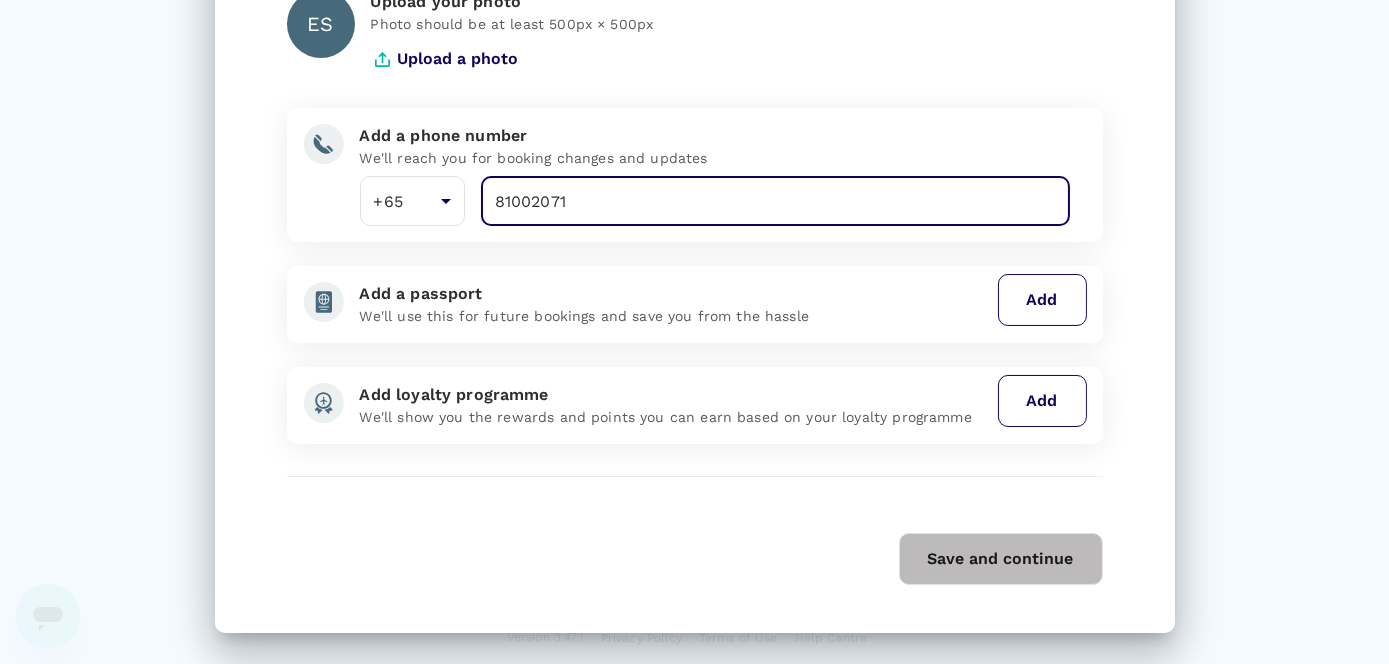 type on "81002071" 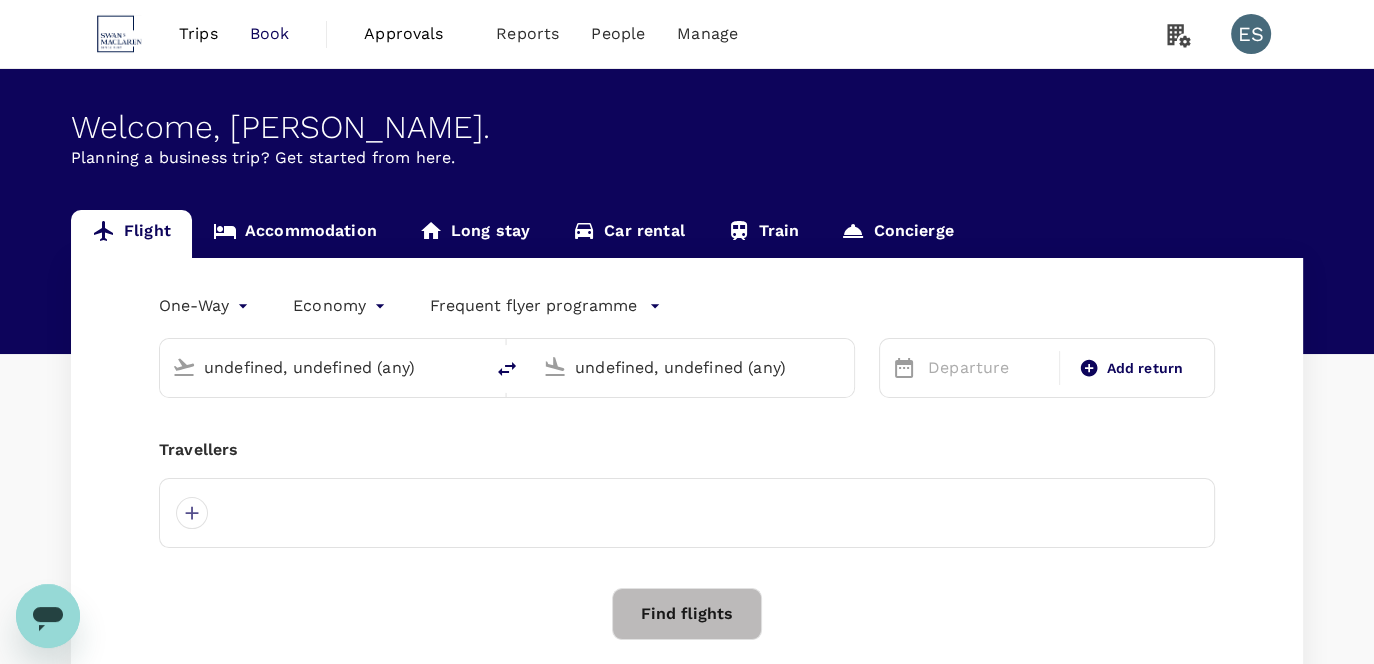 type 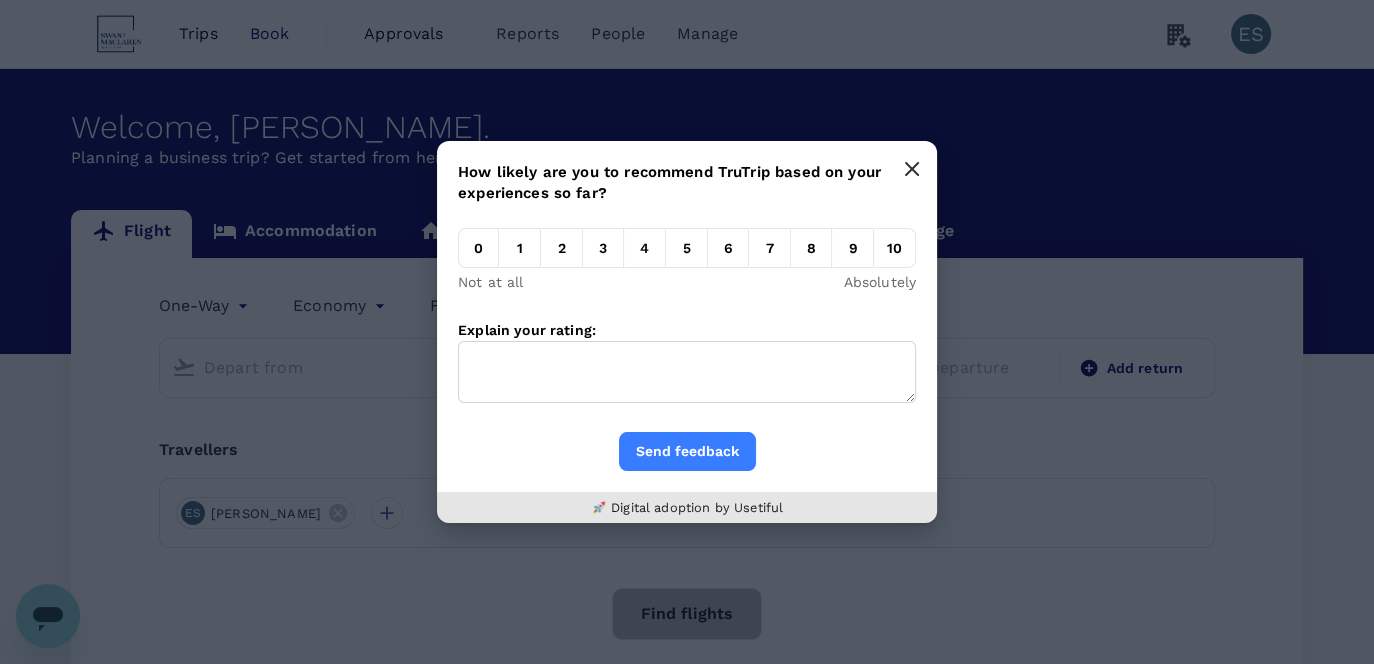 click 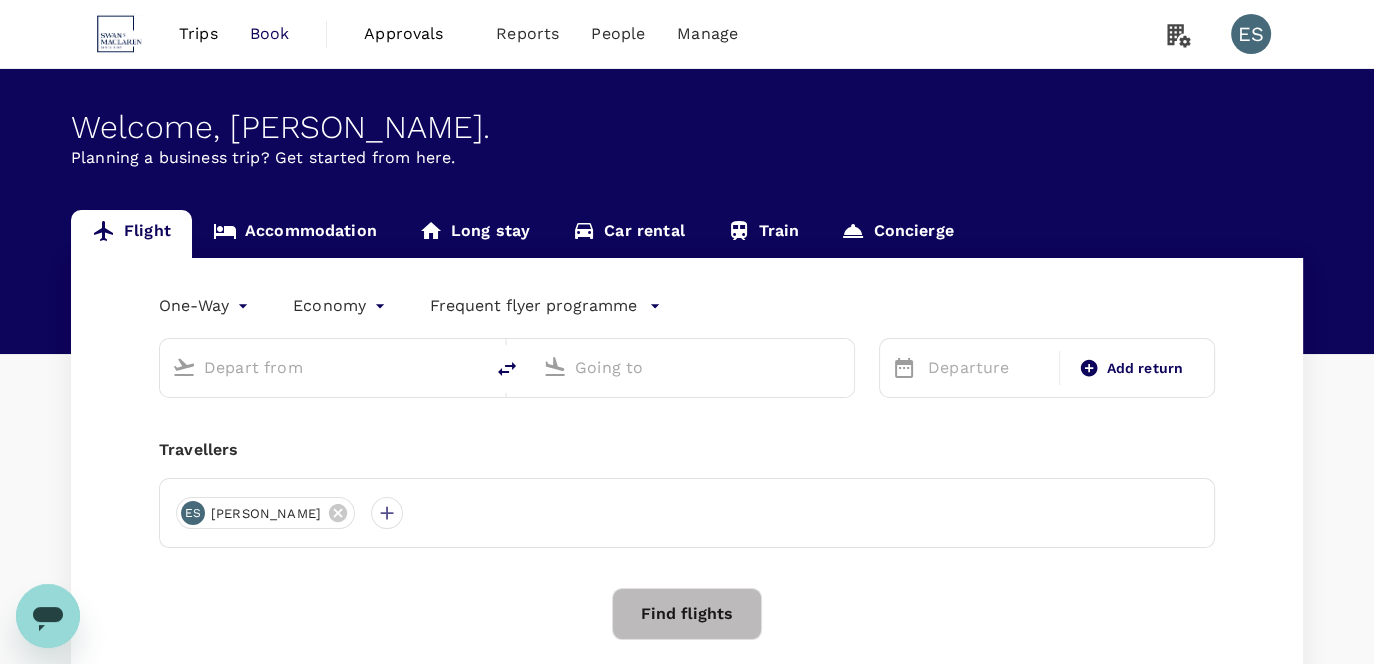click at bounding box center (322, 367) 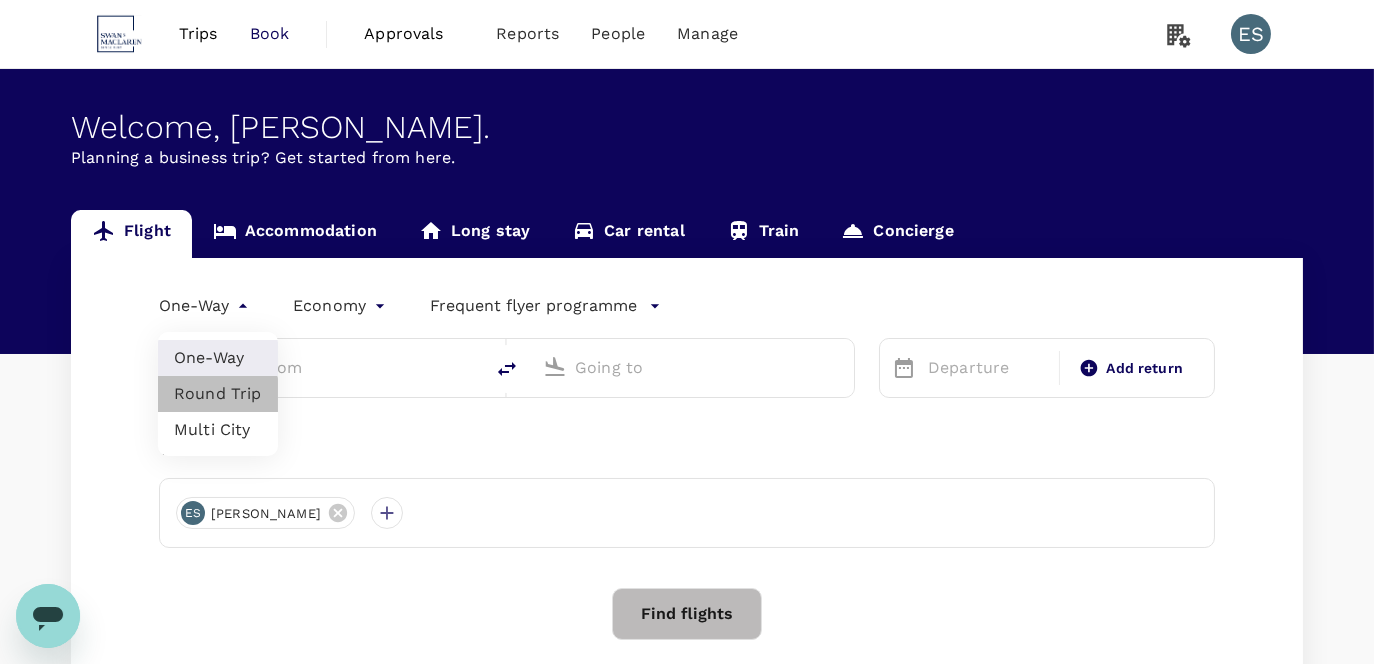 click on "Round Trip" at bounding box center (218, 394) 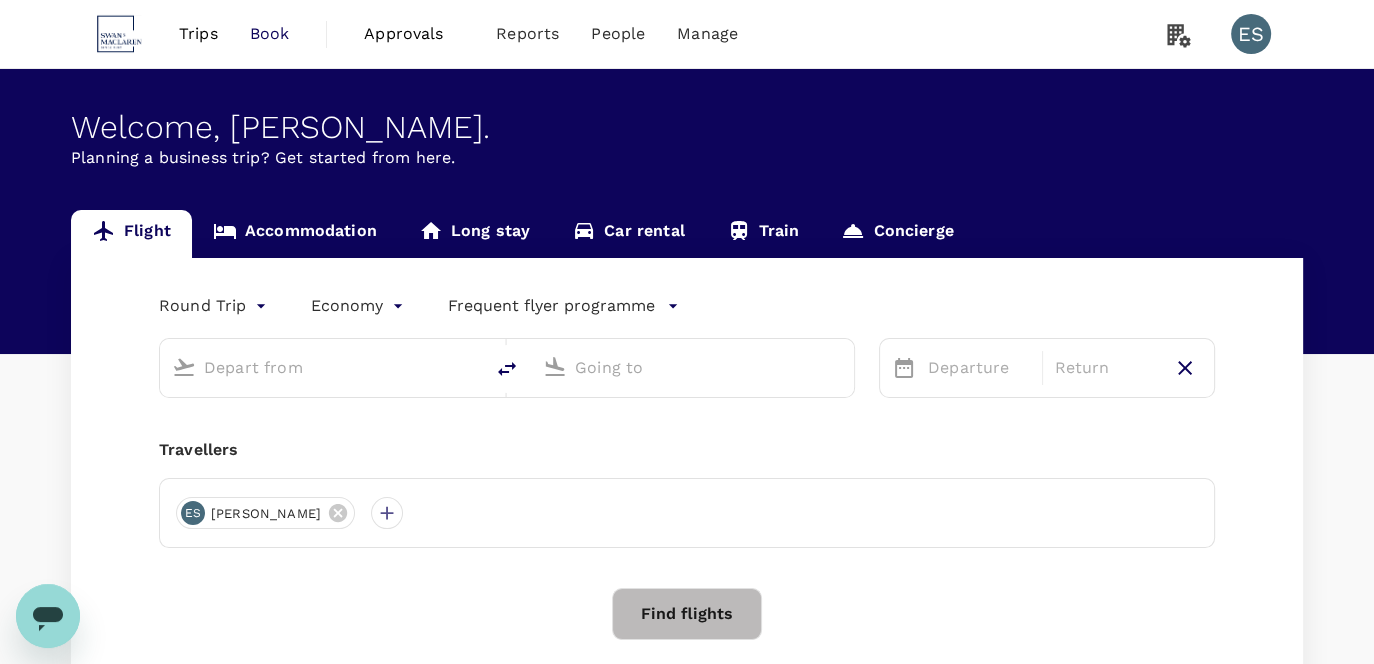 click at bounding box center (322, 367) 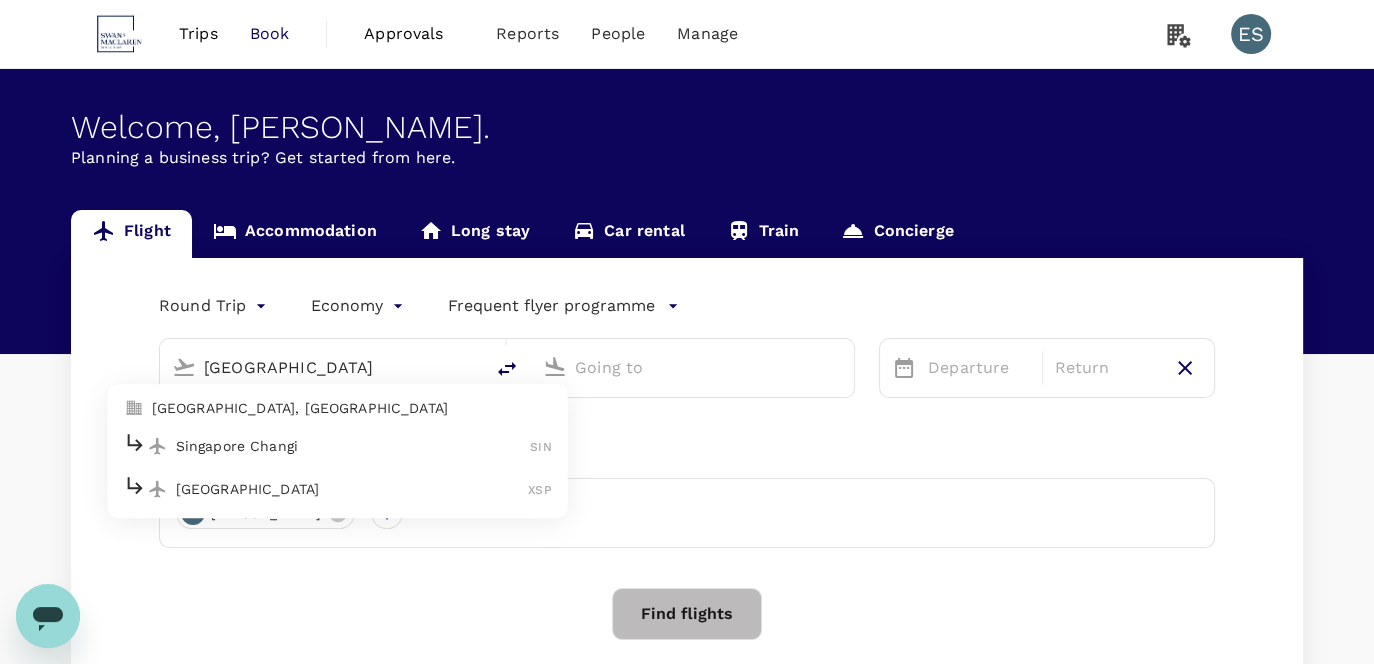 click on "Singapore Changi" at bounding box center [353, 446] 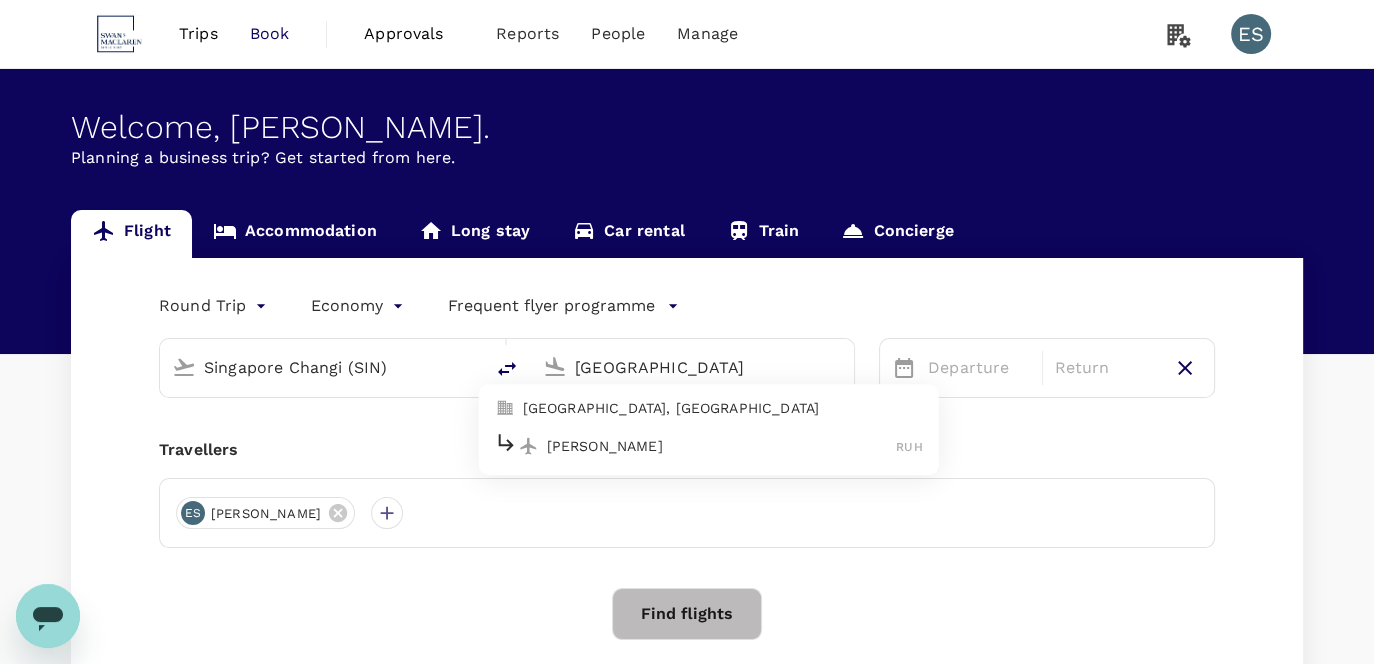 click on "[GEOGRAPHIC_DATA], [GEOGRAPHIC_DATA]" at bounding box center [723, 408] 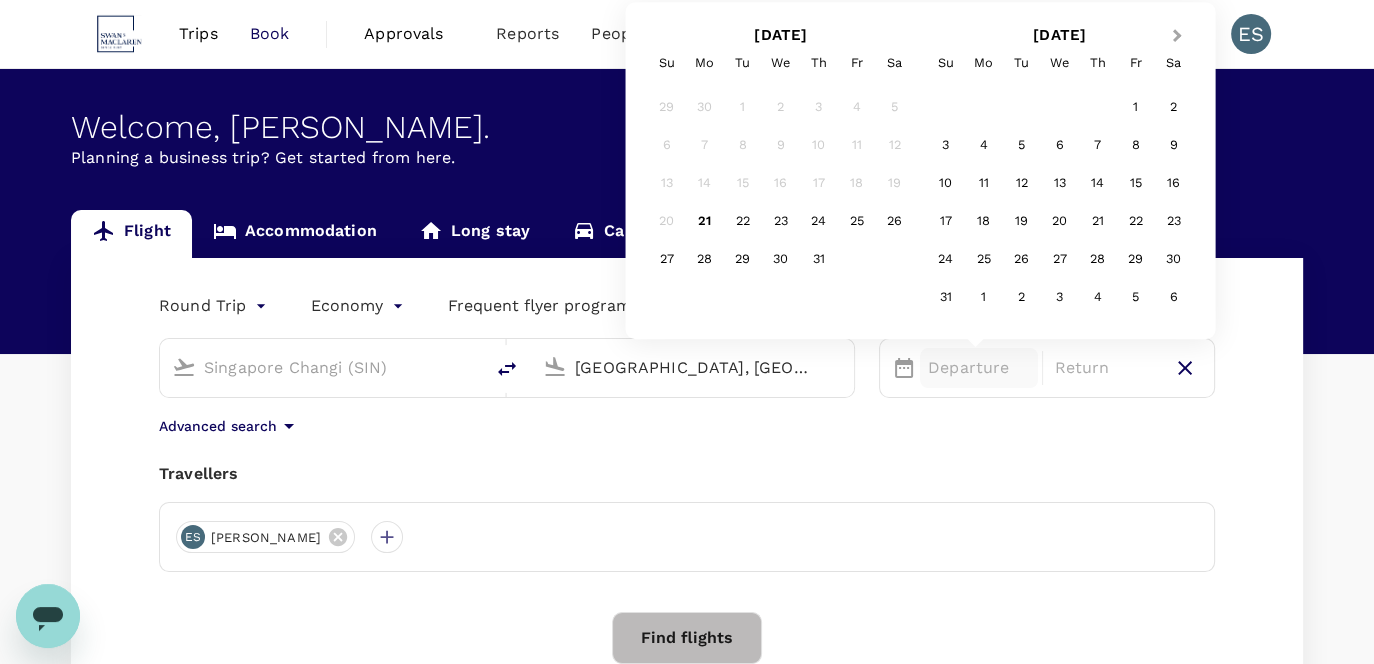 type on "[GEOGRAPHIC_DATA], [GEOGRAPHIC_DATA] (any)" 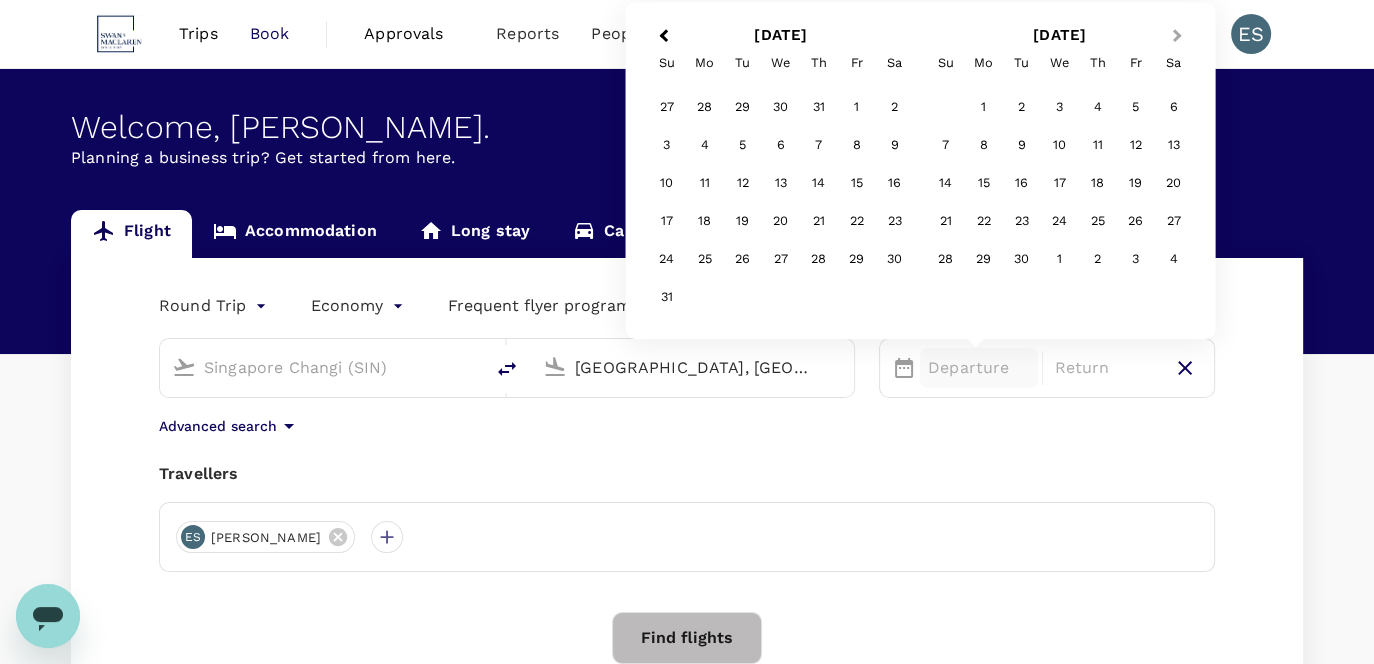 click on "Next Month" at bounding box center (1179, 37) 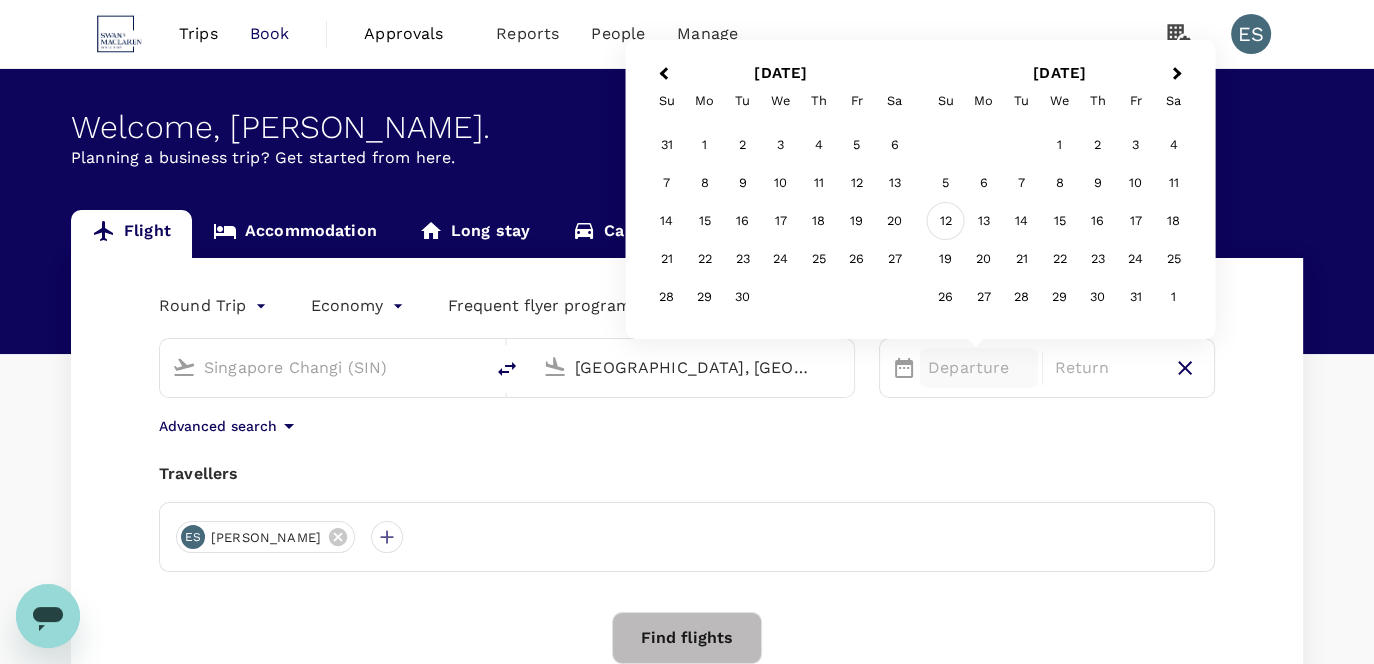 click on "12" at bounding box center [946, 221] 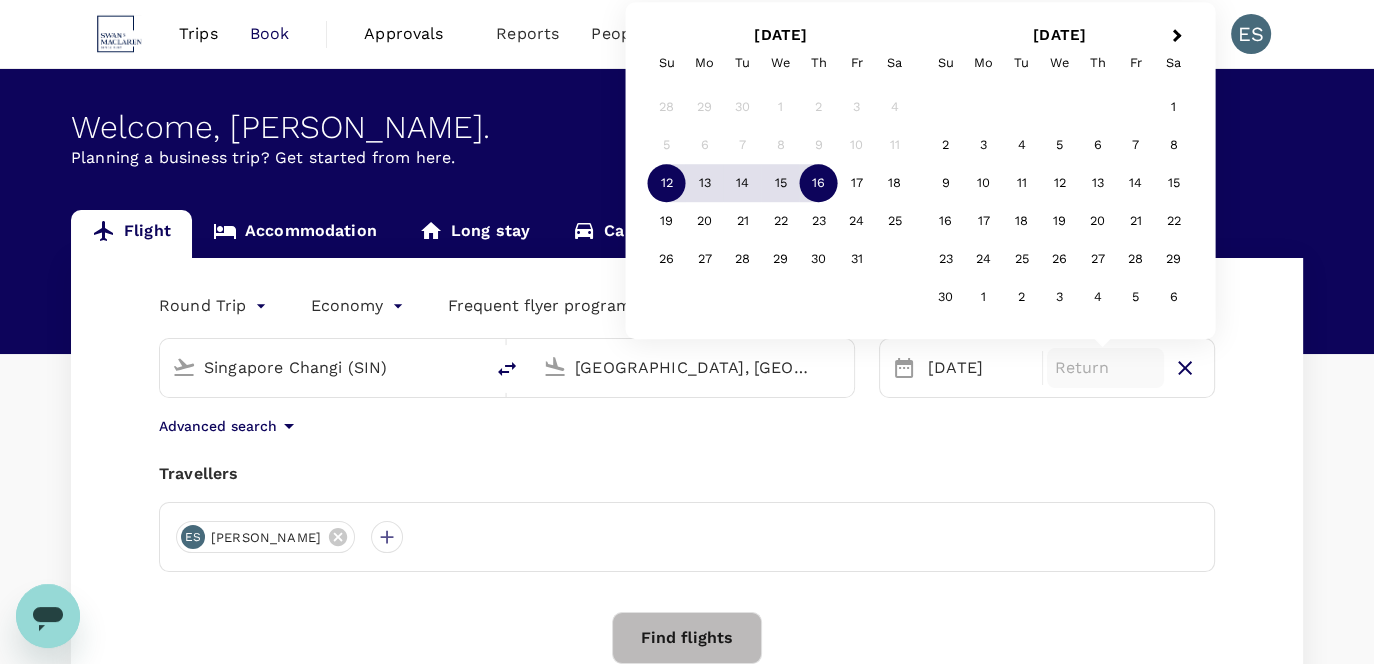 click on "16" at bounding box center (819, 184) 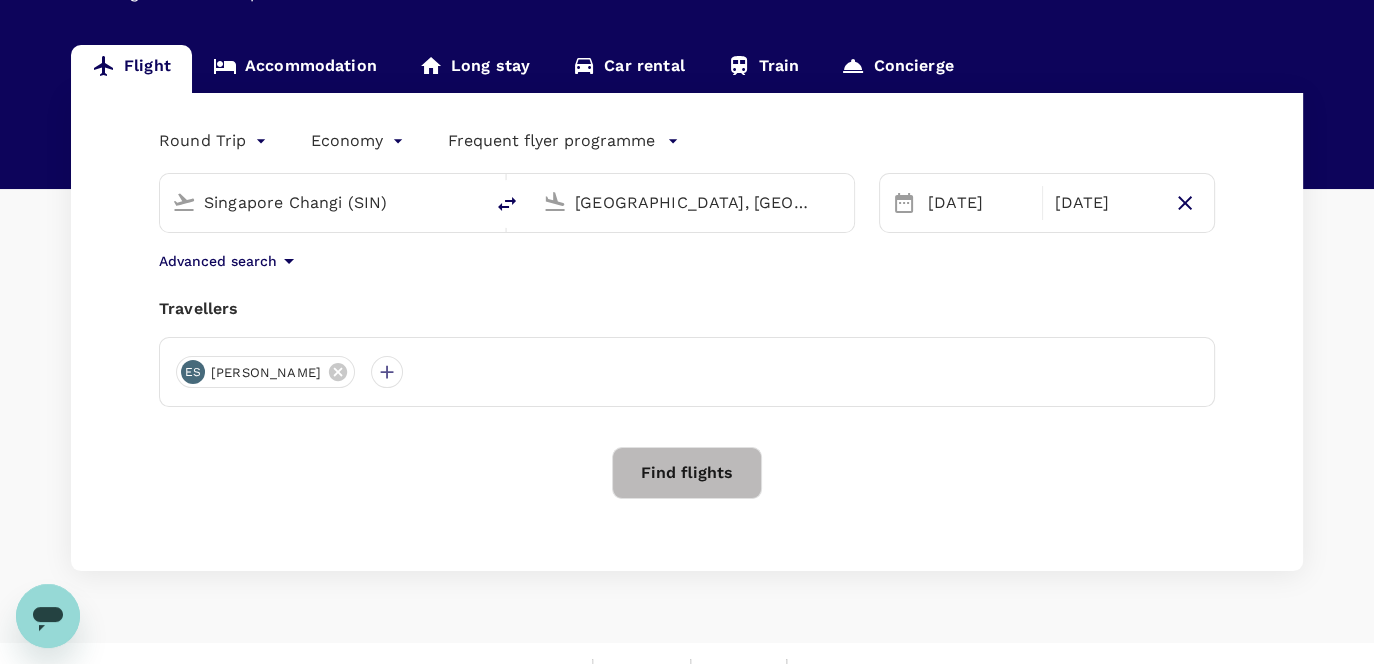 scroll, scrollTop: 196, scrollLeft: 0, axis: vertical 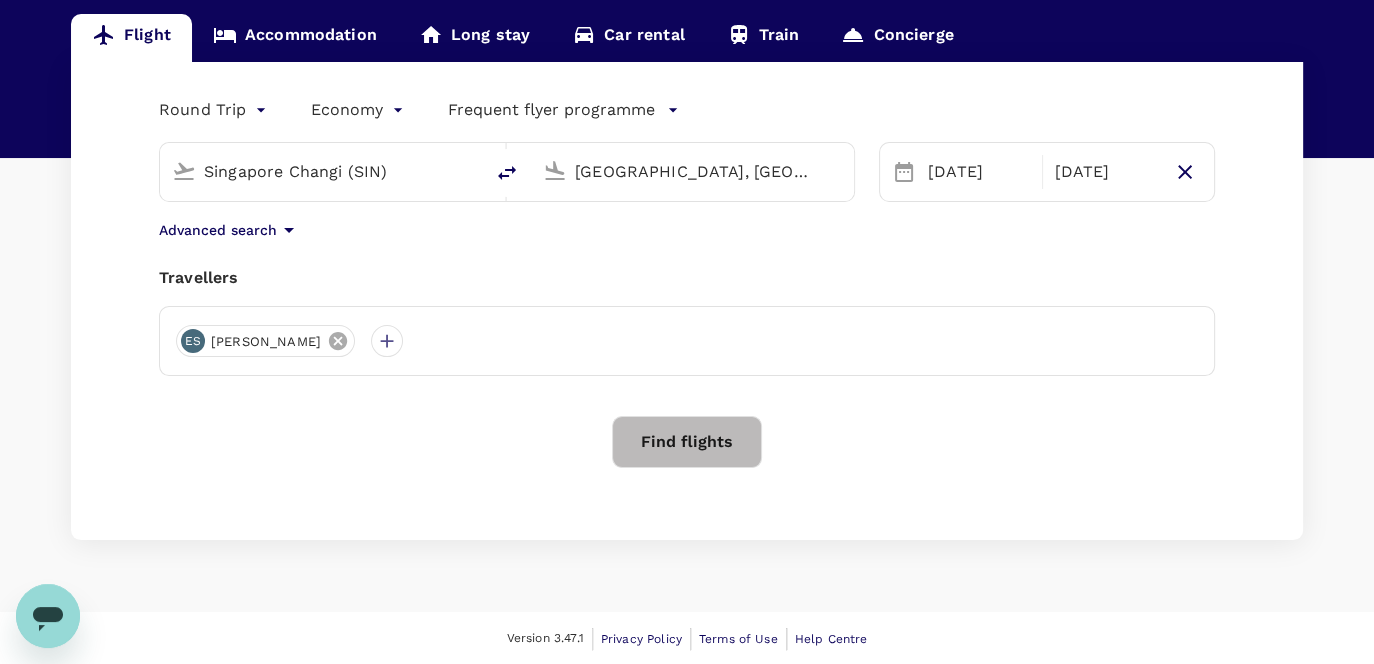 click 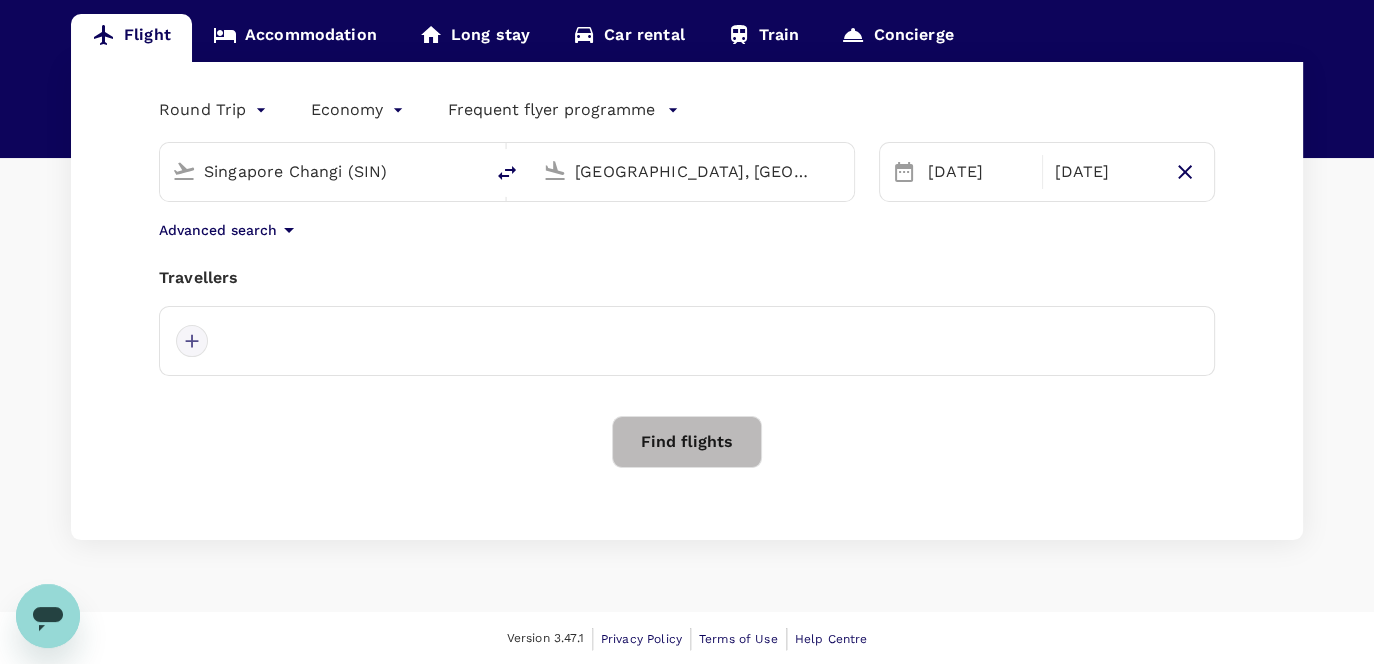 click at bounding box center [192, 341] 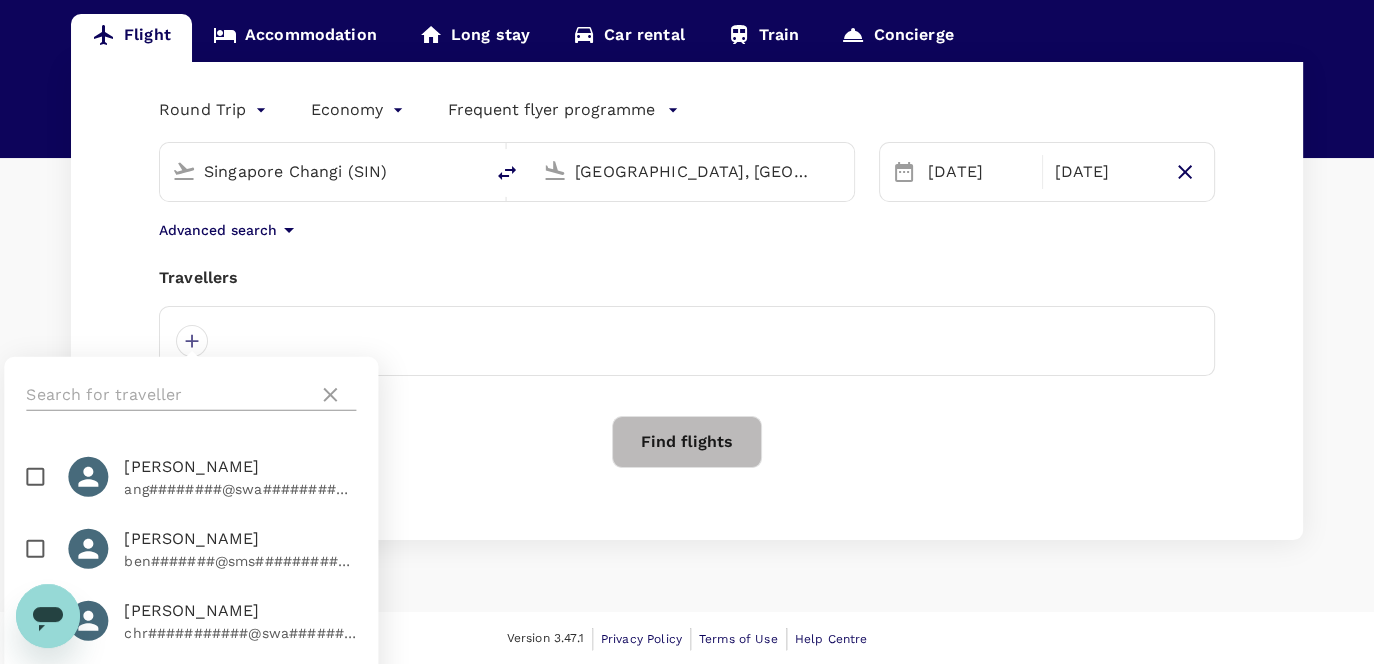 click at bounding box center [168, 395] 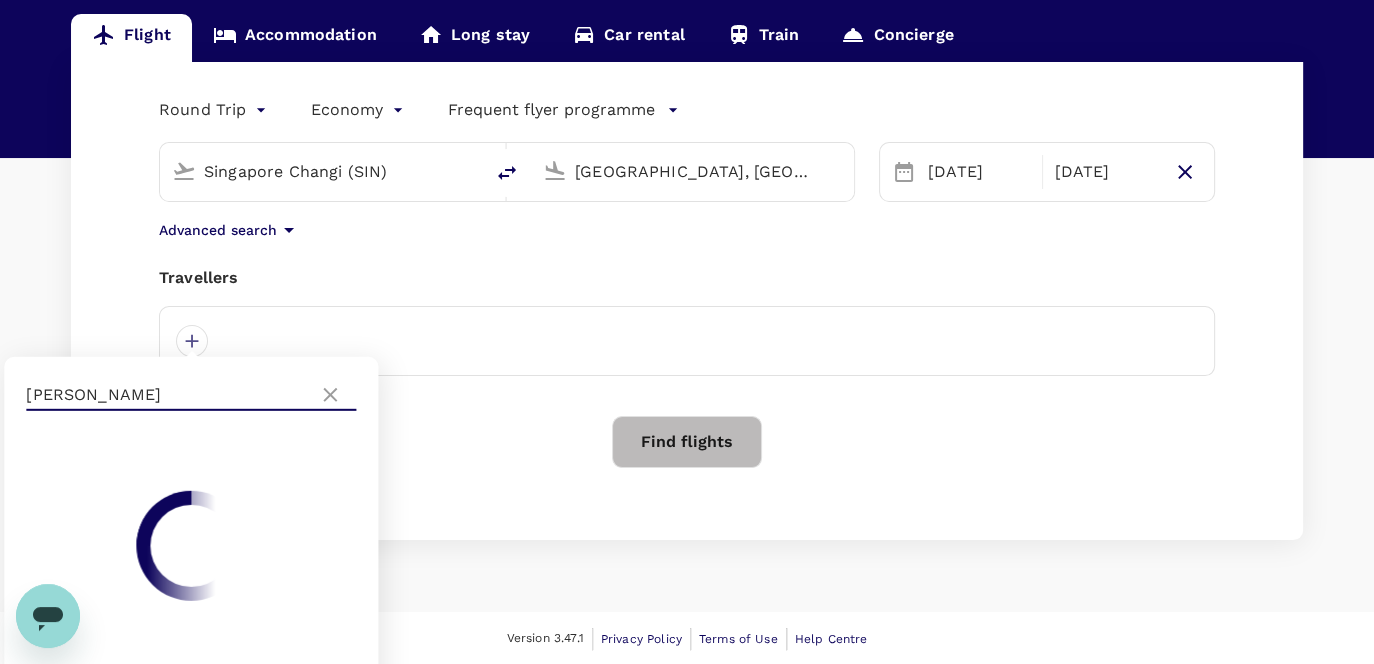 type on "[PERSON_NAME]" 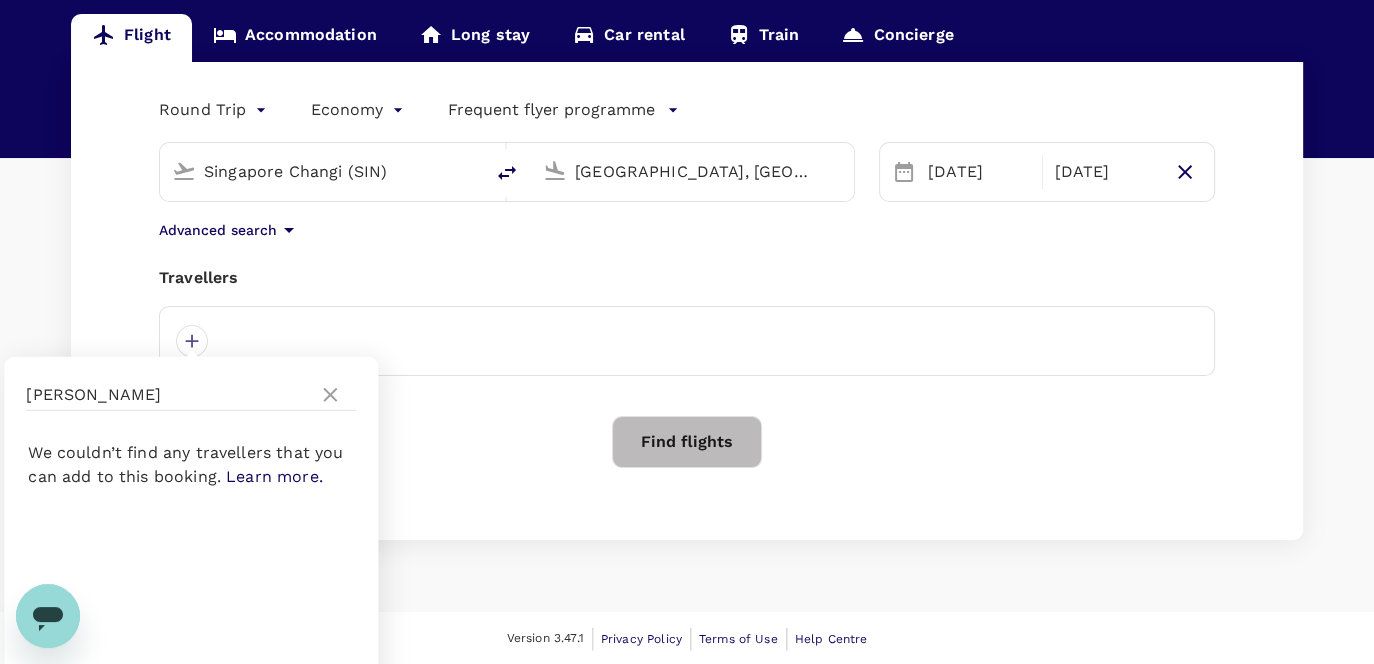click on "We couldn’t find any travellers that you can add to this booking.   Learn more." at bounding box center [191, 563] 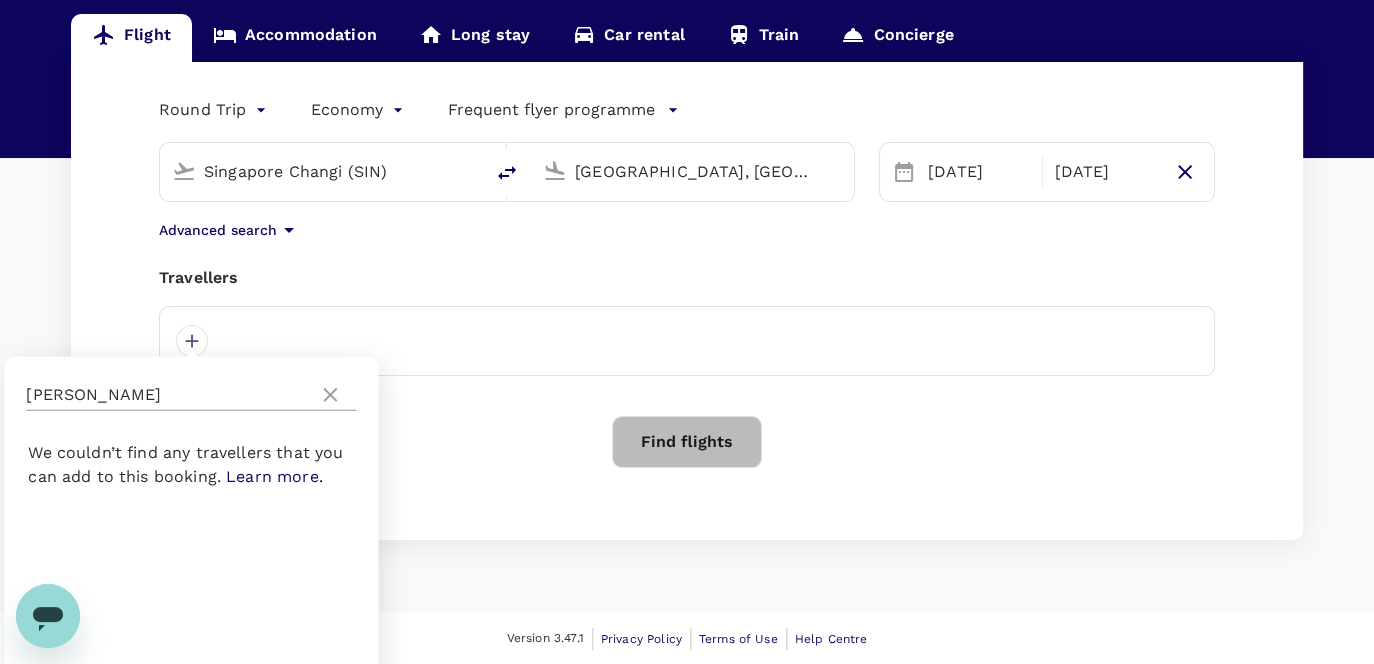 click 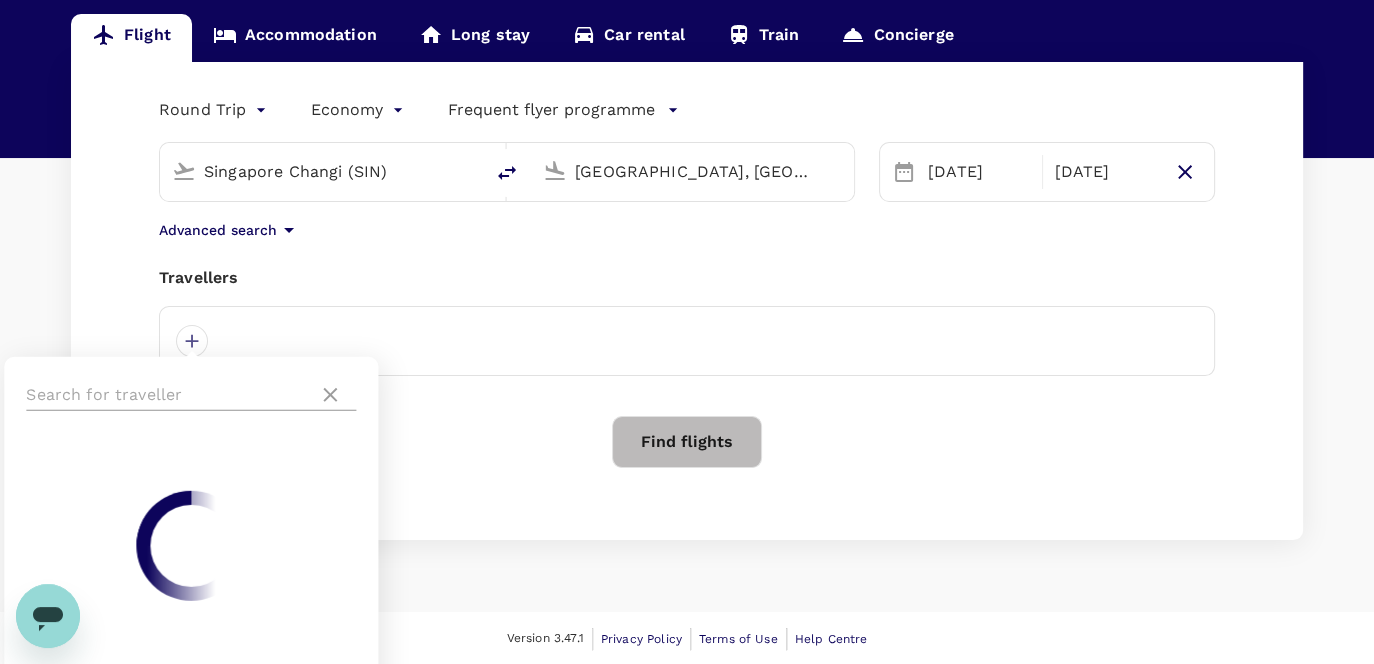 click at bounding box center [168, 395] 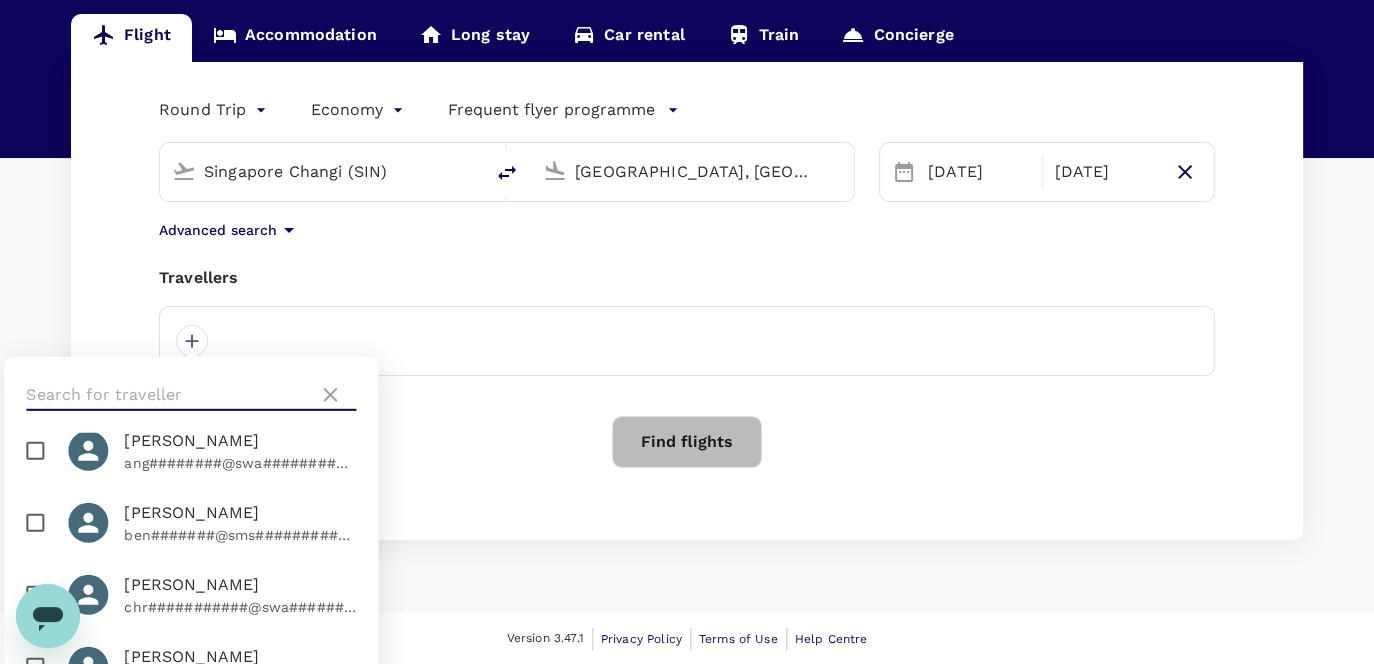 scroll, scrollTop: 0, scrollLeft: 0, axis: both 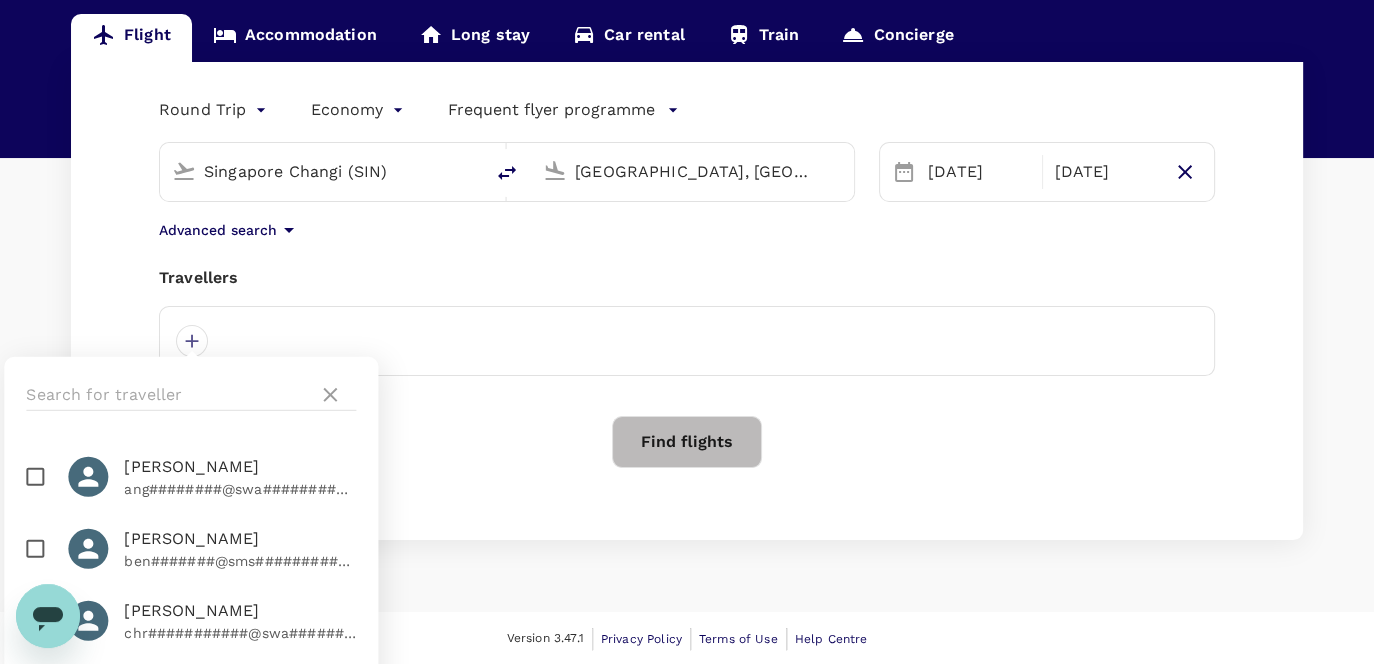 click at bounding box center (687, 341) 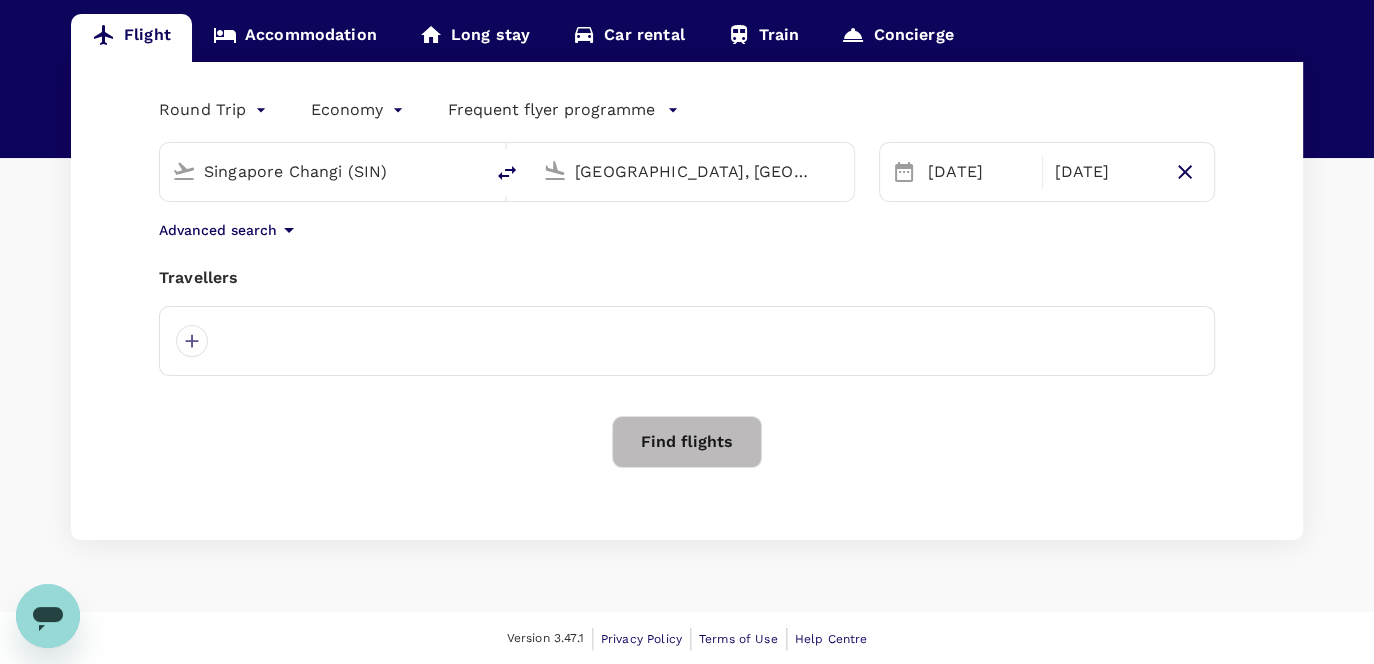 click at bounding box center (687, 341) 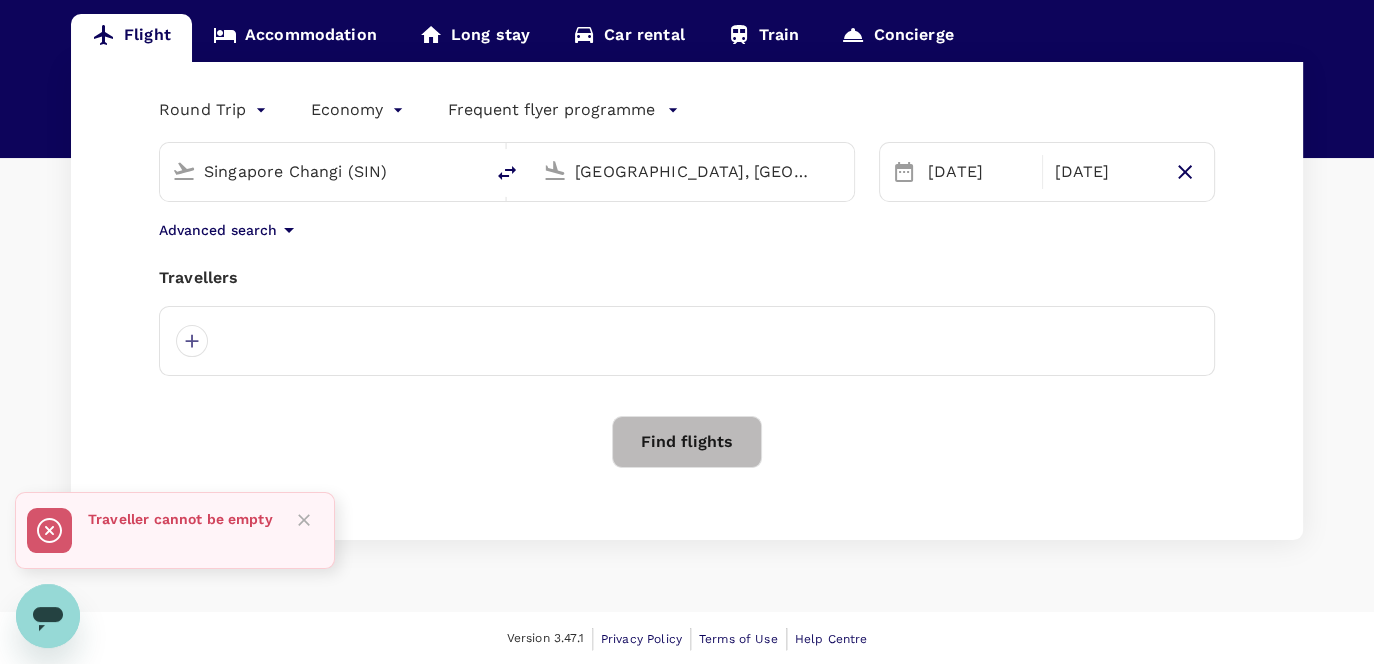 click at bounding box center (687, 341) 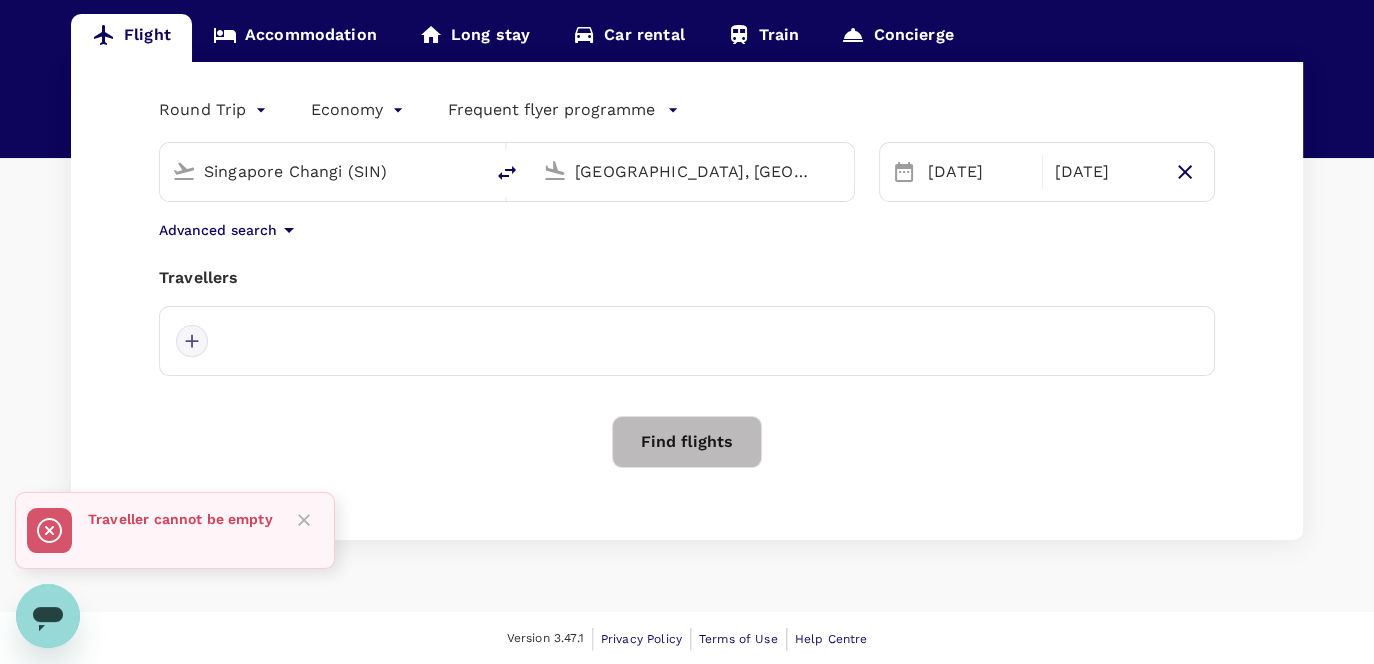 click at bounding box center [192, 341] 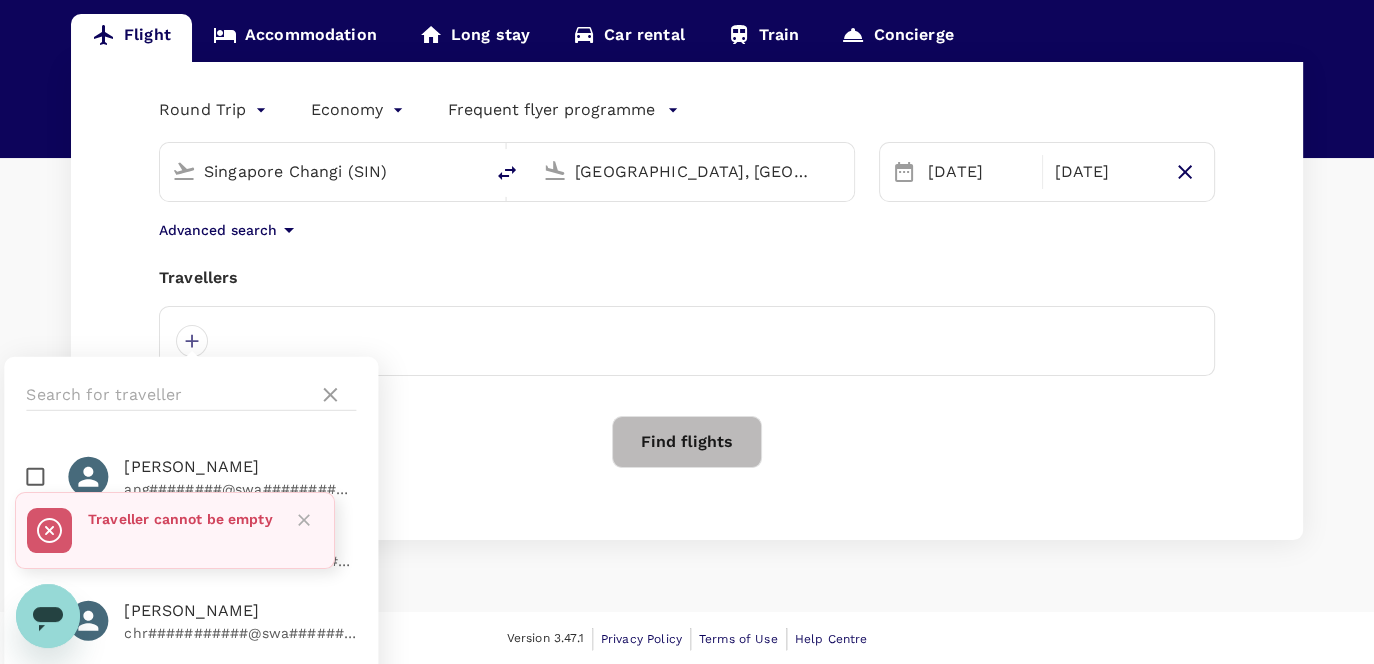 scroll, scrollTop: 475, scrollLeft: 0, axis: vertical 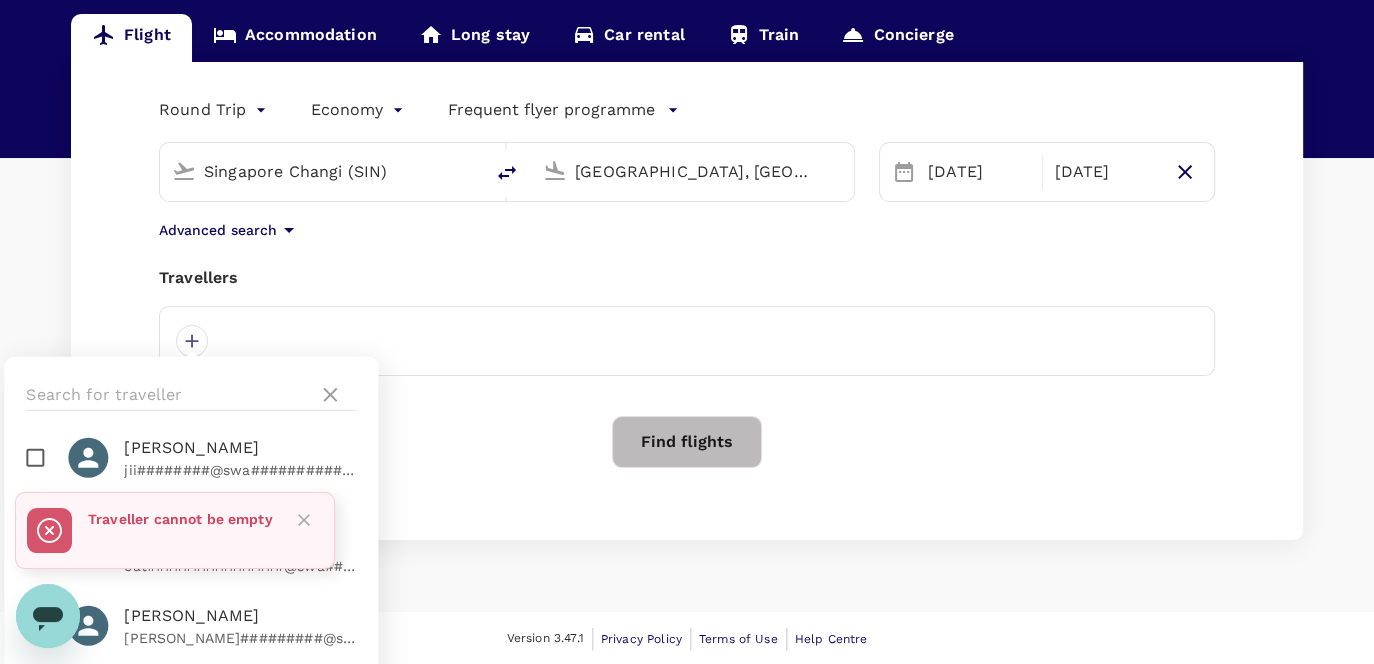 click 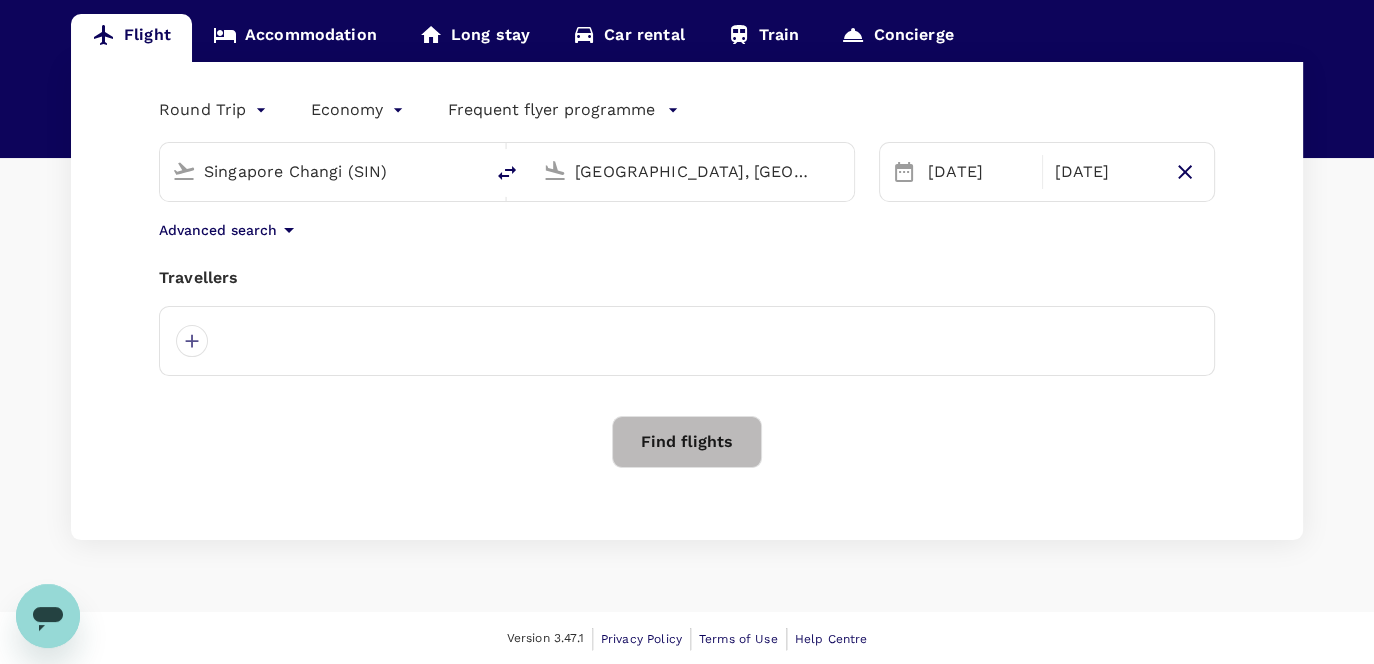 click at bounding box center (687, 341) 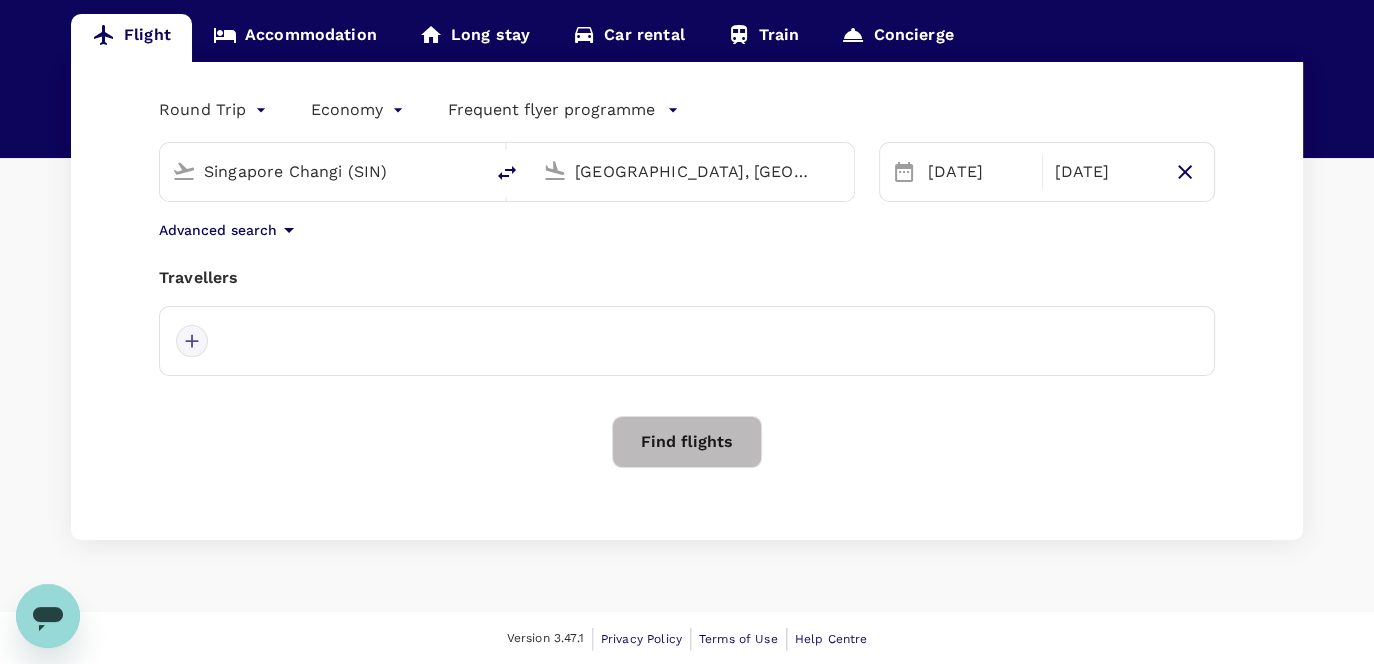 click at bounding box center (192, 341) 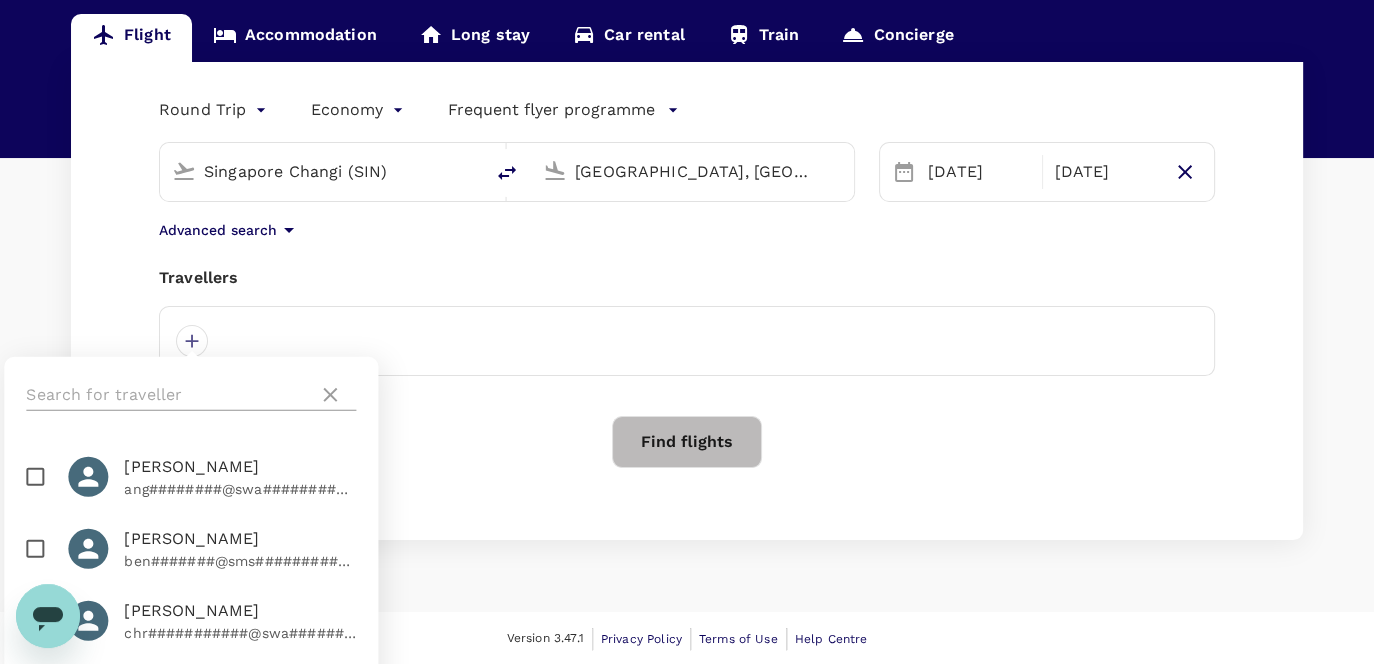 click at bounding box center (168, 395) 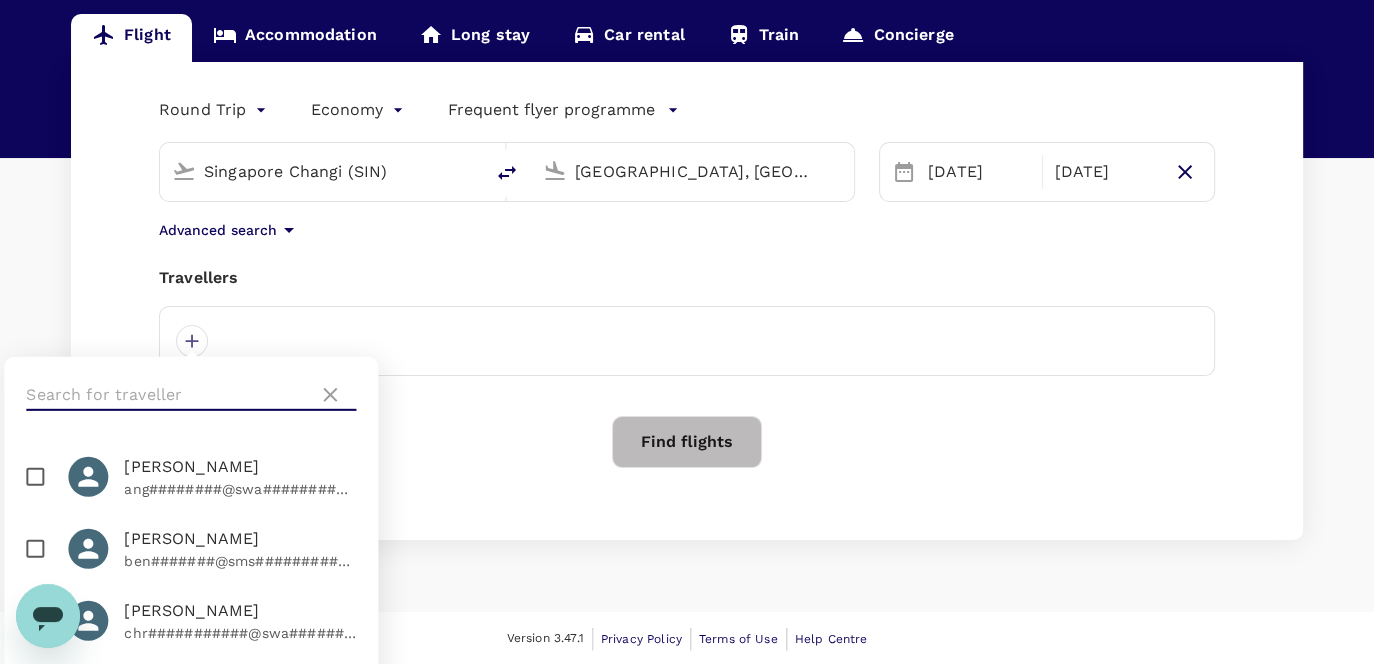 paste on "[PERSON_NAME][EMAIL_ADDRESS][DOMAIN_NAME]" 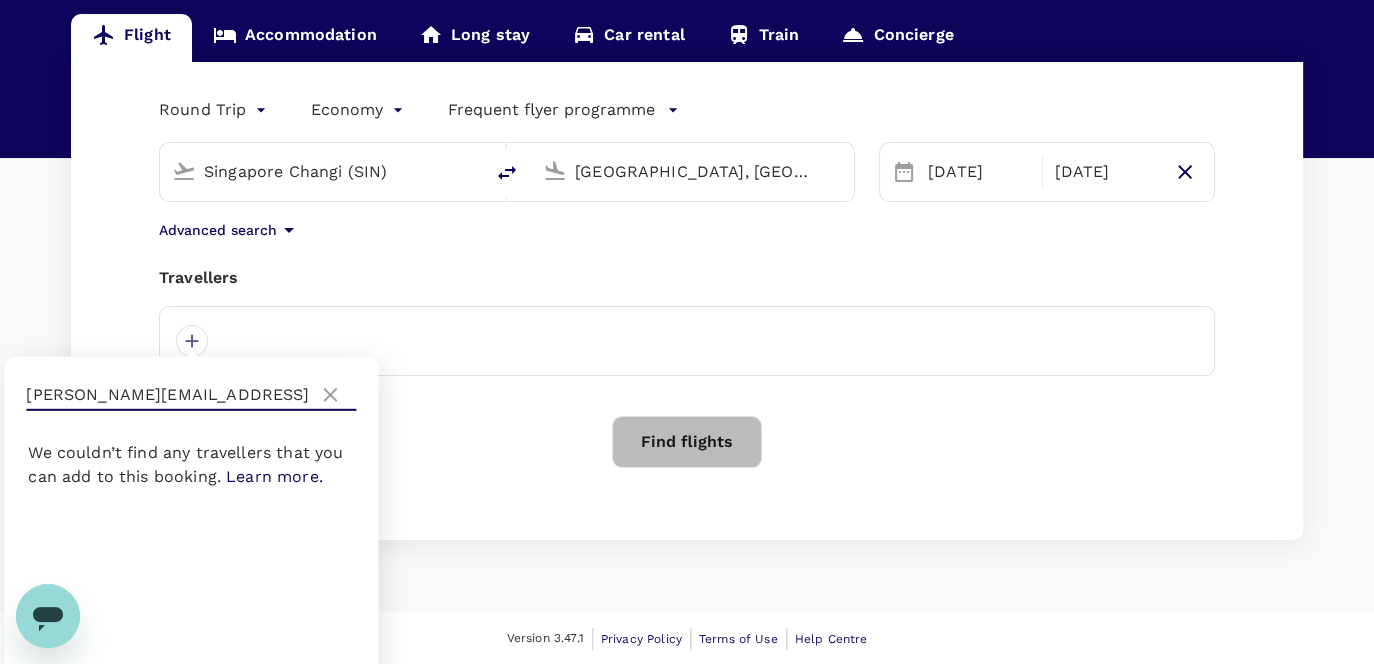 type on "[PERSON_NAME][EMAIL_ADDRESS][DOMAIN_NAME]" 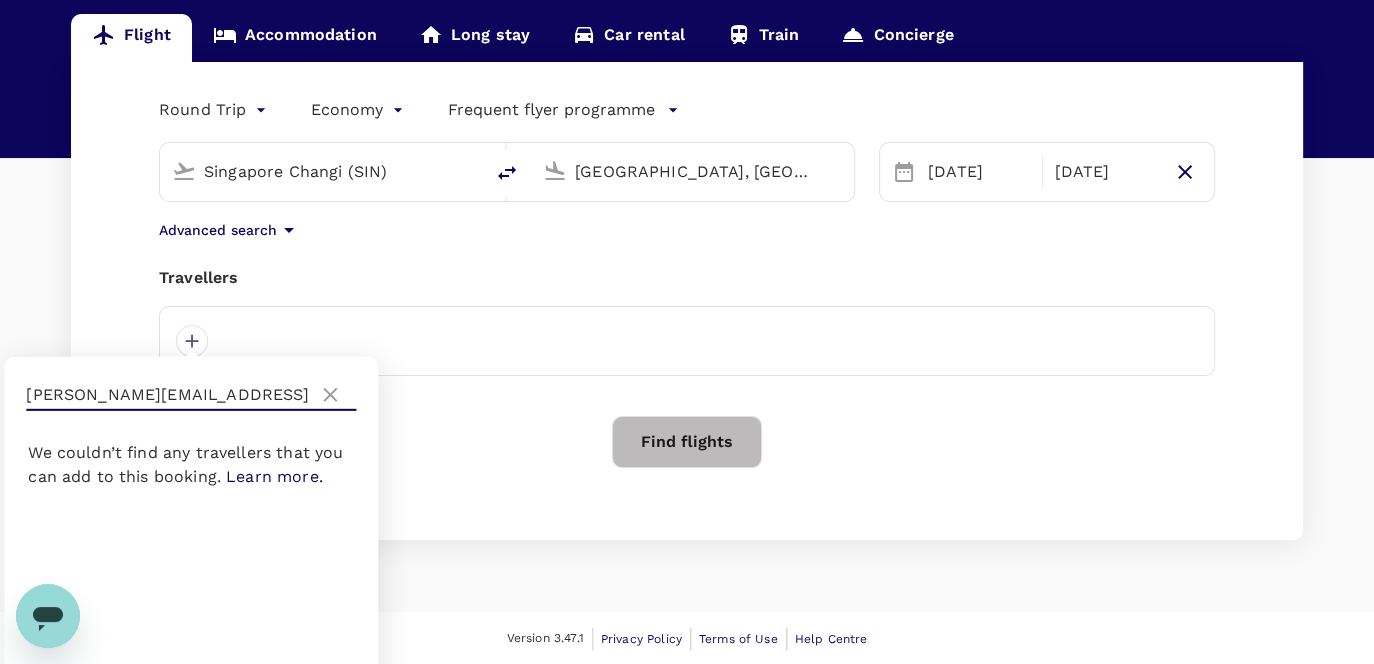 click 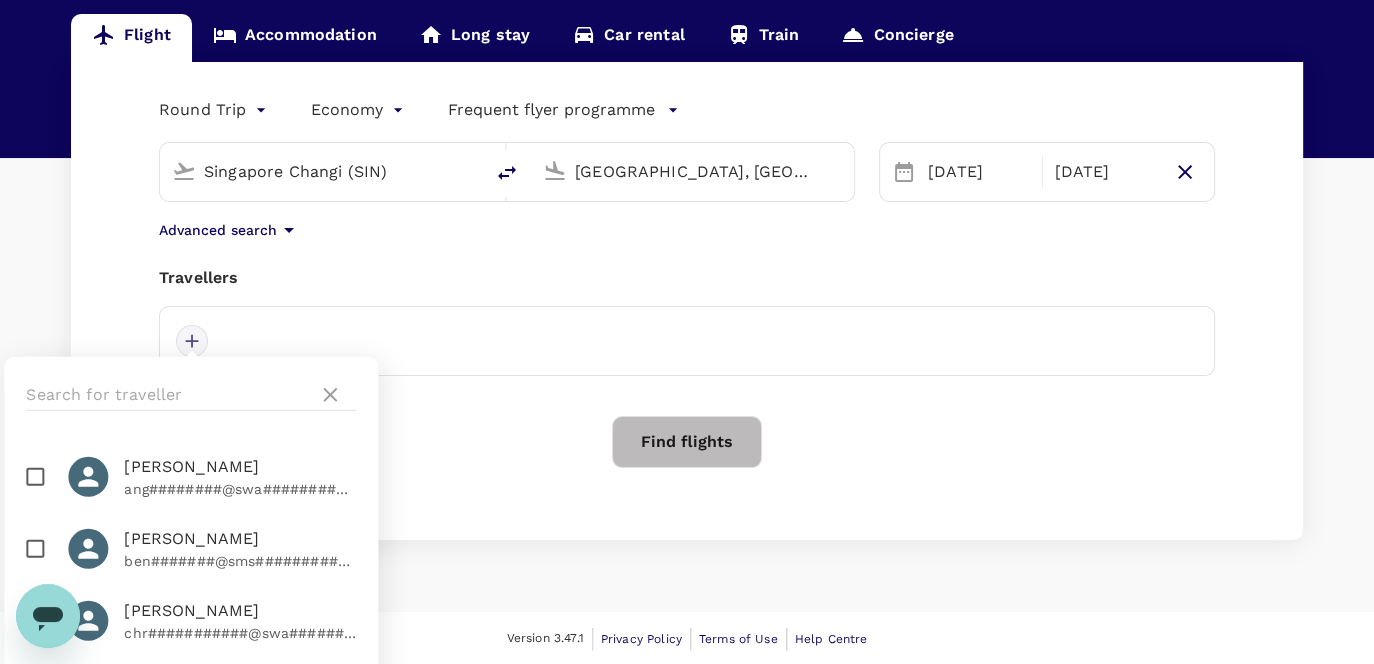 click at bounding box center (192, 341) 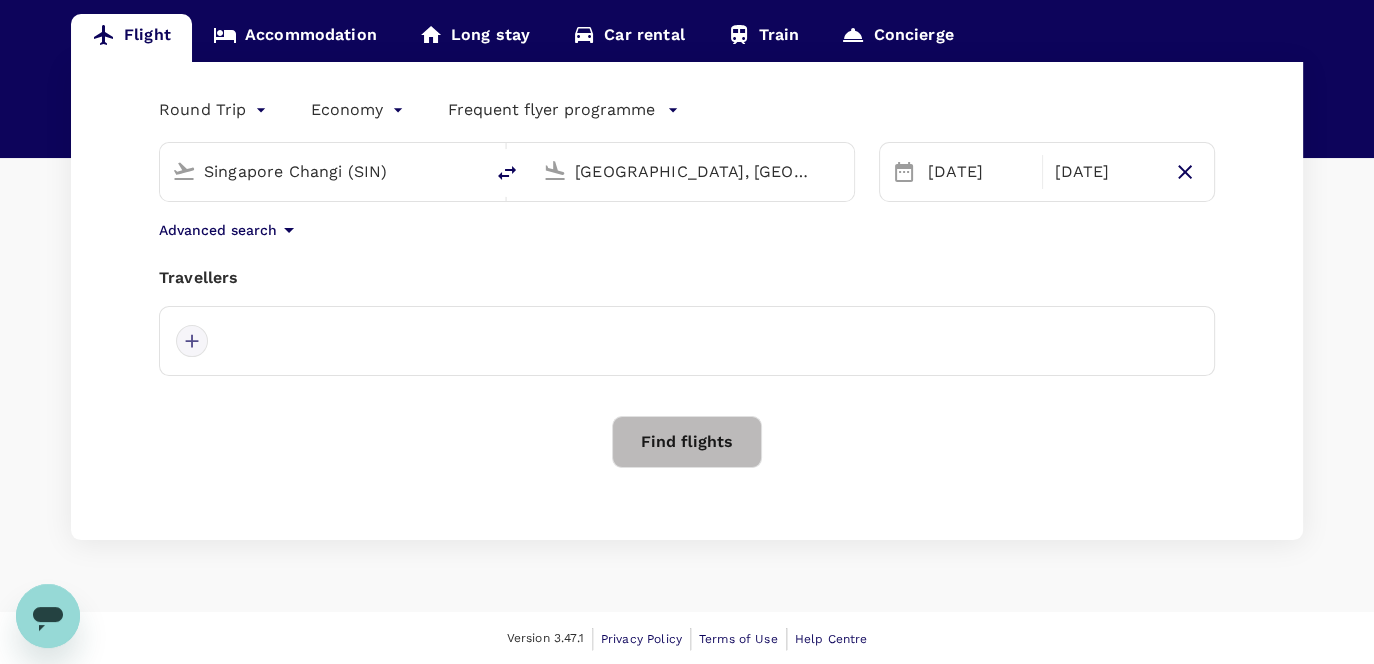 click at bounding box center [192, 341] 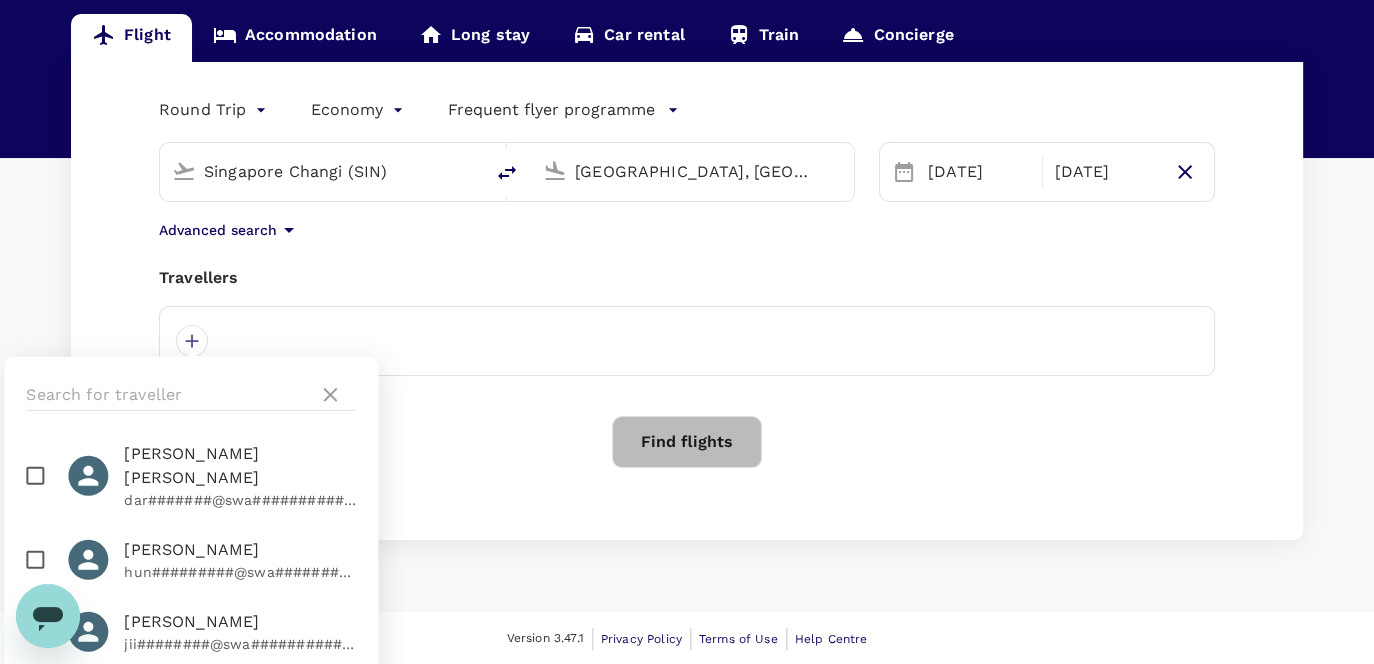 scroll, scrollTop: 475, scrollLeft: 0, axis: vertical 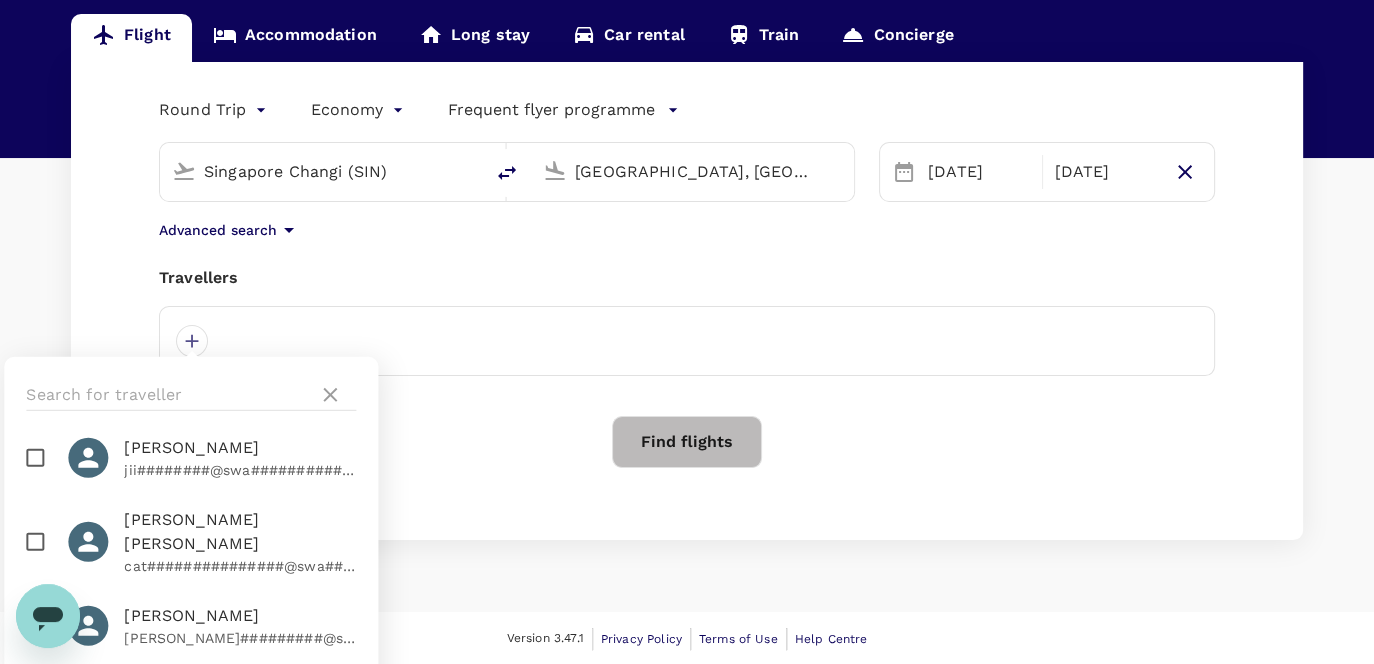 drag, startPoint x: 257, startPoint y: 480, endPoint x: 829, endPoint y: 312, distance: 596.1611 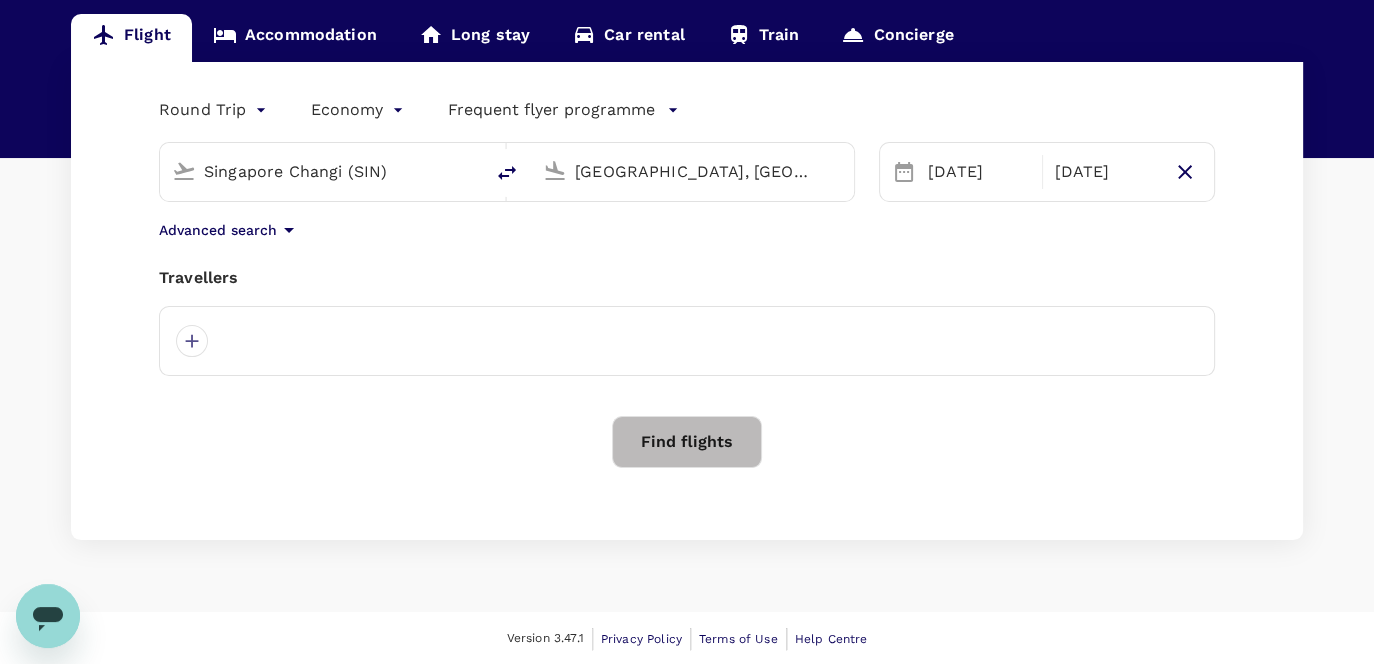 click at bounding box center [687, 341] 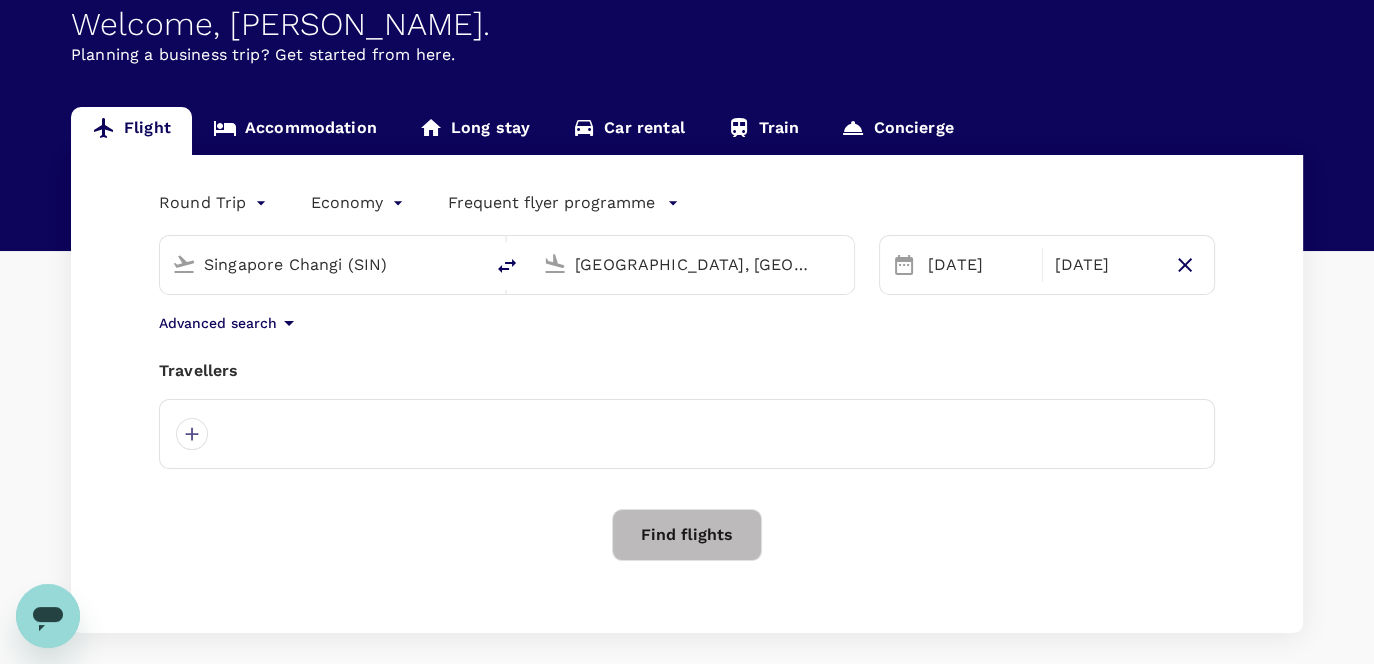 scroll, scrollTop: 0, scrollLeft: 0, axis: both 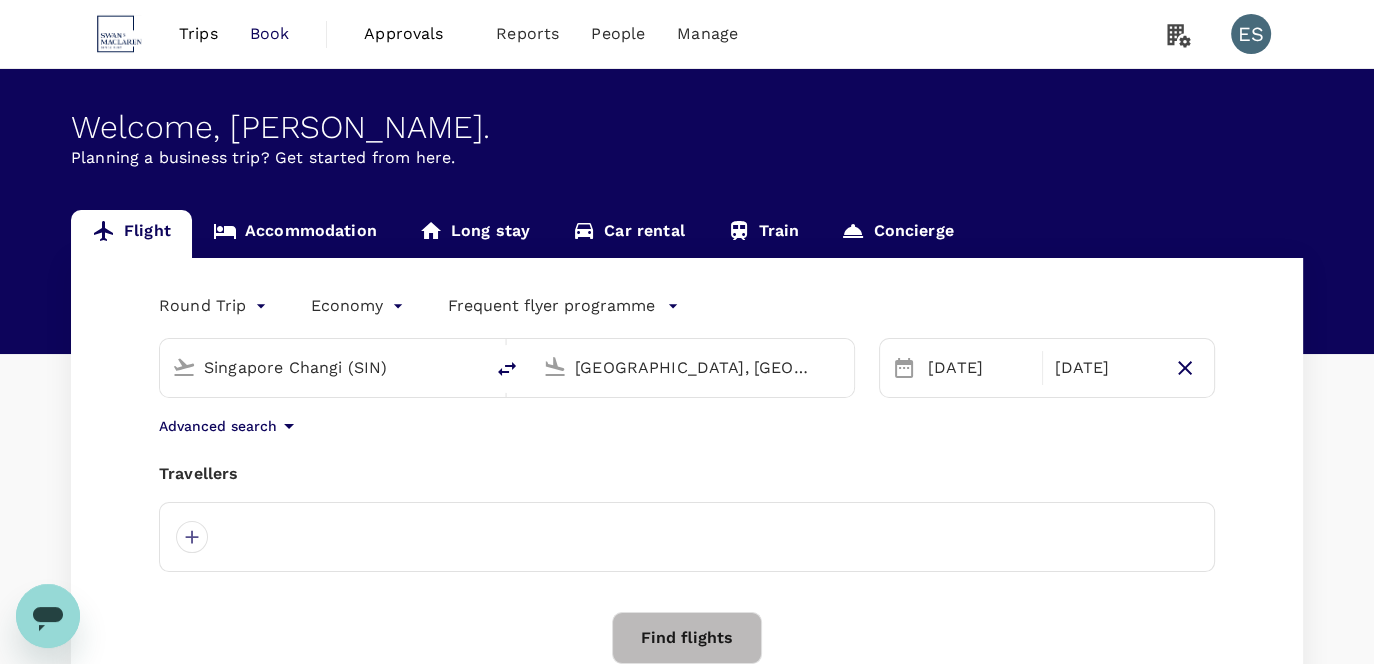 click on "Approvals" at bounding box center (414, 34) 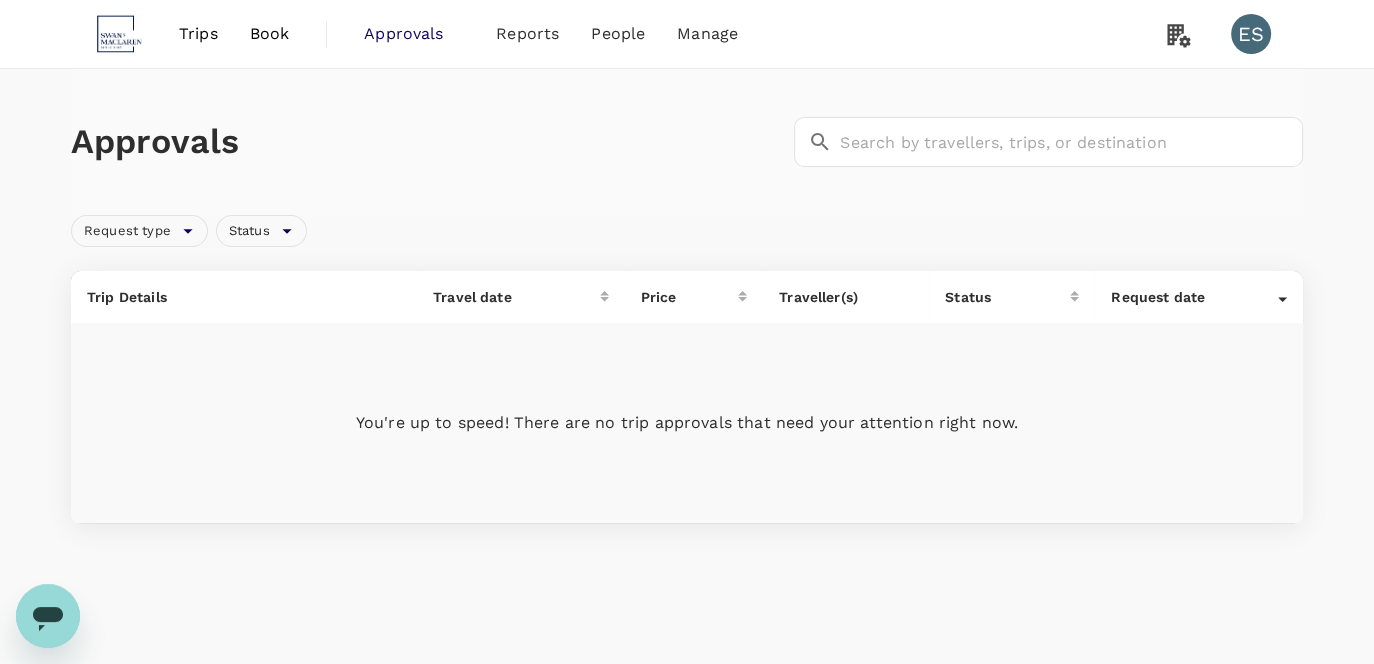 click on "Book" at bounding box center [270, 34] 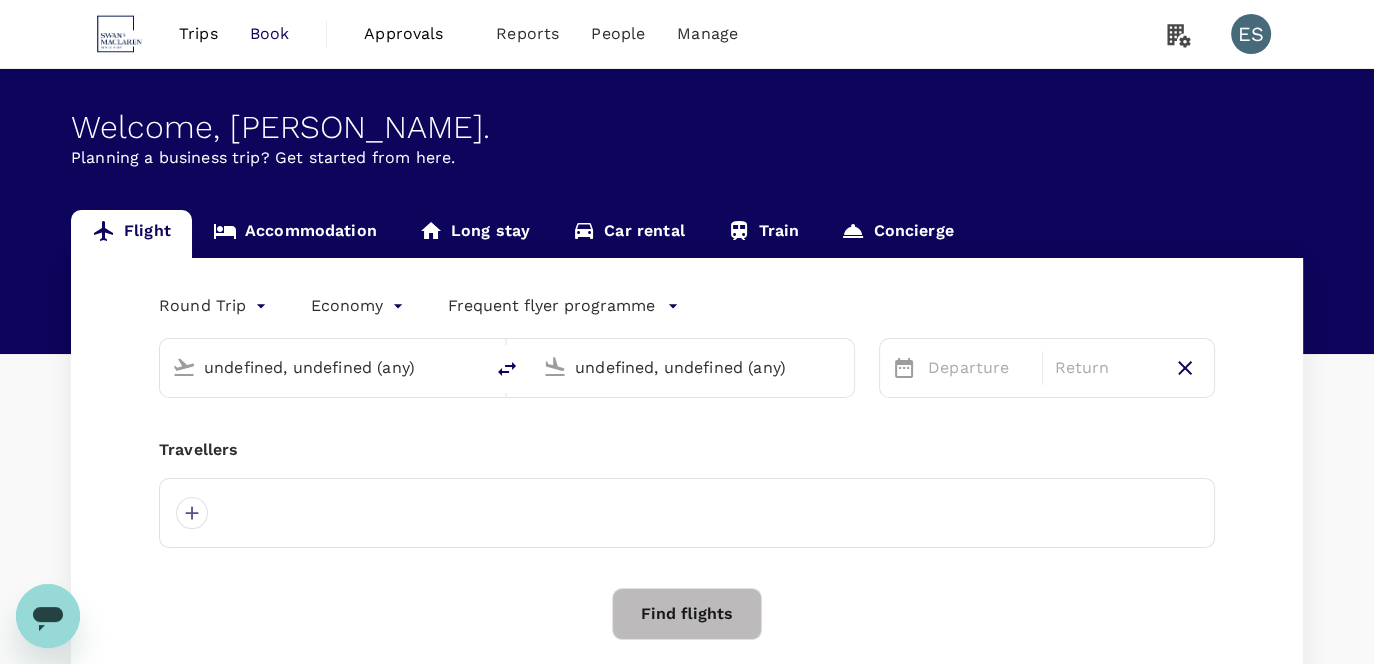 type on "Singapore Changi (SIN)" 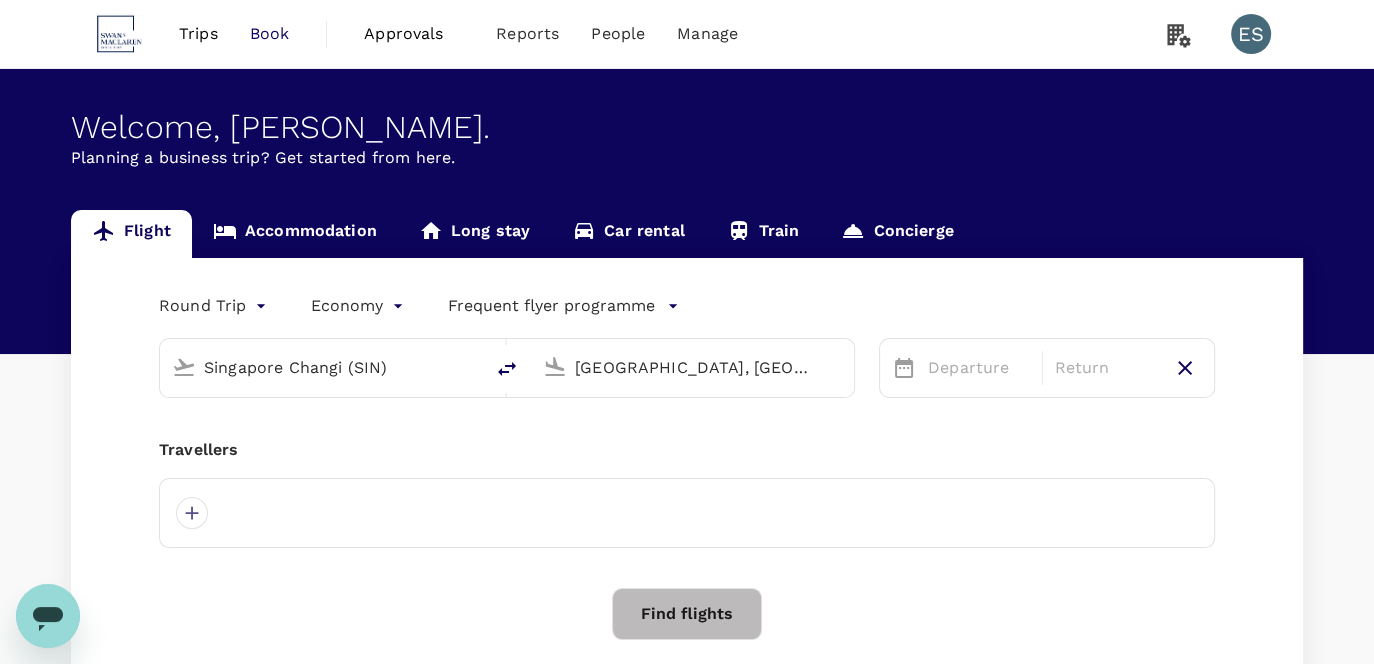 type 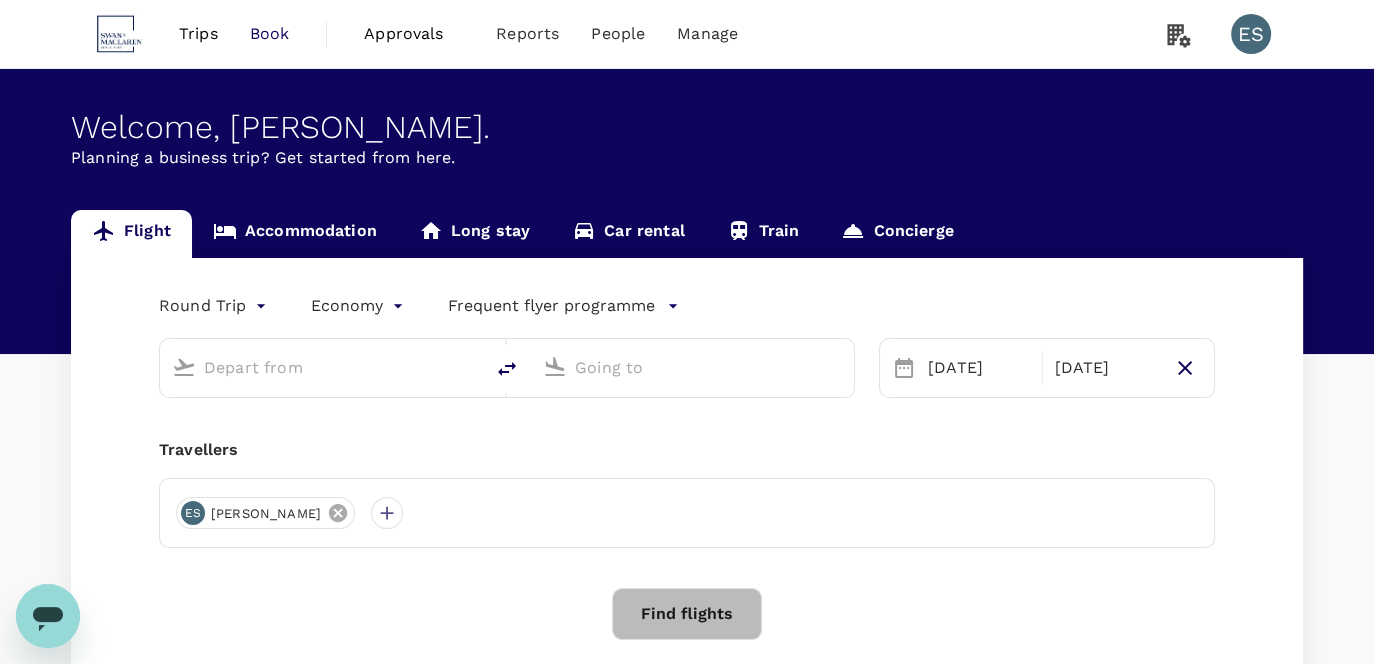 click 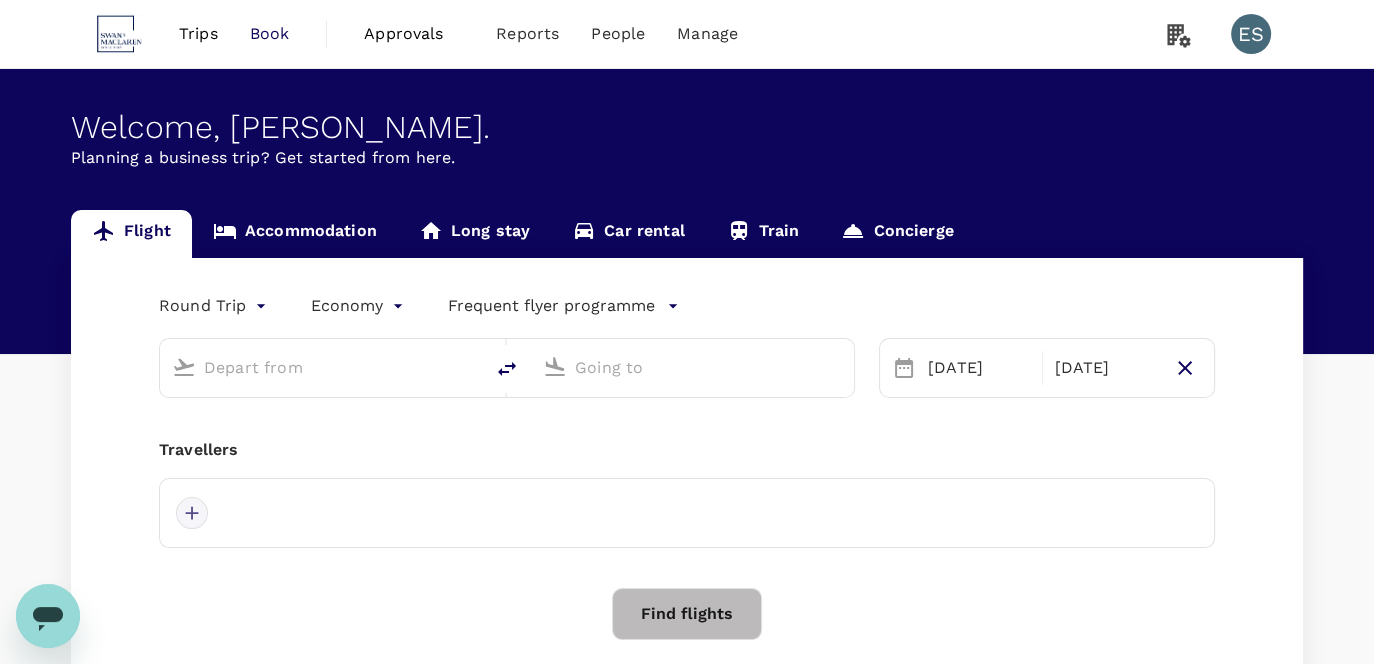click at bounding box center (192, 513) 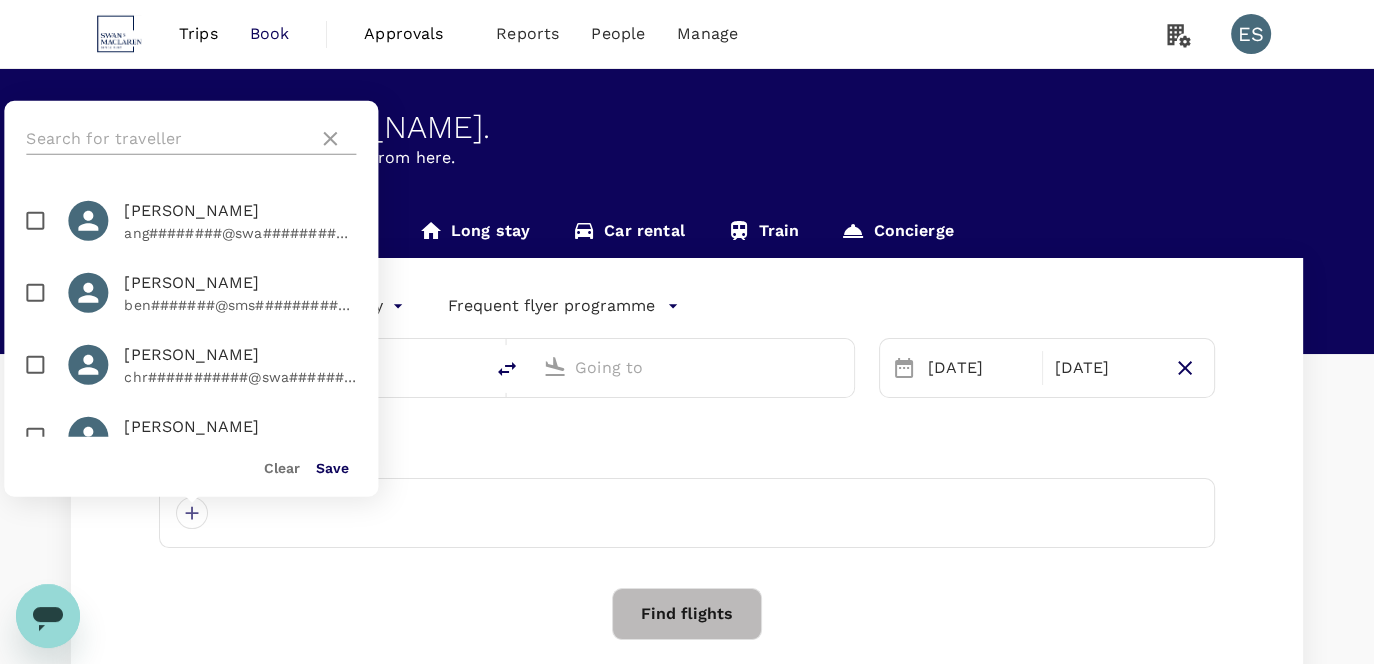 click at bounding box center (168, 139) 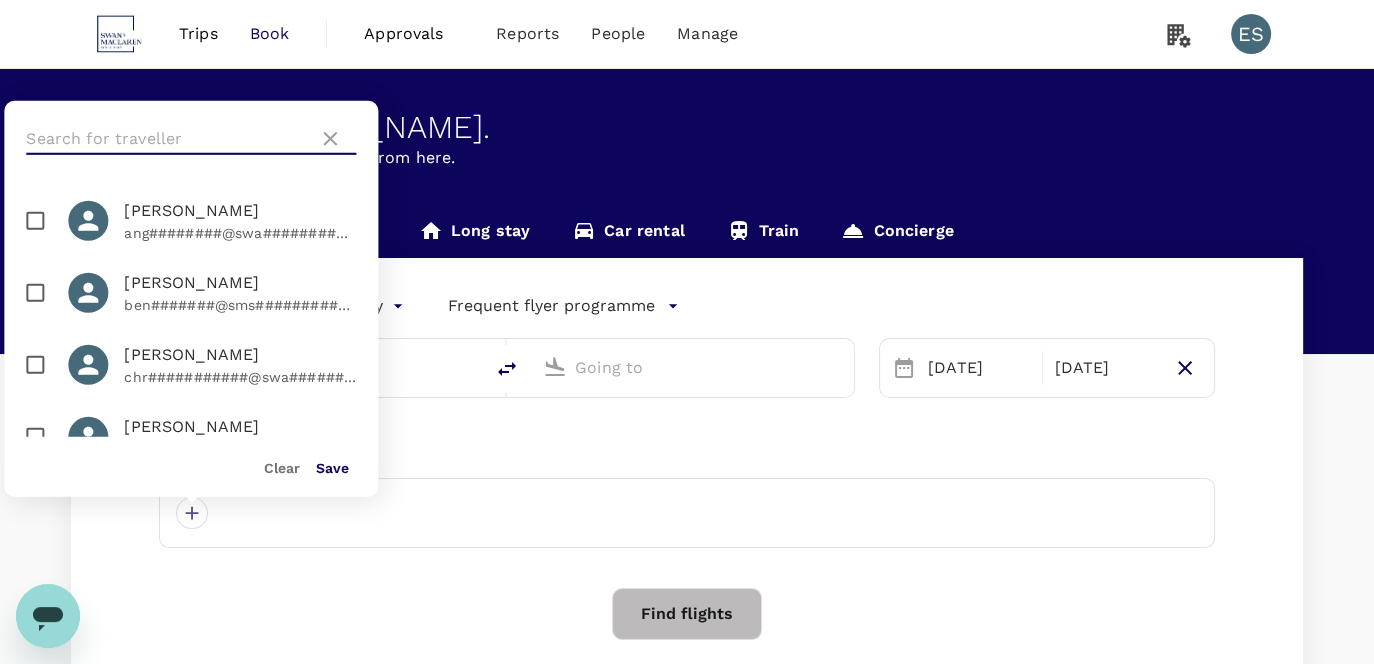 paste on "[PERSON_NAME][EMAIL_ADDRESS][DOMAIN_NAME]" 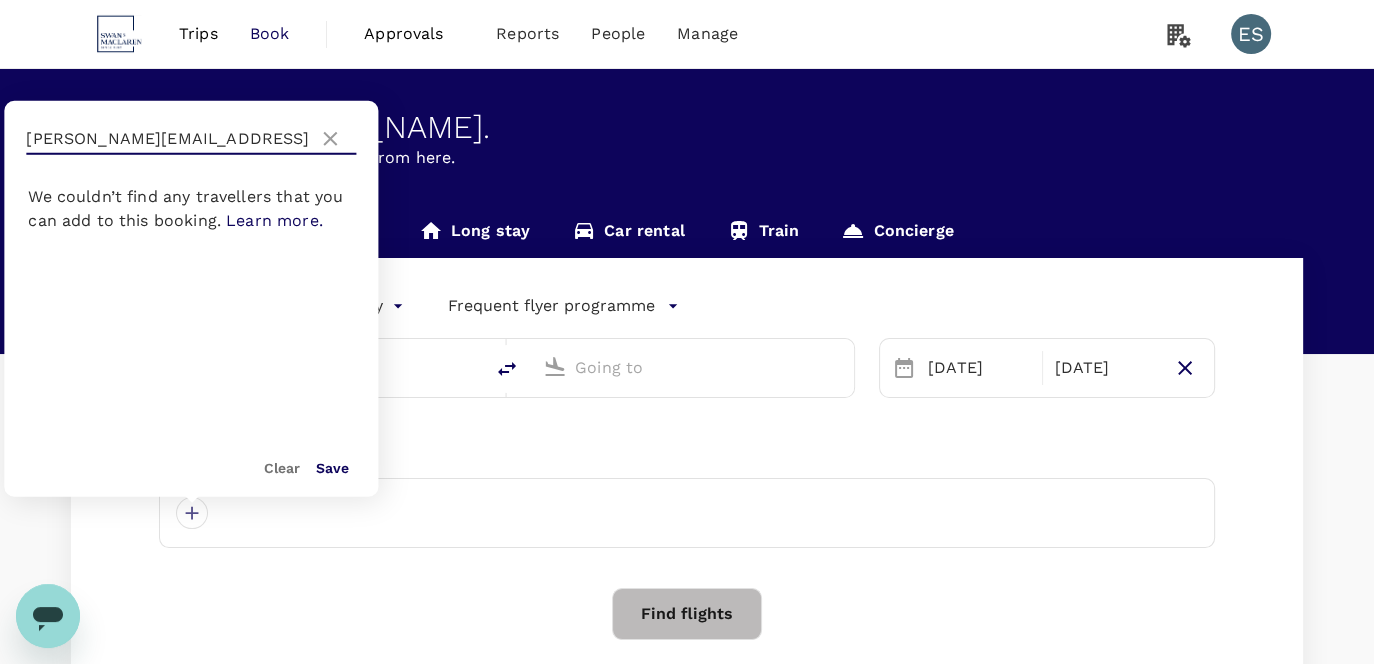 type on "[PERSON_NAME][EMAIL_ADDRESS][DOMAIN_NAME]" 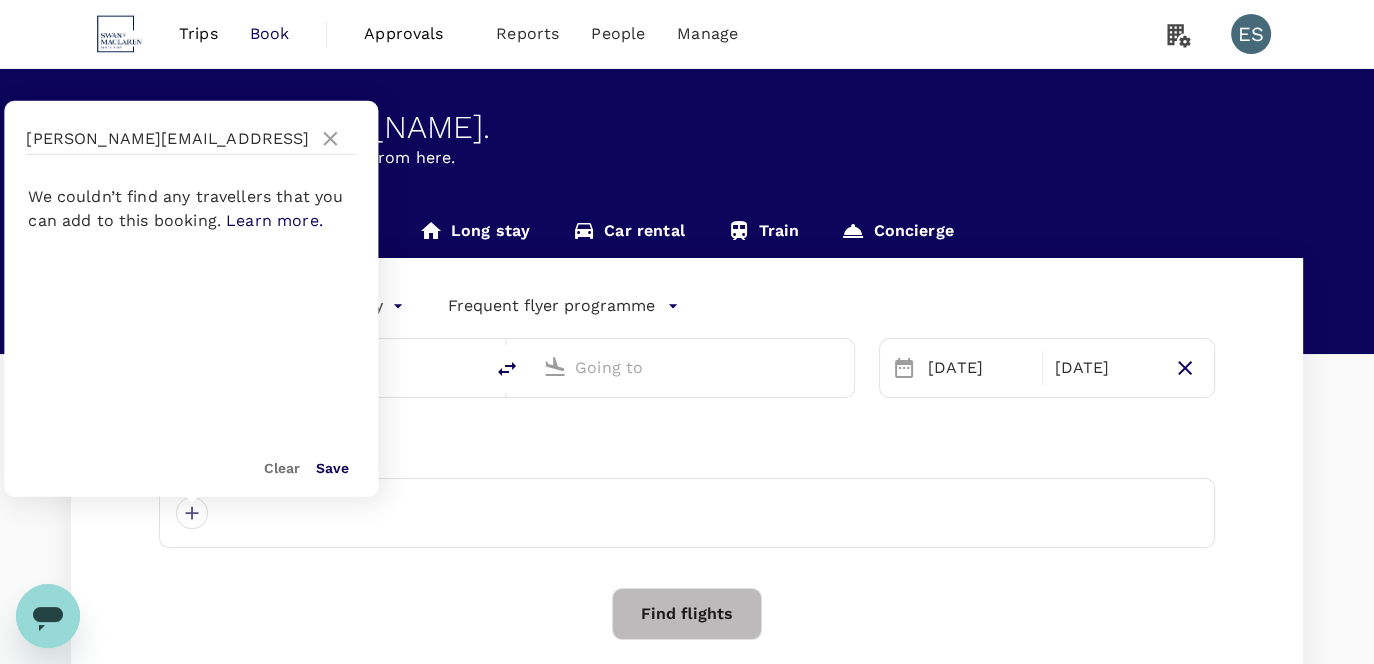click on "Save" at bounding box center [332, 468] 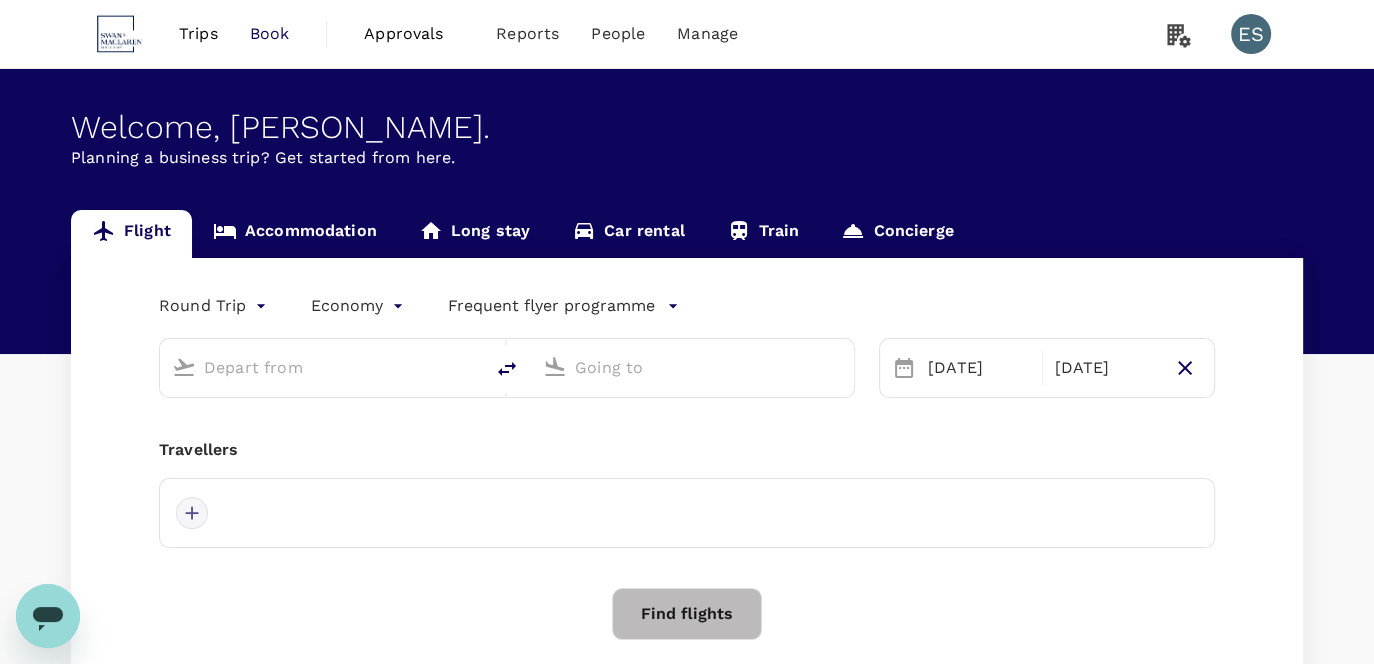 click at bounding box center (192, 513) 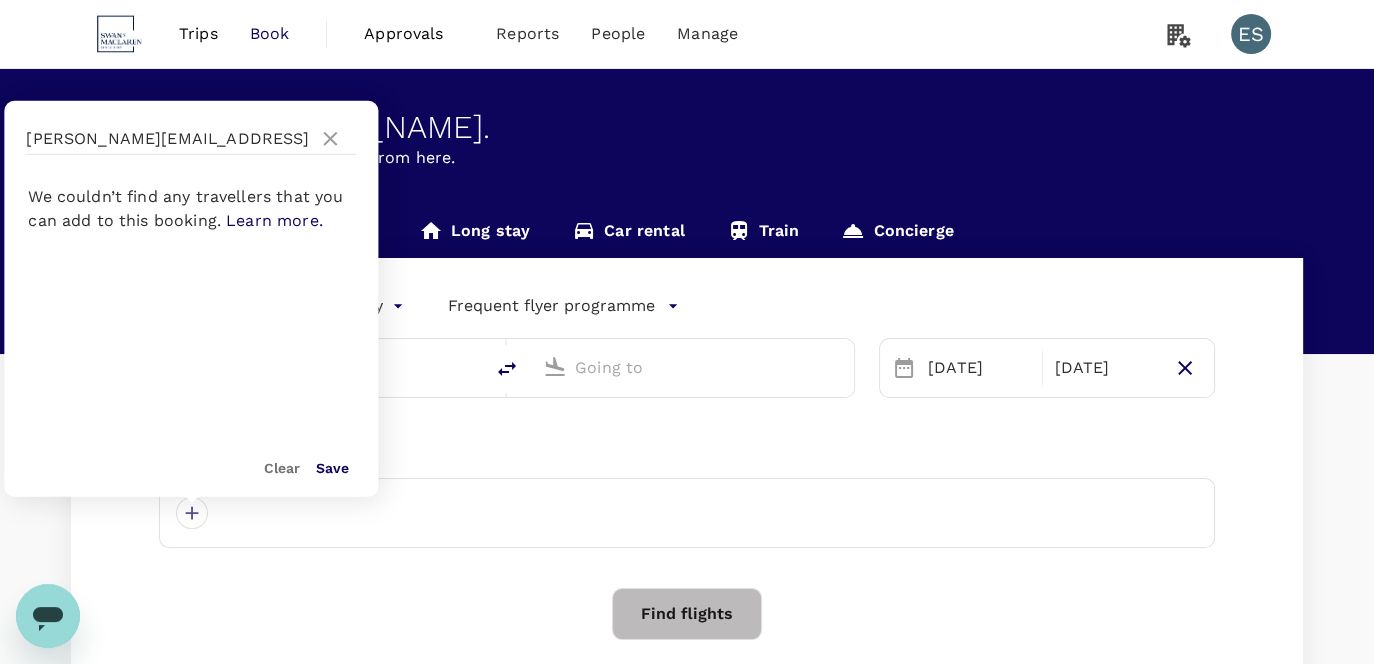 click on "Save" at bounding box center [332, 468] 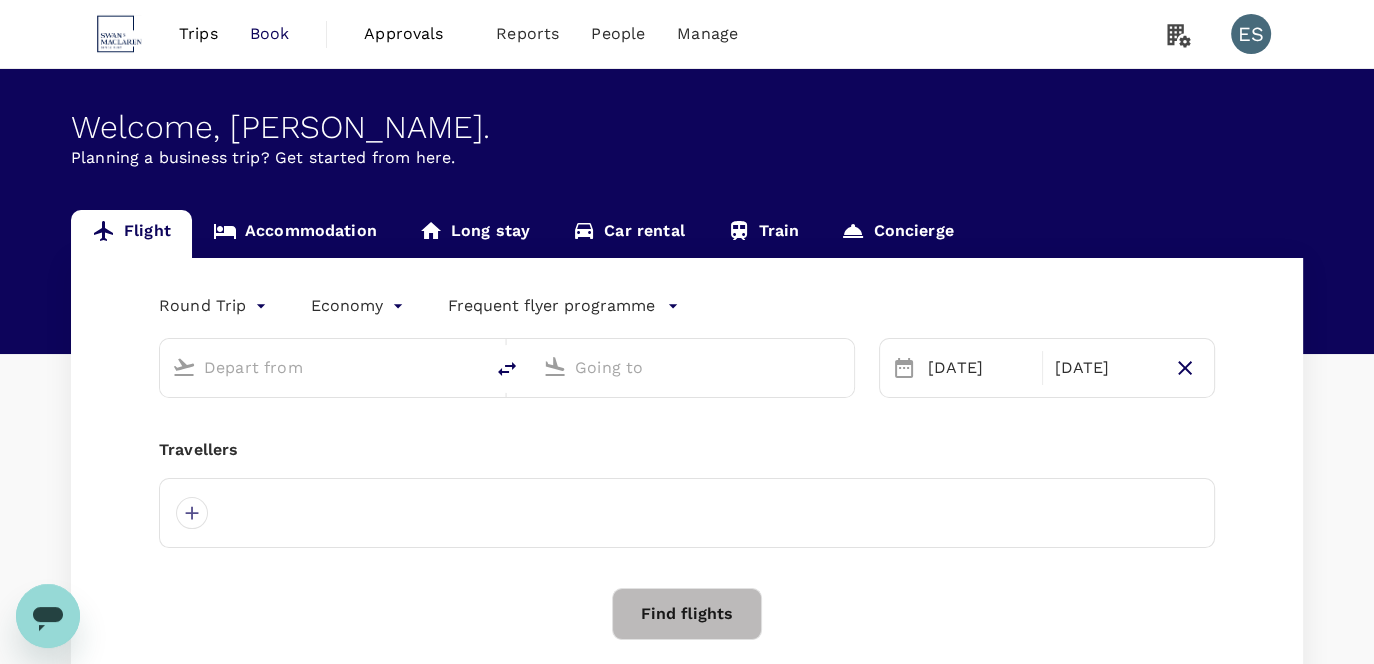click at bounding box center [322, 367] 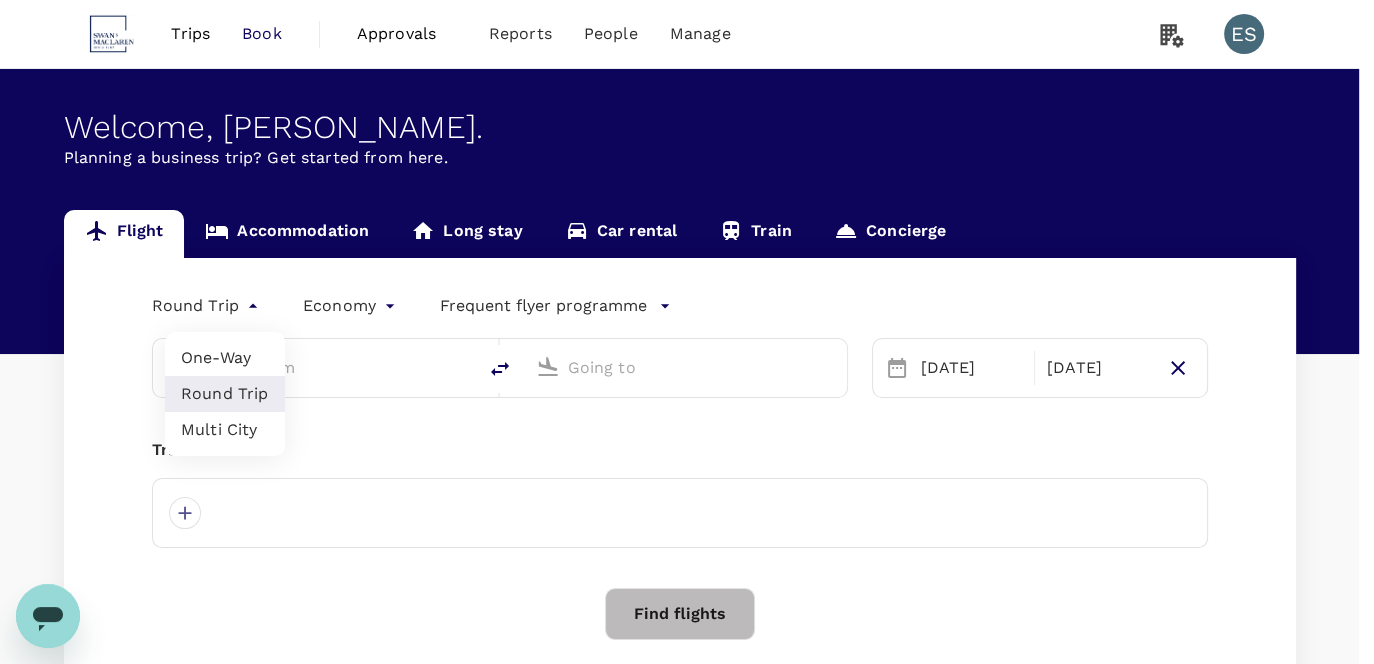 click on "Trips Book Approvals 0 Reports People Manage ES Welcome , [PERSON_NAME] . Planning a business trip? Get started from here. Flight Accommodation Long stay Car rental Train Concierge Round Trip roundtrip Economy economy Frequent flyer programme [DATE] Oct Travellers   Find flights Version 3.47.1 Privacy Policy Terms of Use Help Centre Frequent flyer programme Add new One-Way Round Trip Multi City" at bounding box center (687, 419) 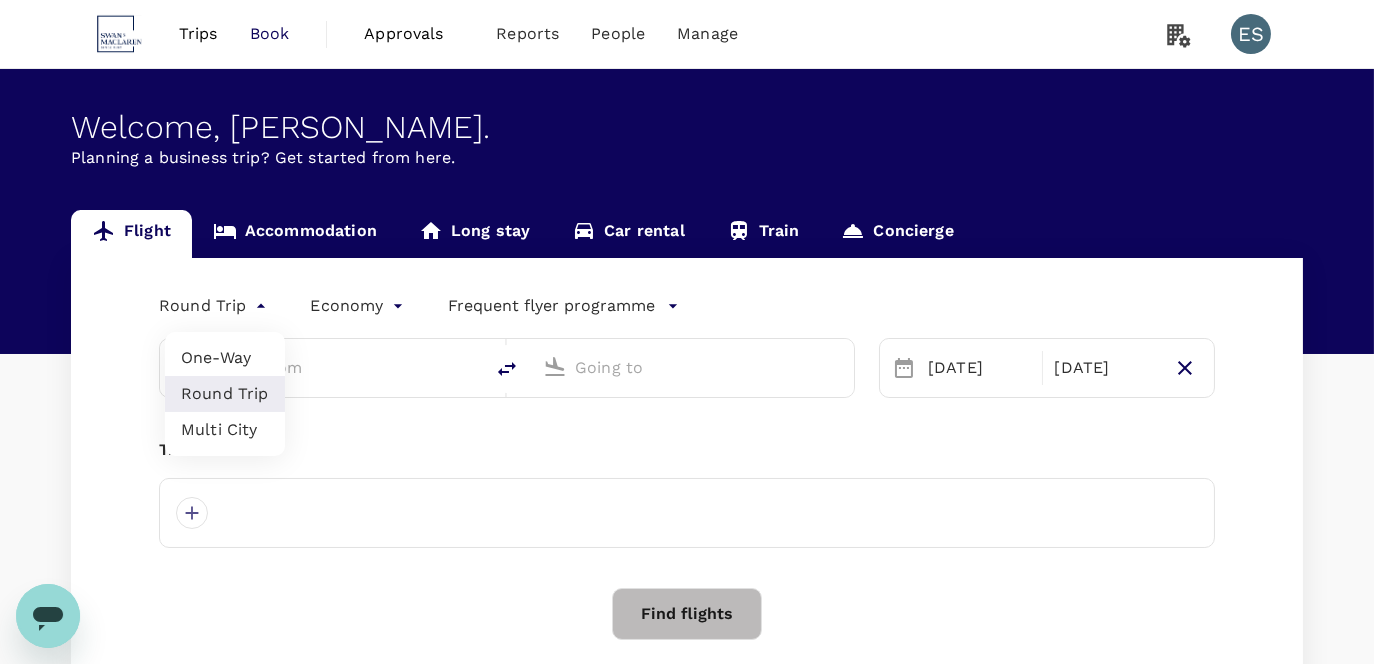 click on "Round Trip" at bounding box center [225, 394] 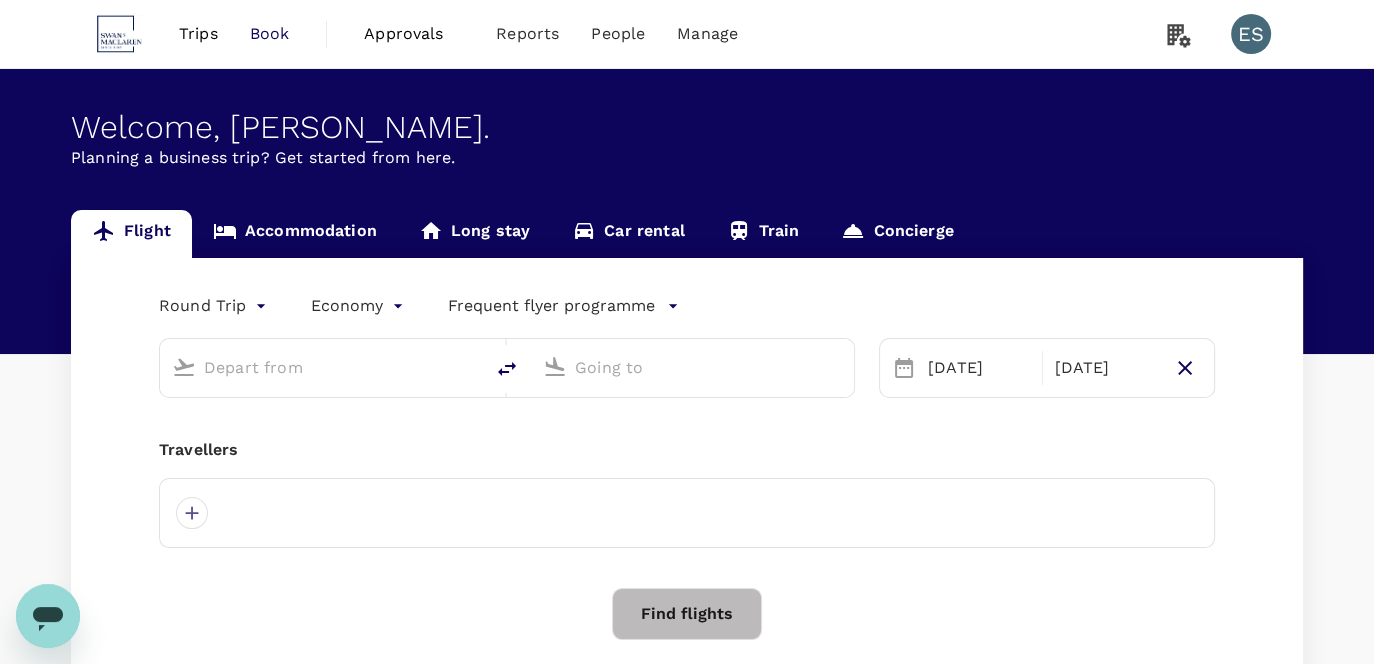 click at bounding box center (321, 368) 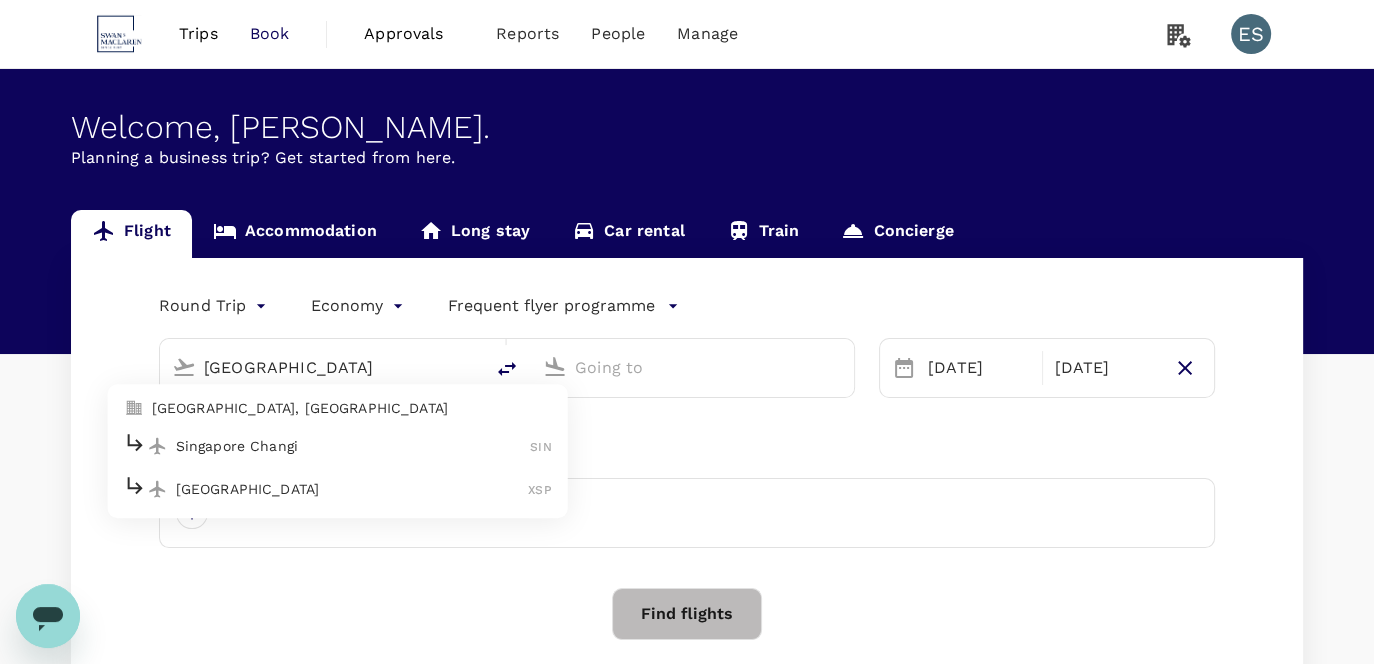 click on "Singapore Changi SIN" at bounding box center [338, 445] 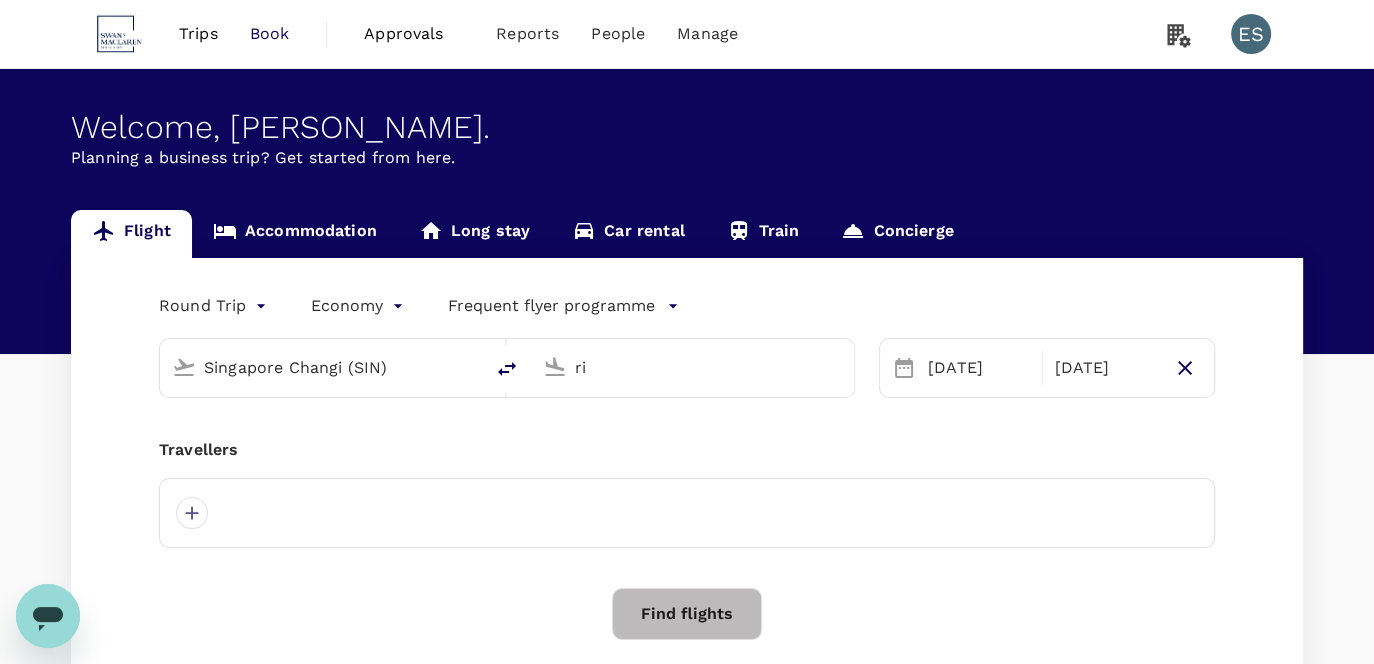 type on "r" 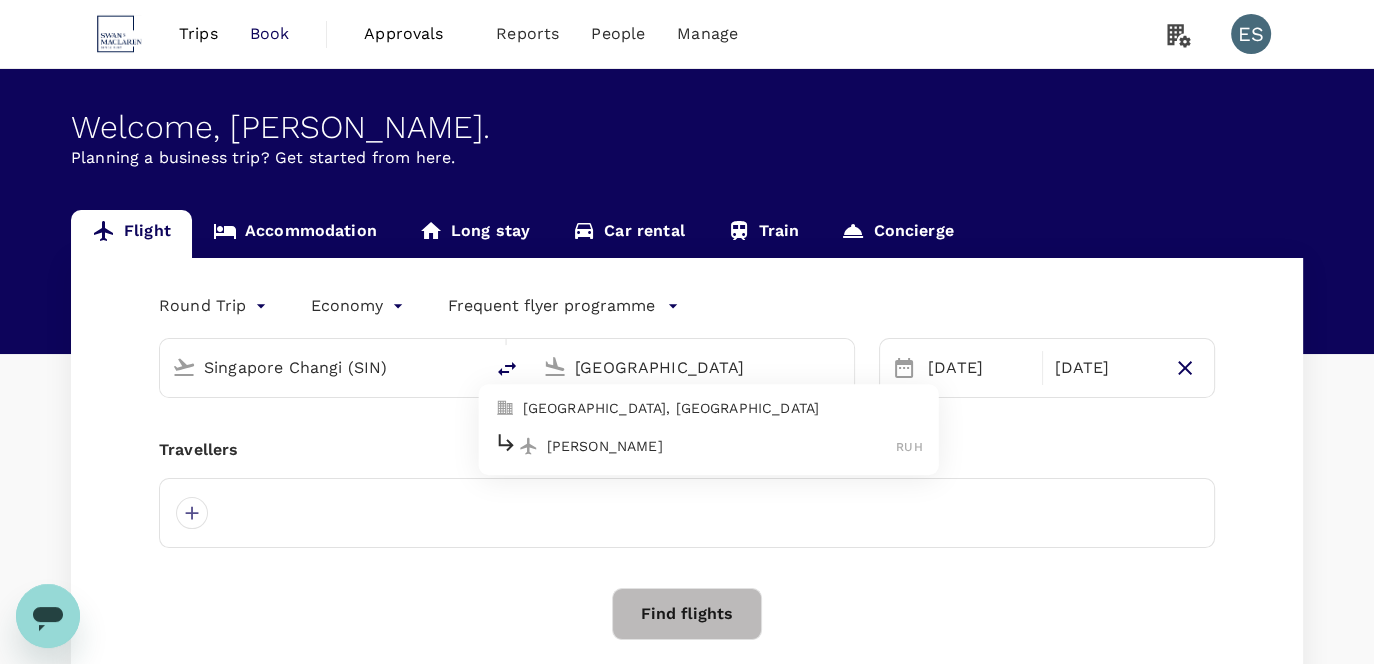click on "[GEOGRAPHIC_DATA], [GEOGRAPHIC_DATA]" at bounding box center [723, 408] 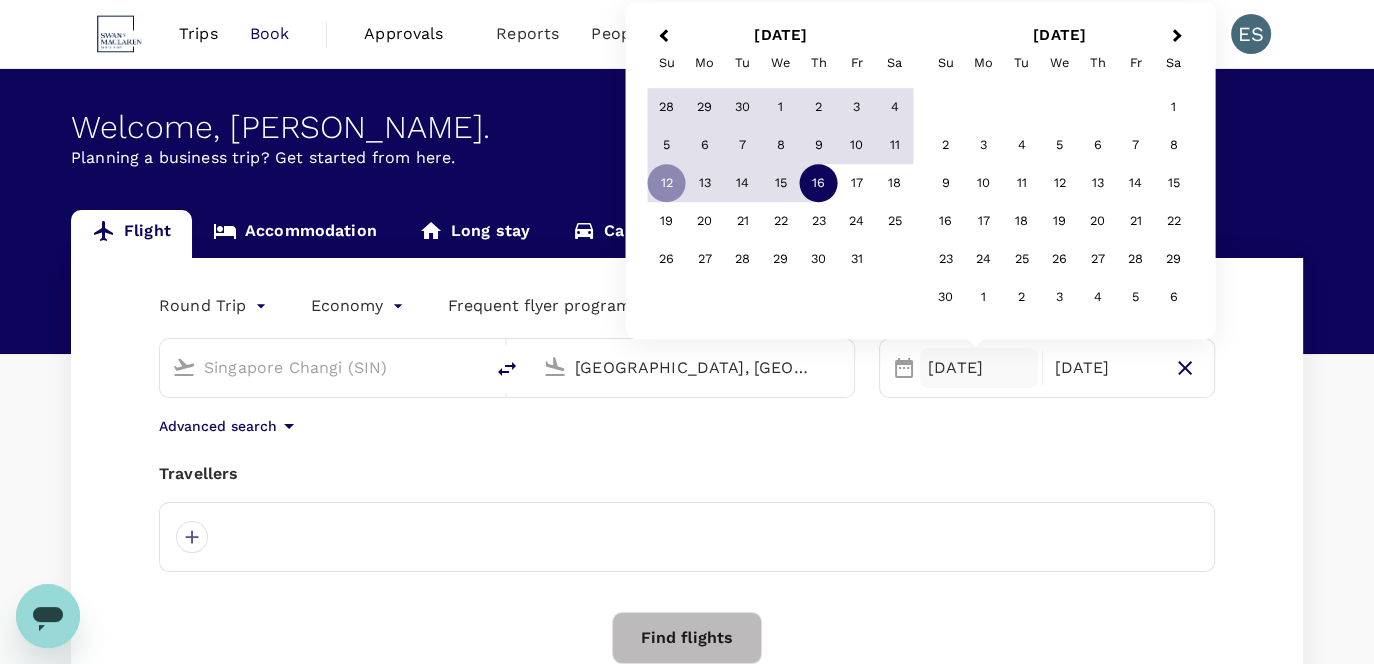 type on "[GEOGRAPHIC_DATA], [GEOGRAPHIC_DATA] (any)" 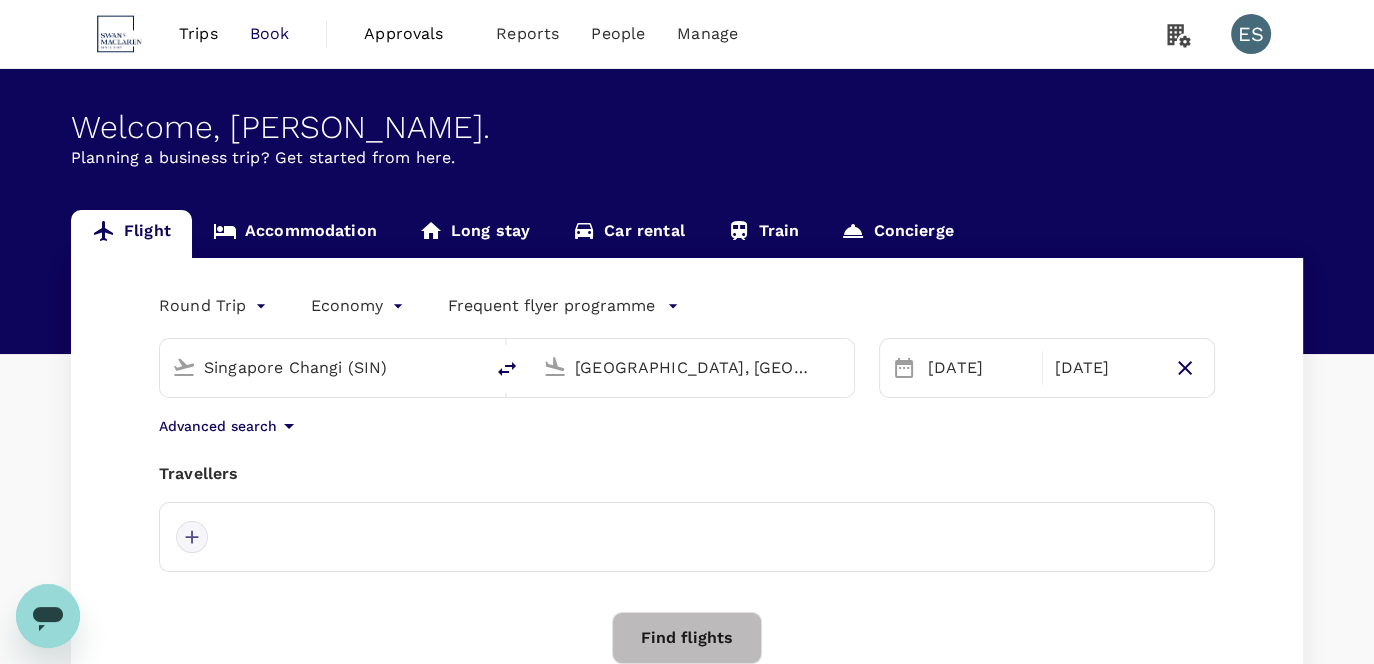 click at bounding box center (192, 537) 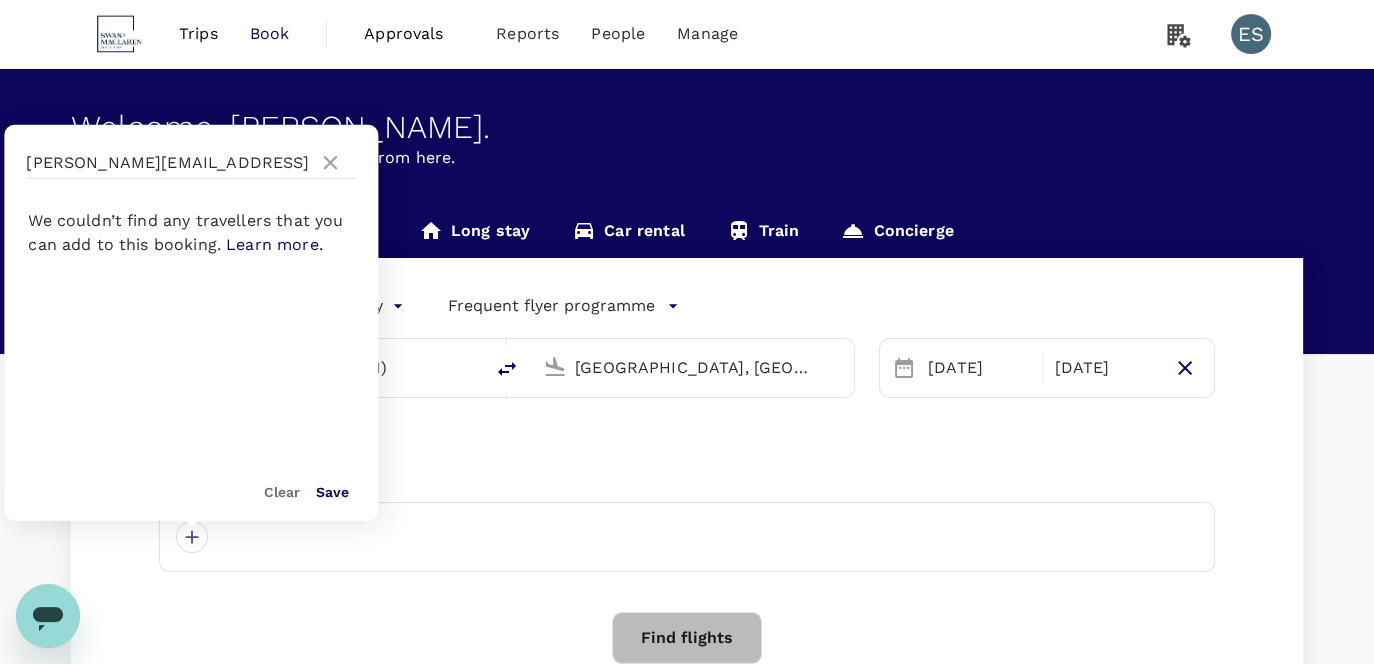 click on "Save" at bounding box center (332, 492) 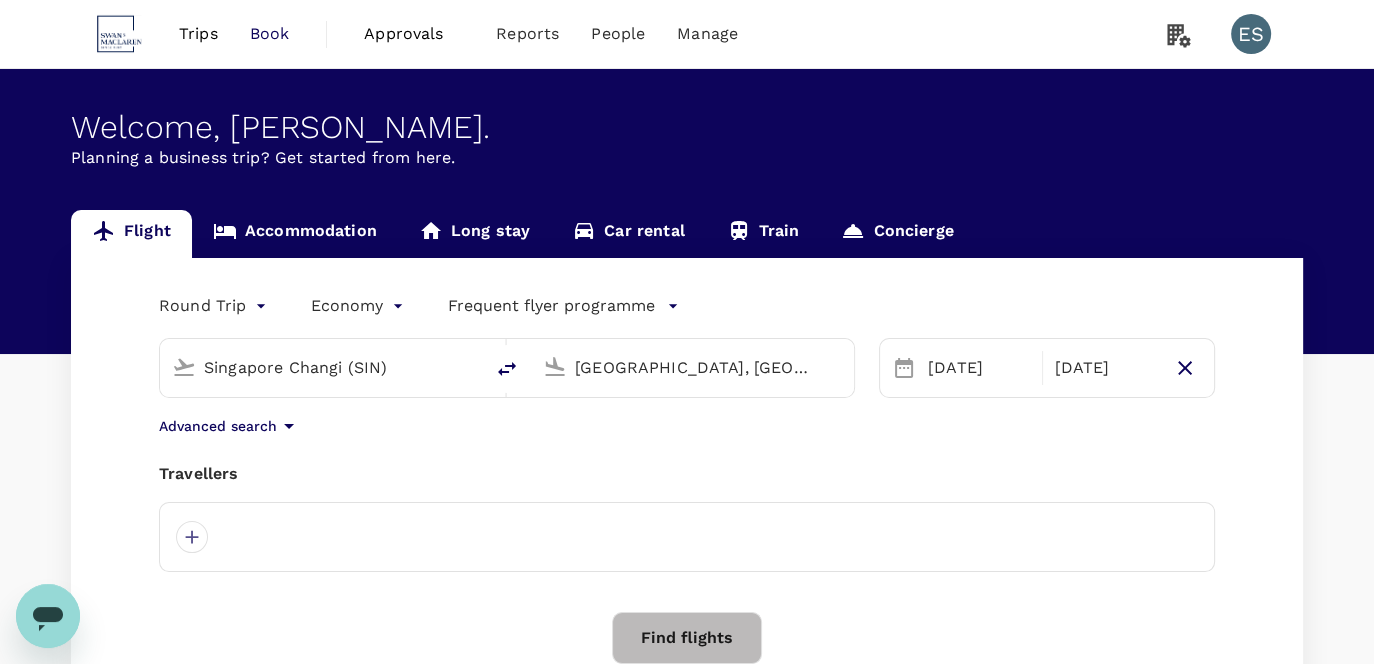 click at bounding box center (687, 537) 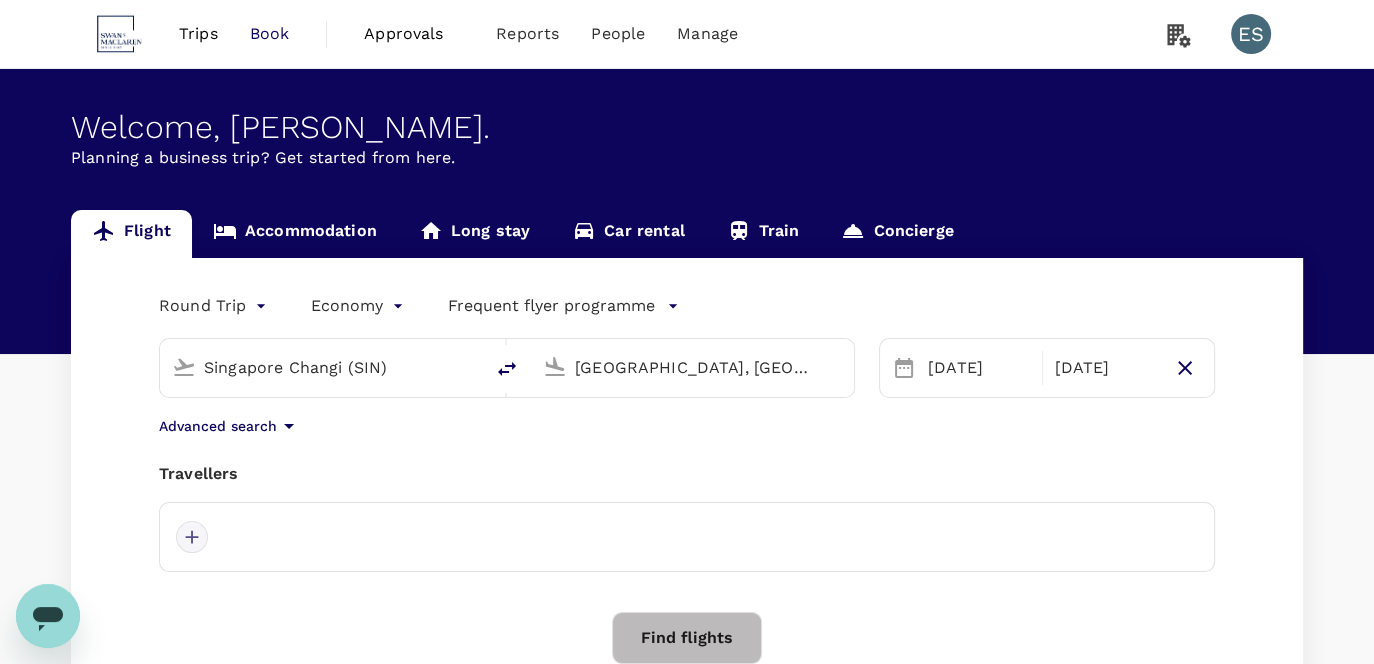 click at bounding box center (192, 537) 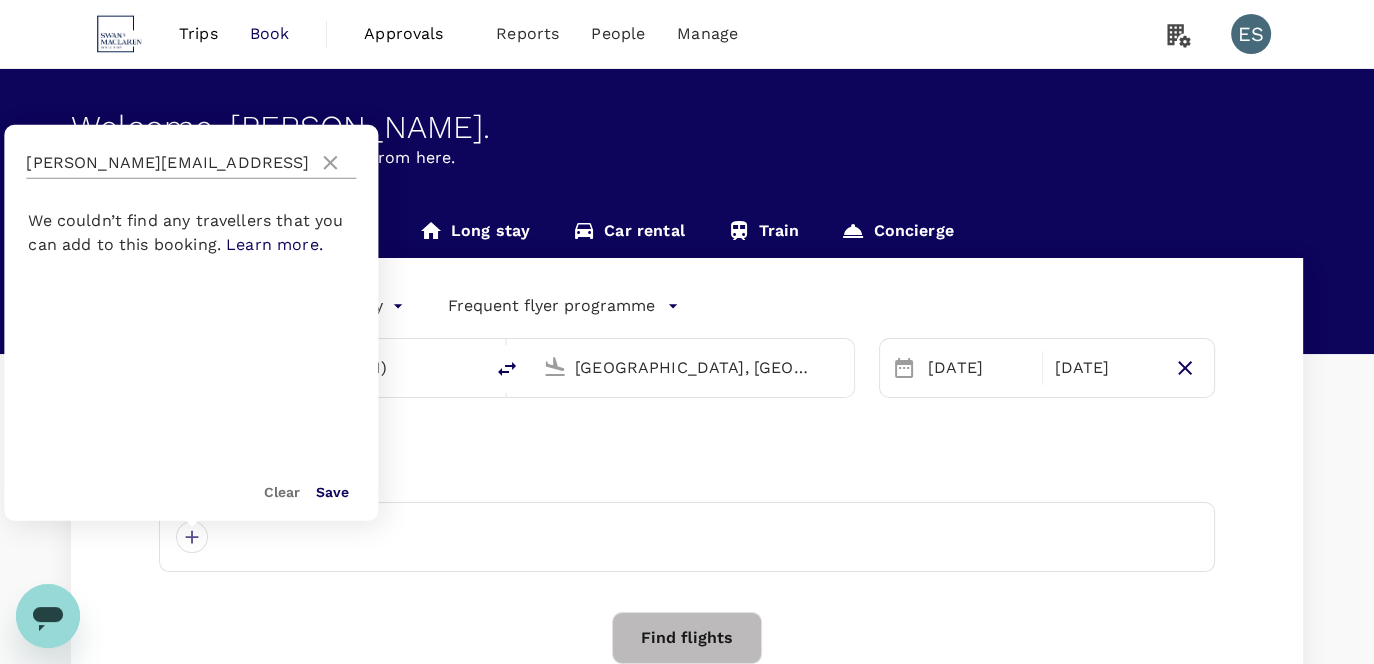 click 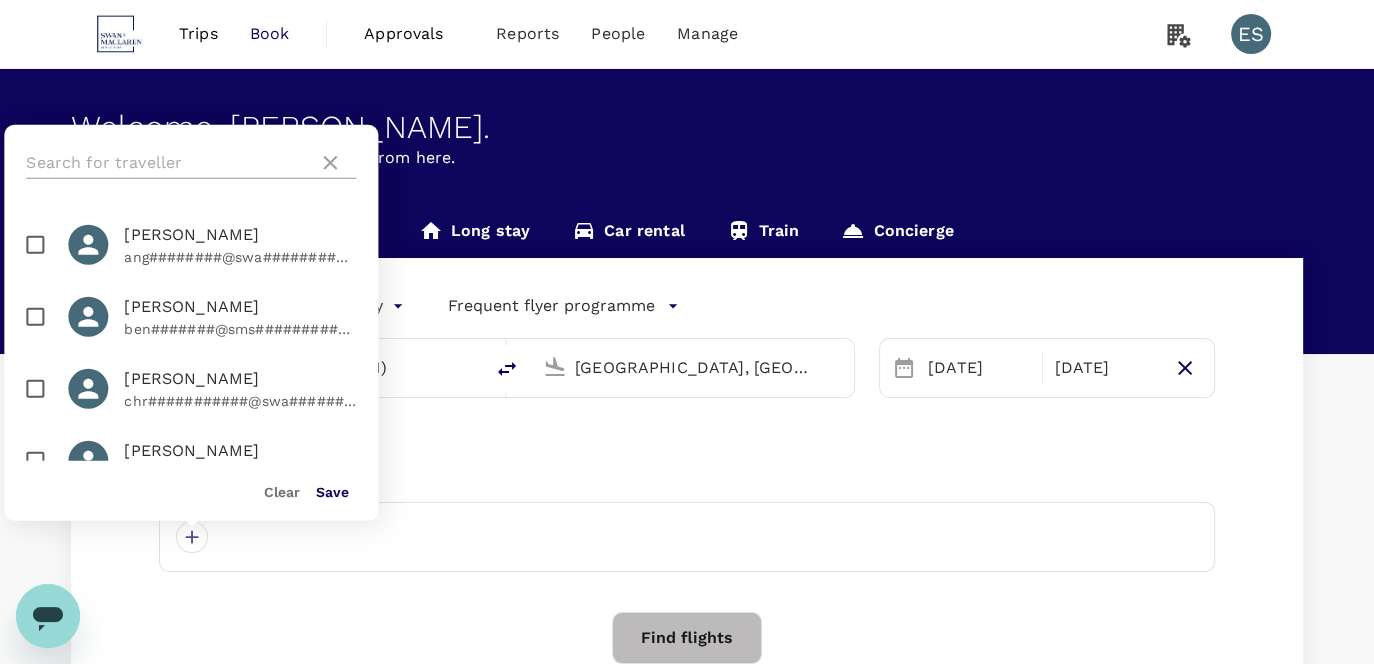 click 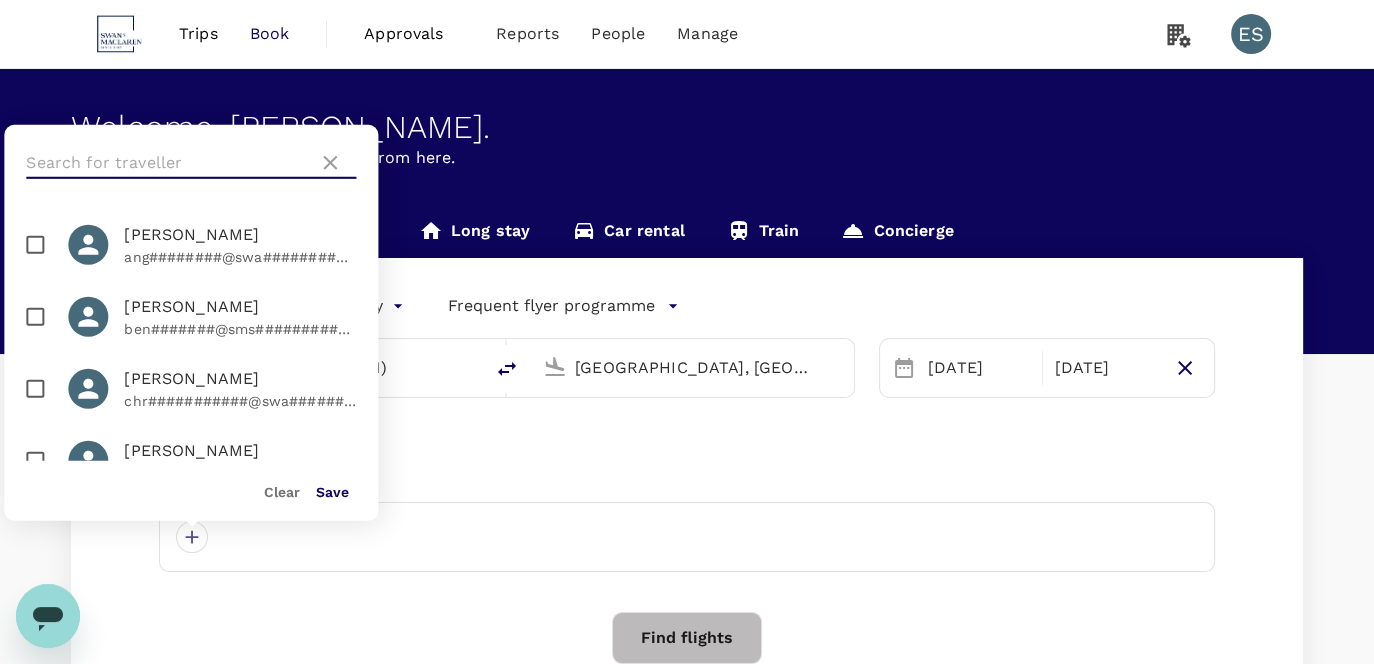 click 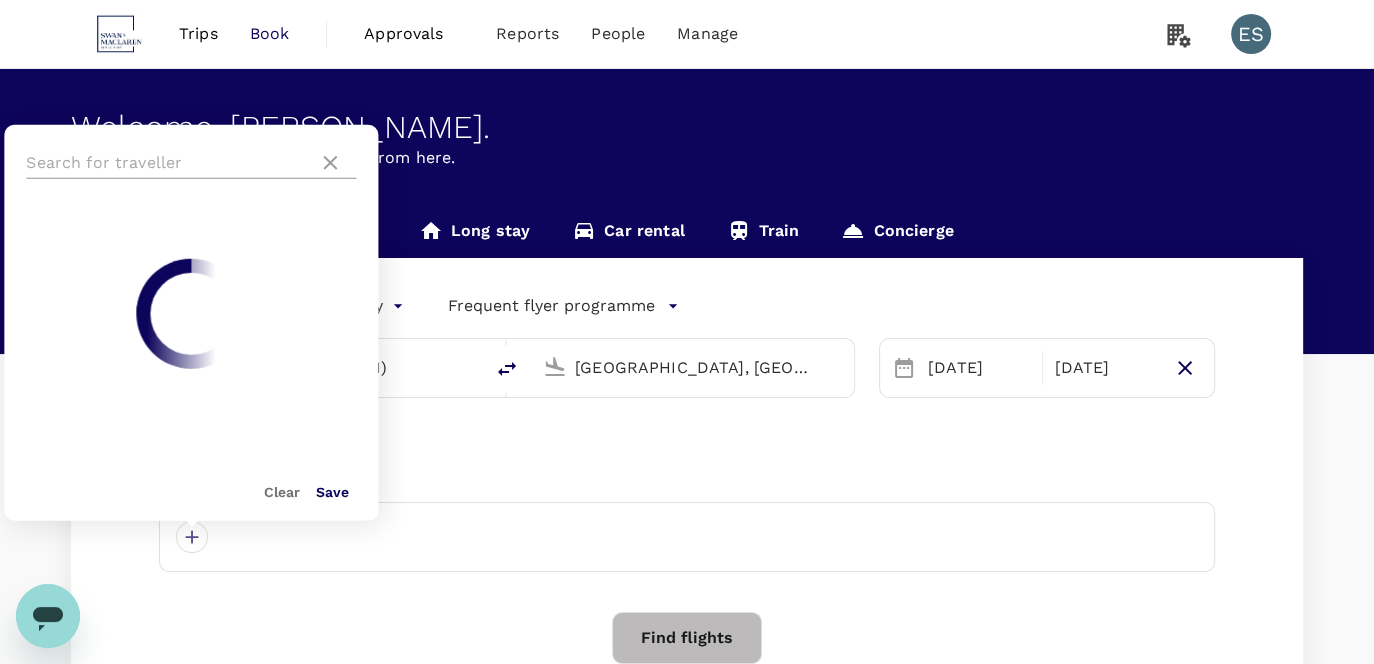 click 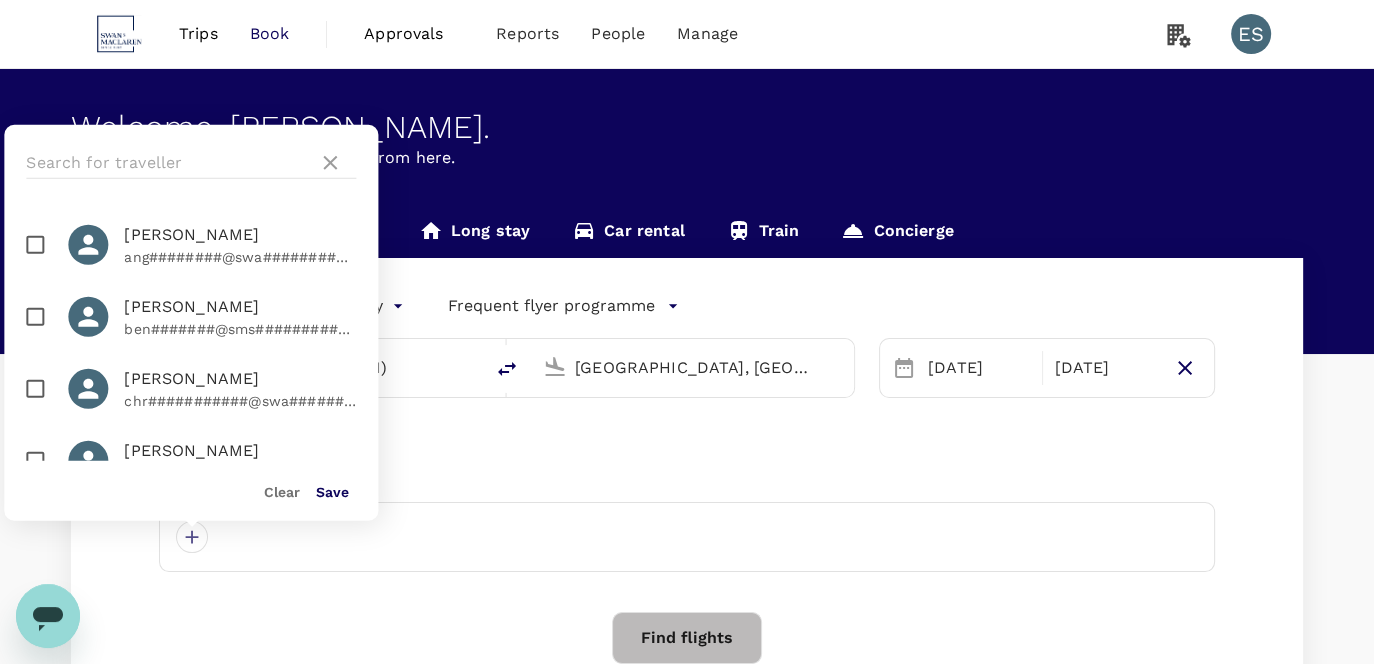 click on "Clear" at bounding box center [282, 492] 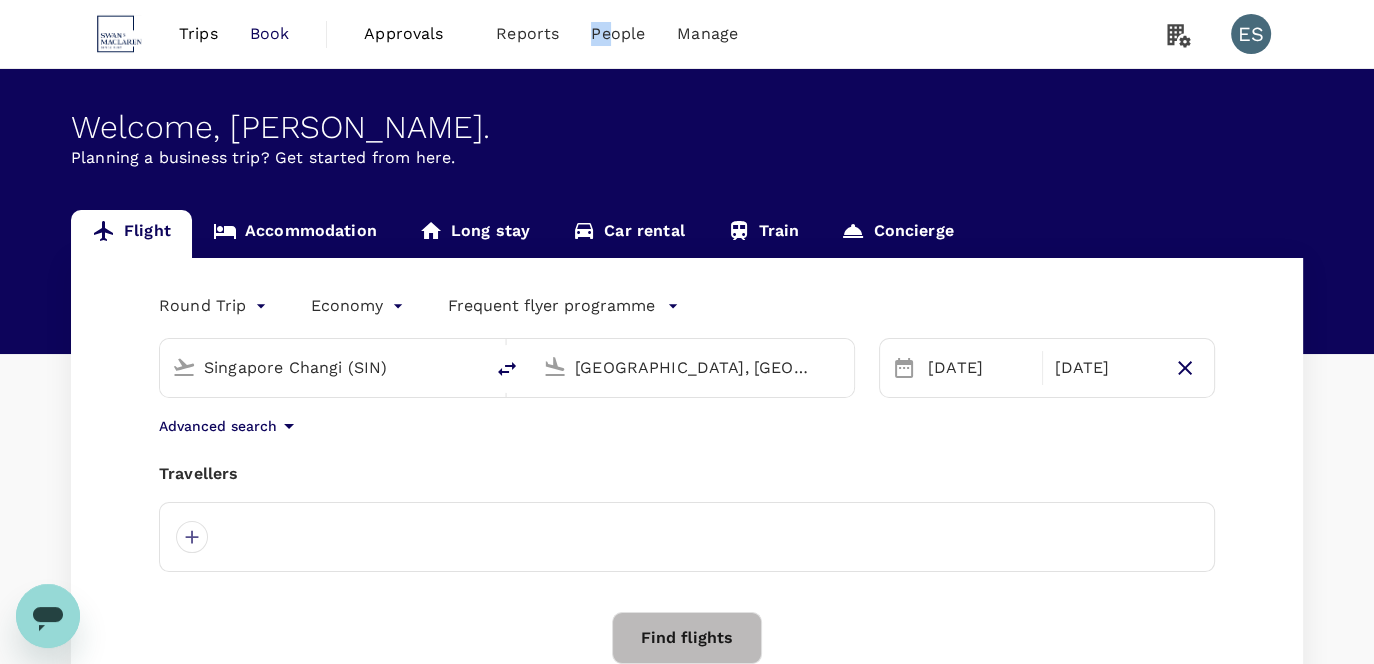 drag, startPoint x: 604, startPoint y: -45, endPoint x: 596, endPoint y: -74, distance: 30.083218 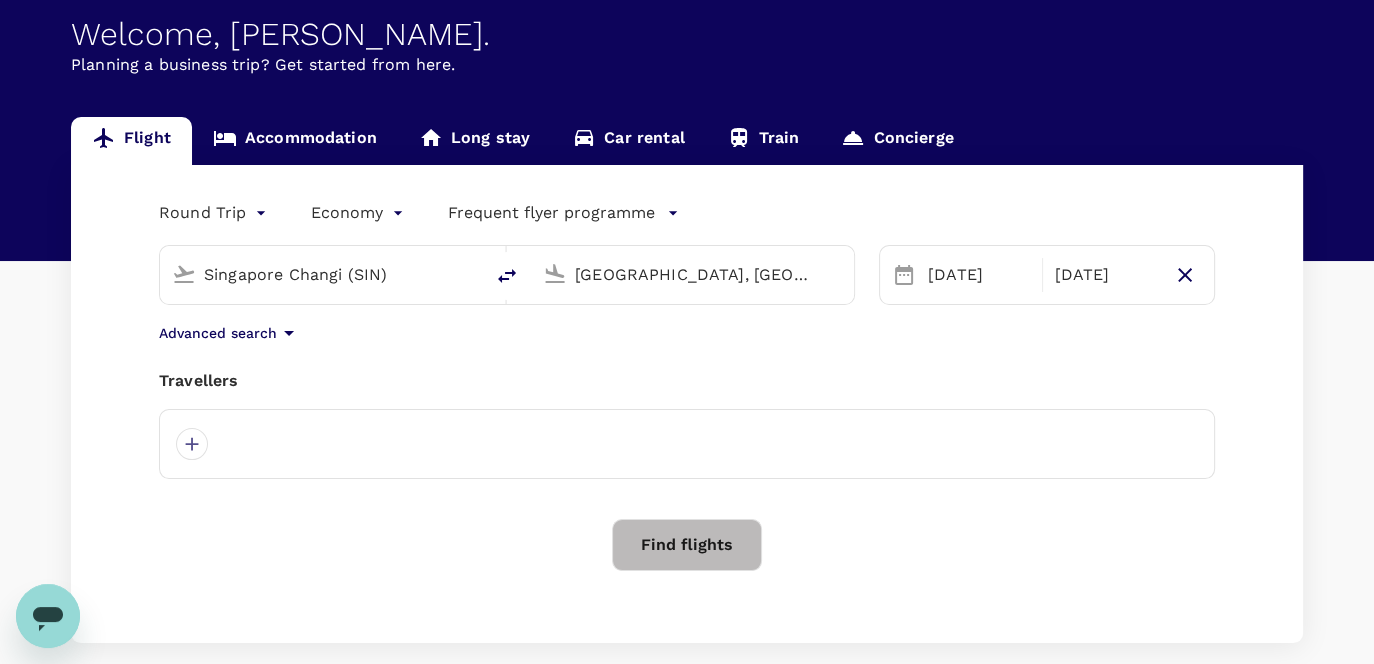 scroll, scrollTop: 196, scrollLeft: 0, axis: vertical 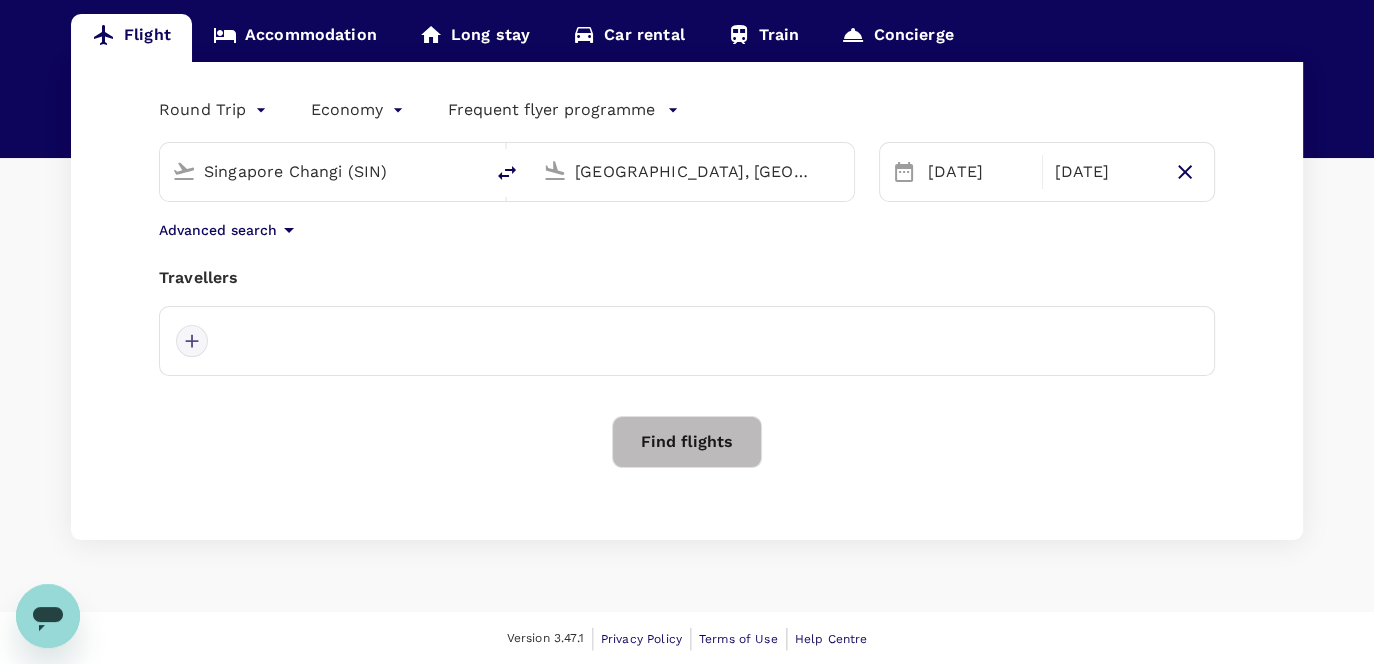 click at bounding box center (192, 341) 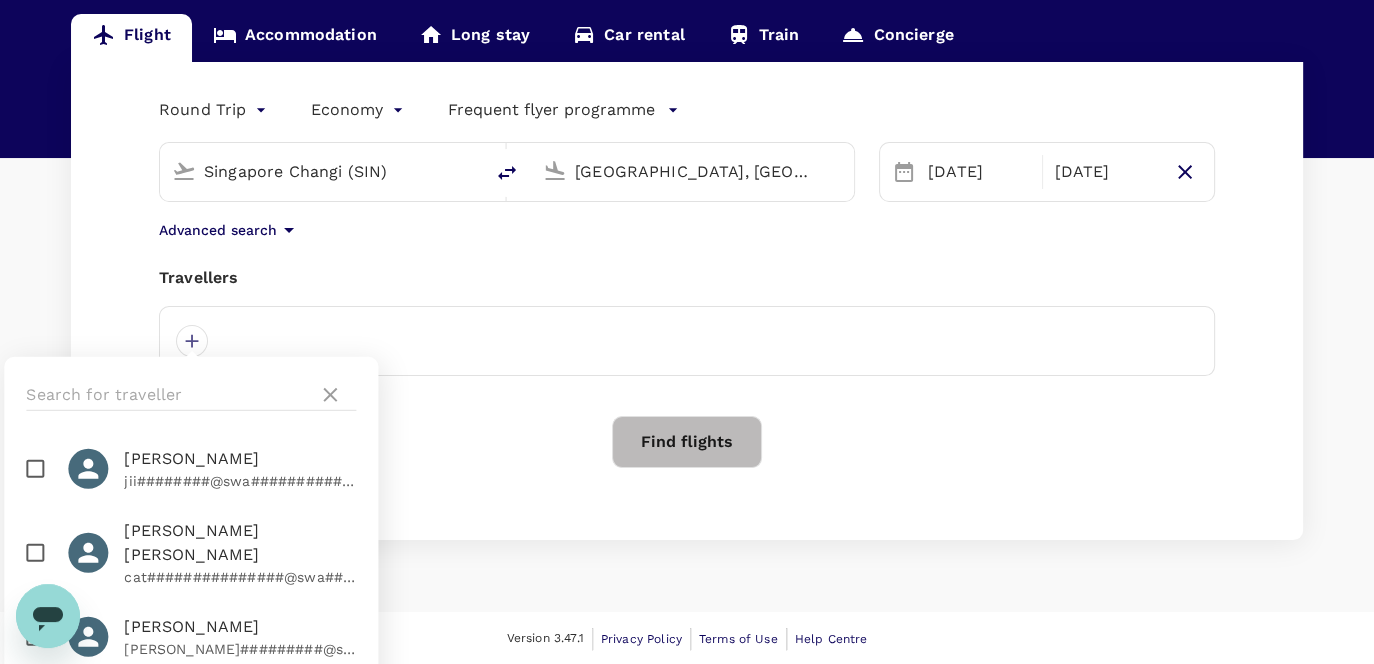 scroll, scrollTop: 475, scrollLeft: 0, axis: vertical 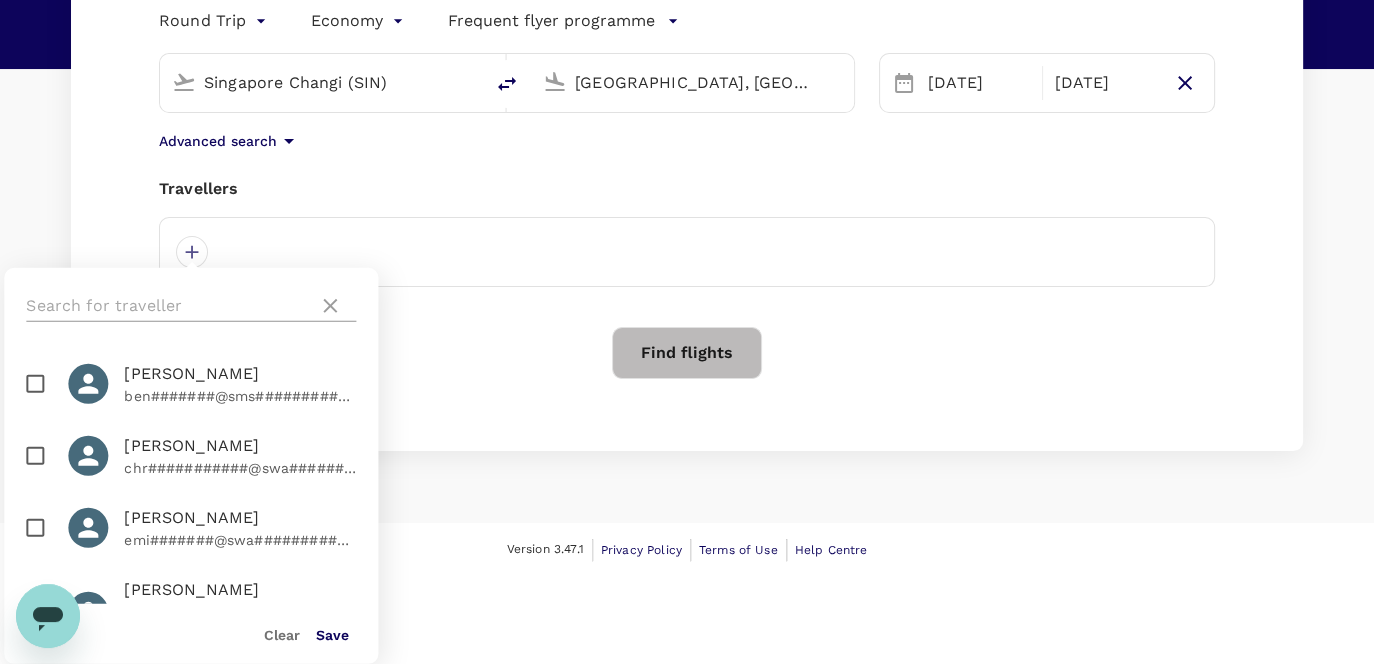 click at bounding box center [168, 306] 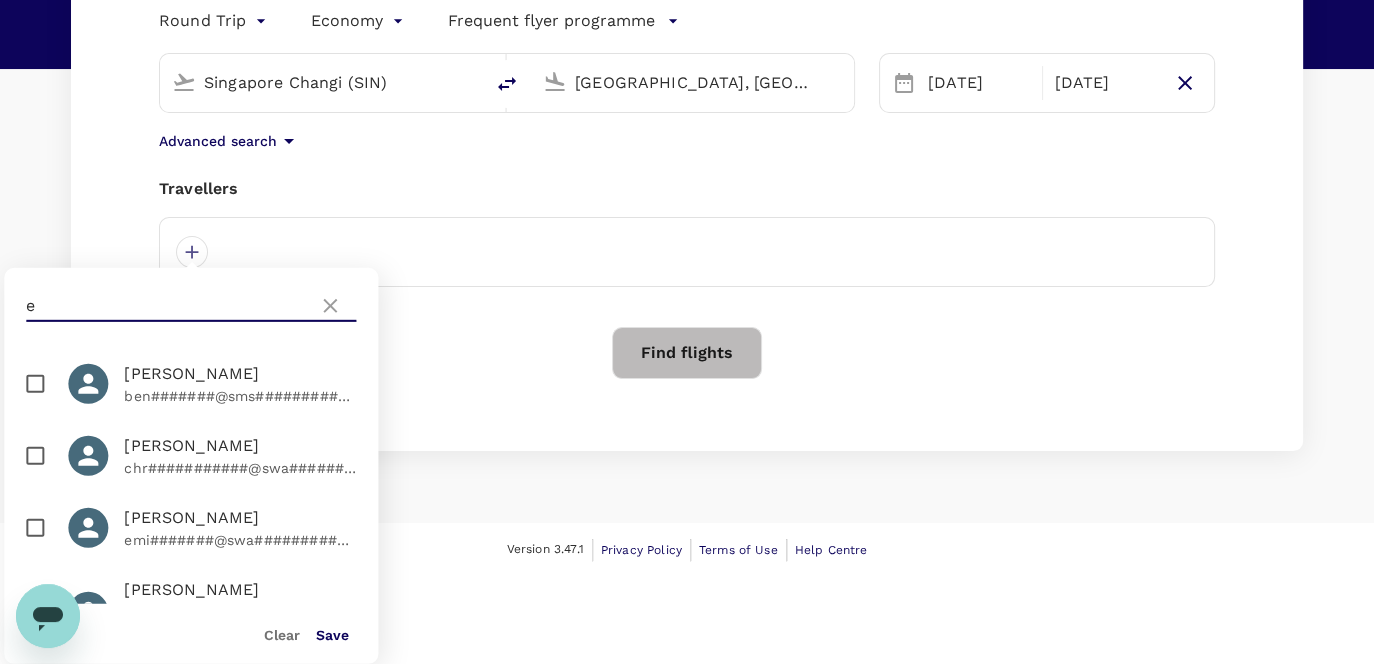 scroll, scrollTop: 196, scrollLeft: 0, axis: vertical 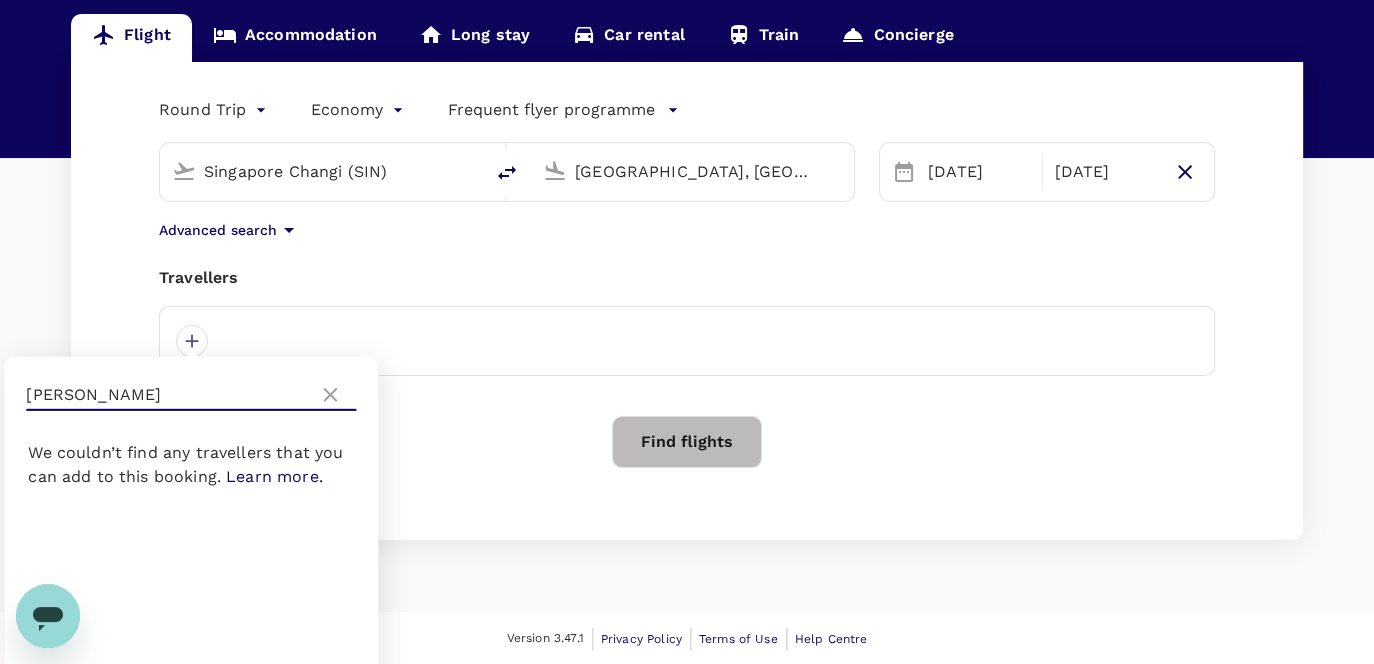 type on "[PERSON_NAME]" 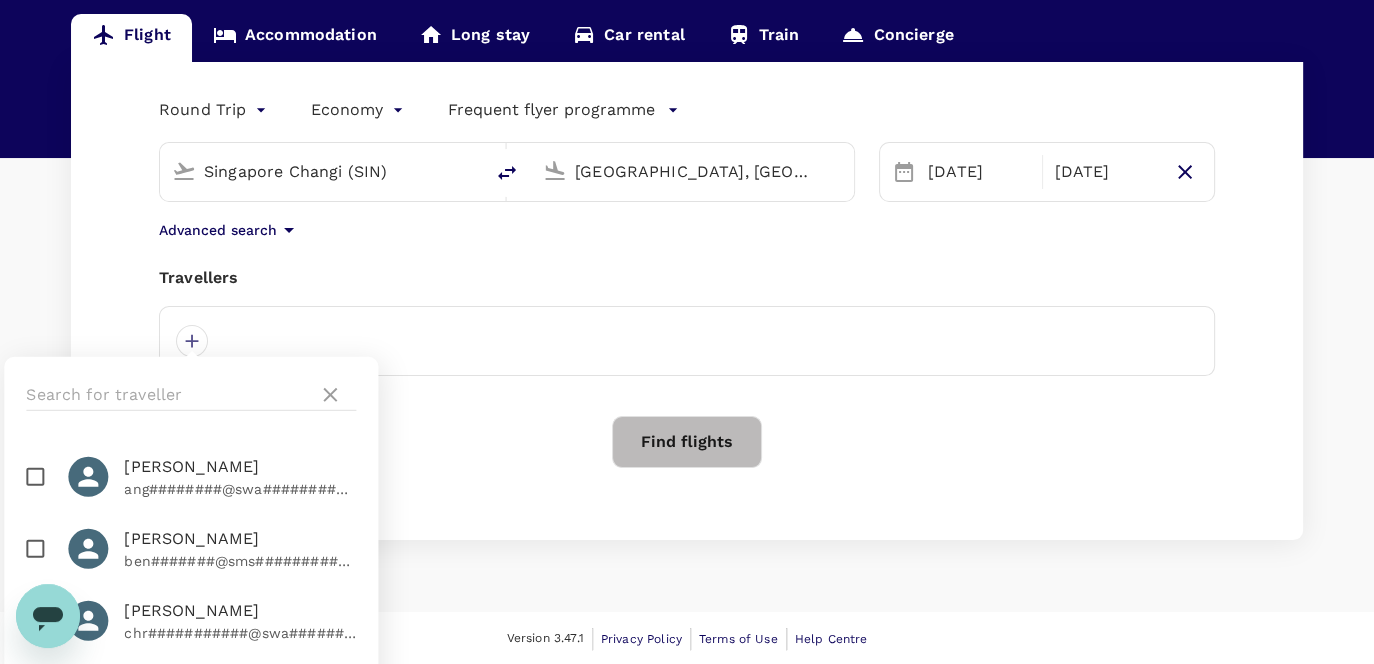 click at bounding box center (687, 341) 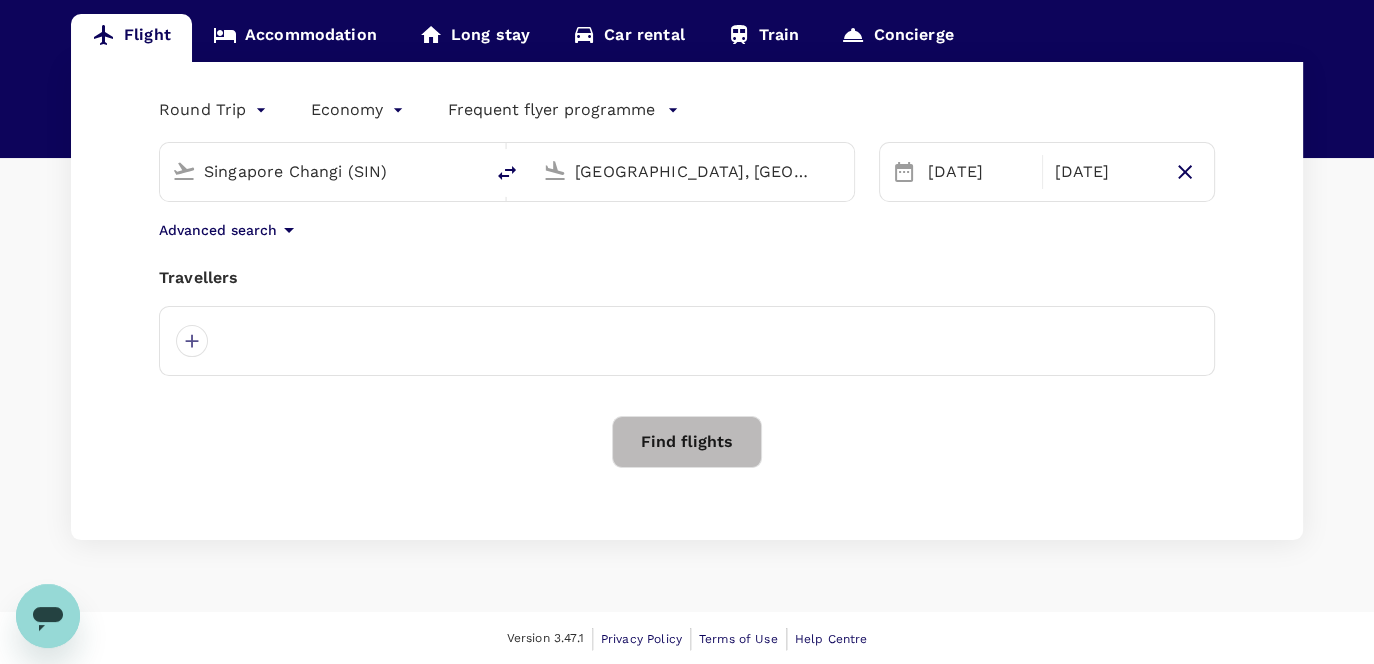 click at bounding box center (687, 341) 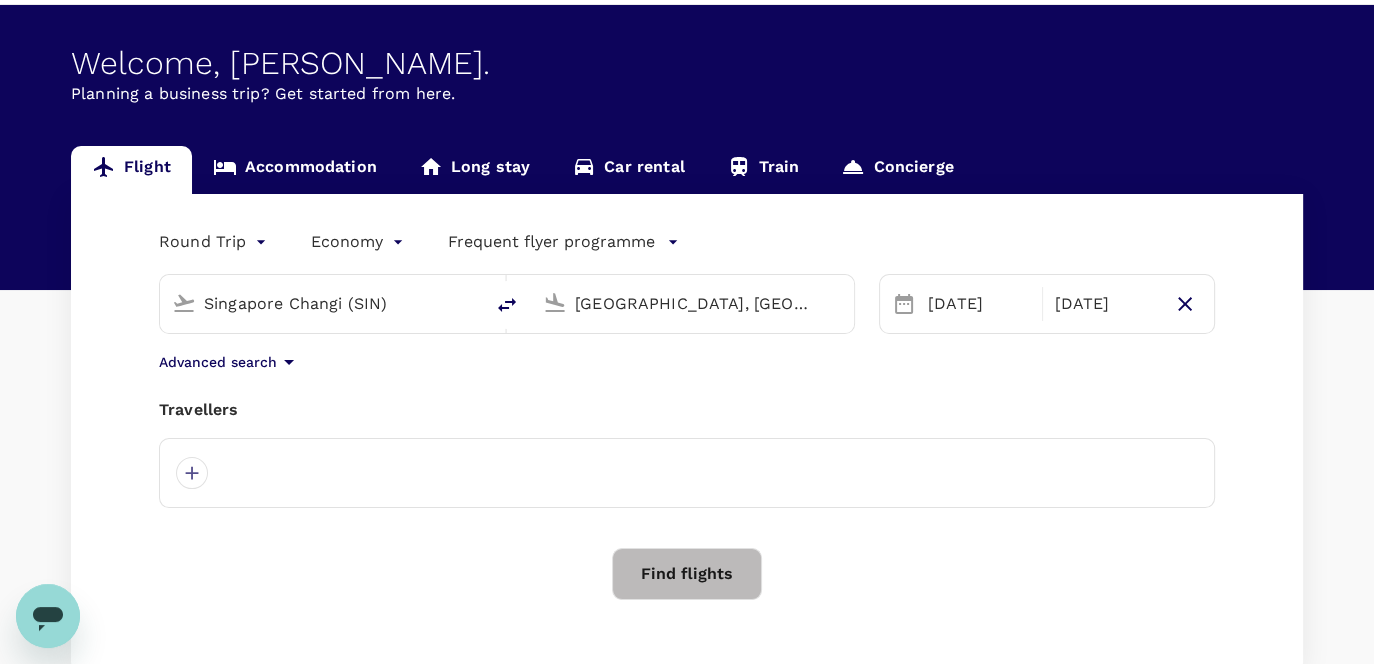 scroll, scrollTop: 0, scrollLeft: 0, axis: both 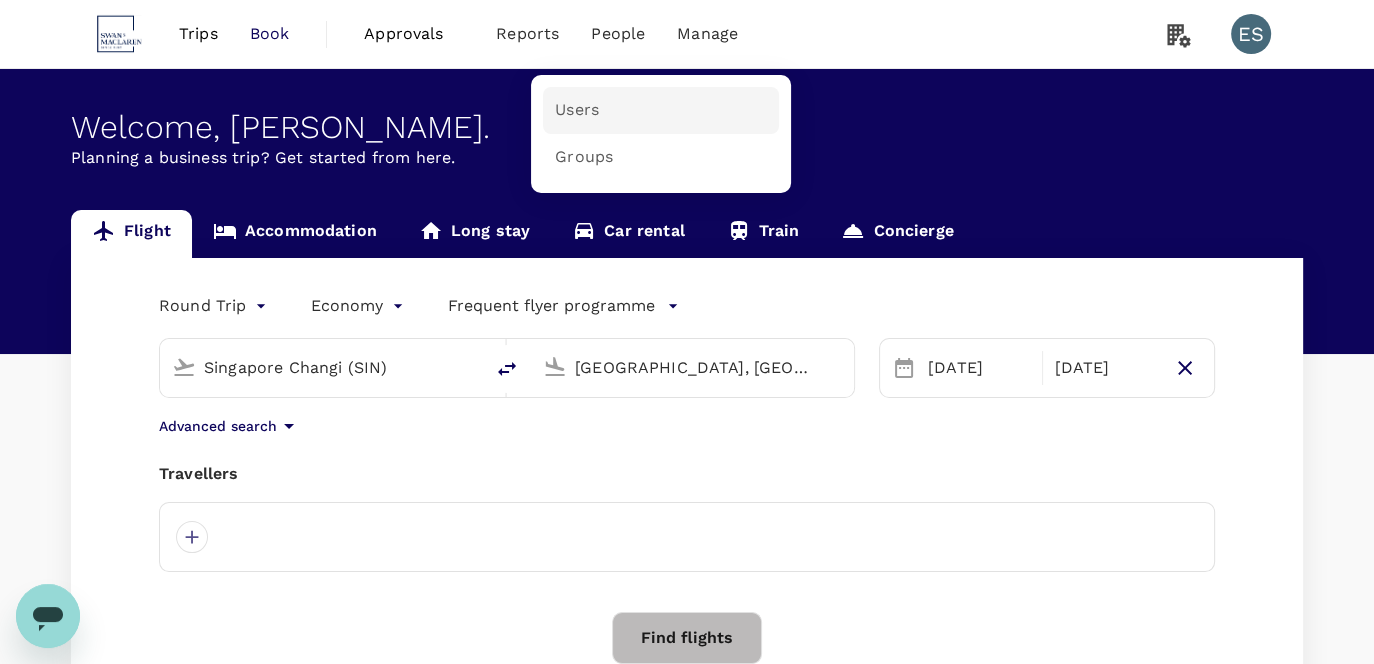 click on "Users" at bounding box center (577, 110) 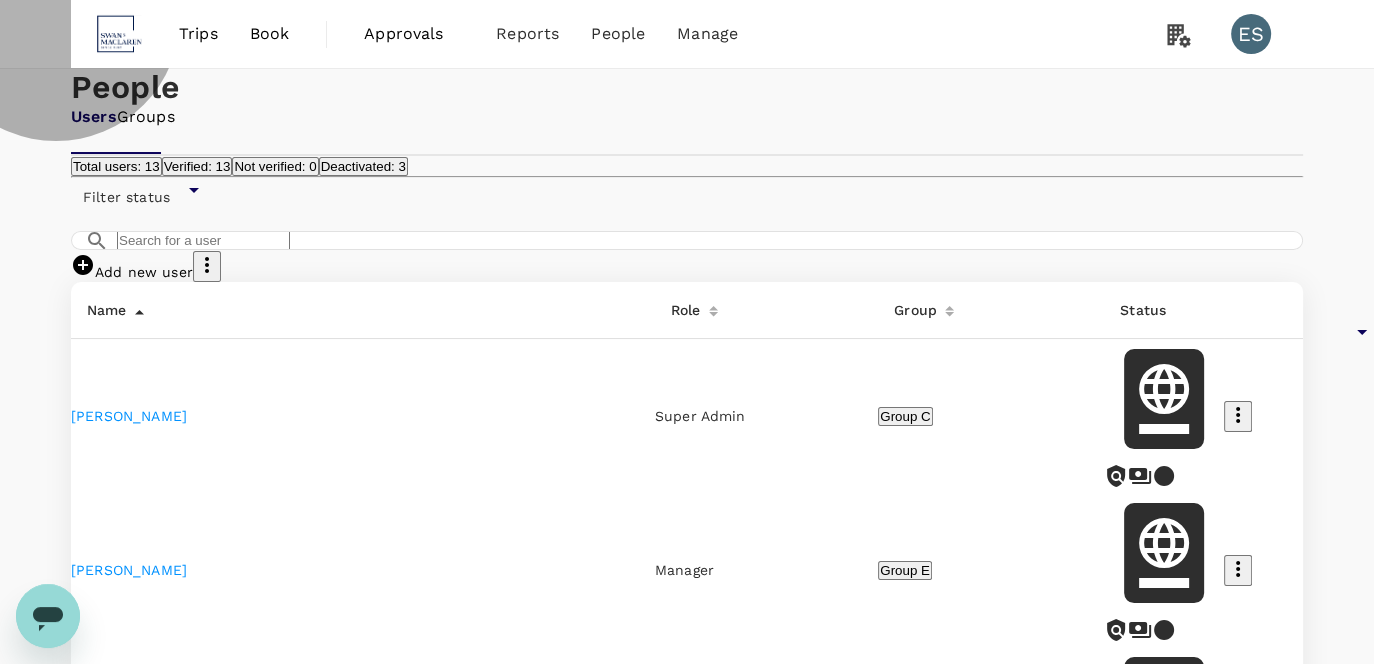 click on "Add new user" at bounding box center (132, 272) 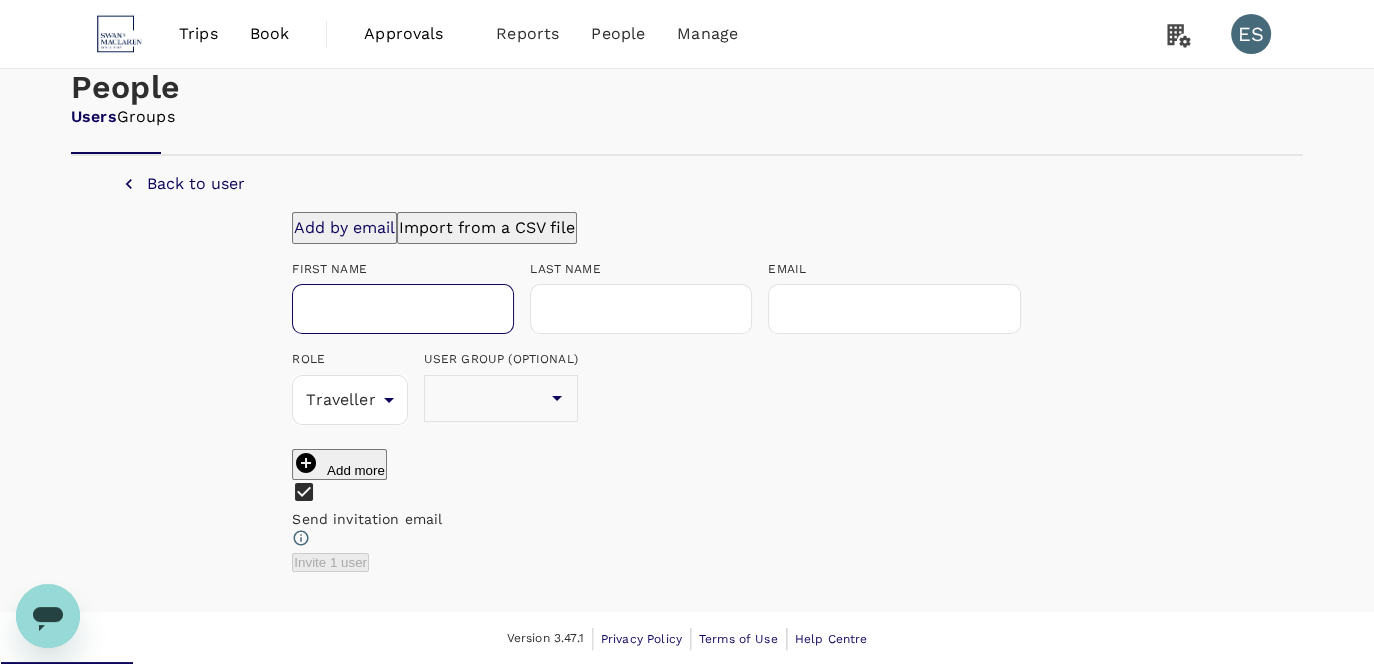 click at bounding box center [403, 309] 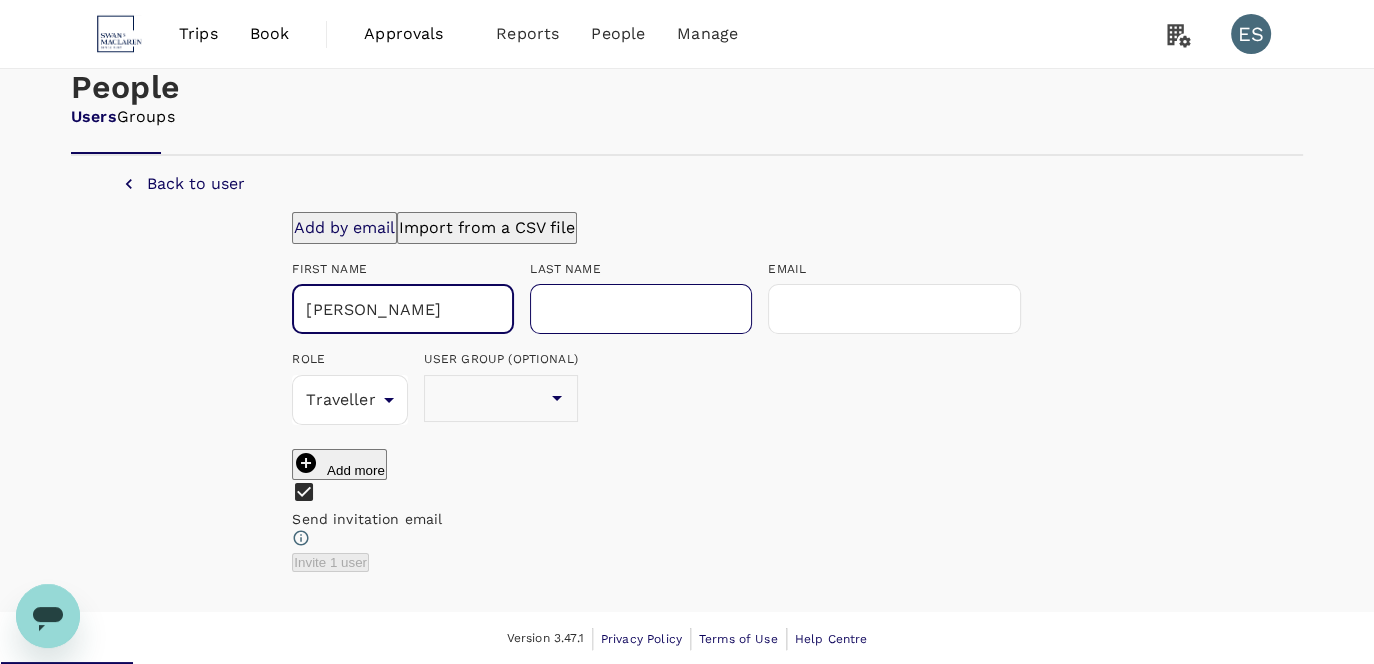 type on "[PERSON_NAME]" 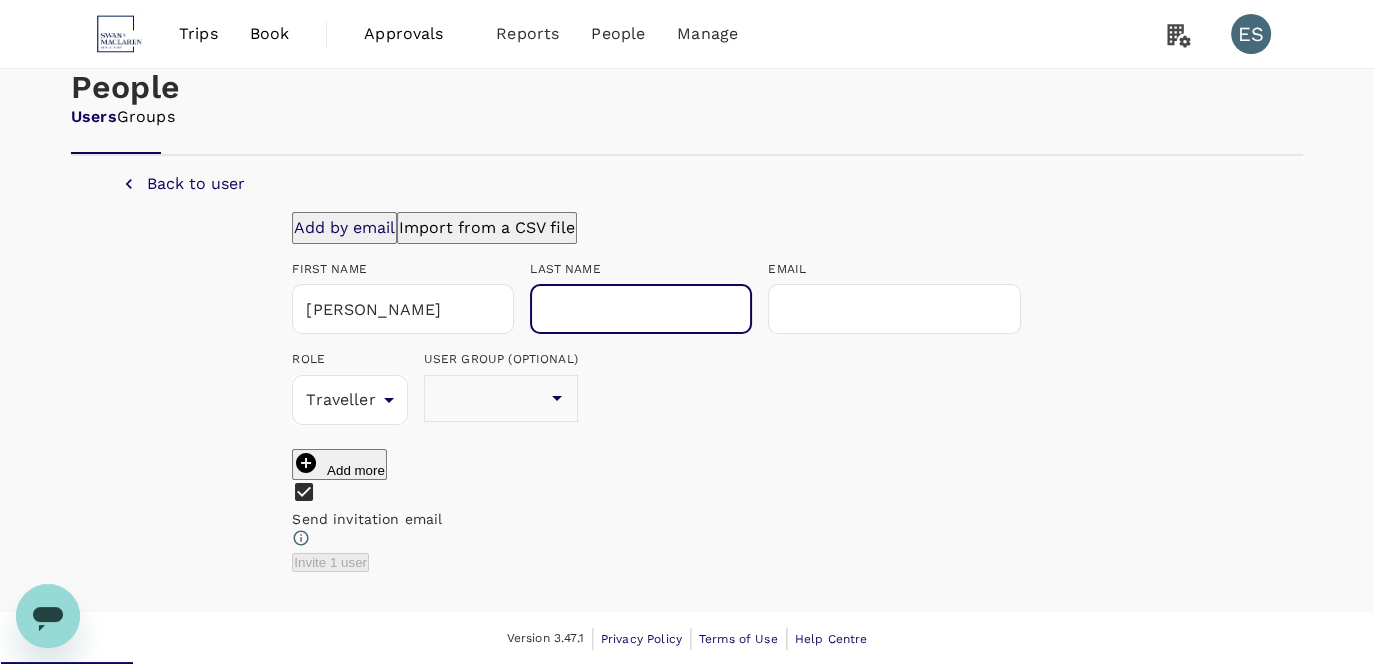 click at bounding box center (641, 309) 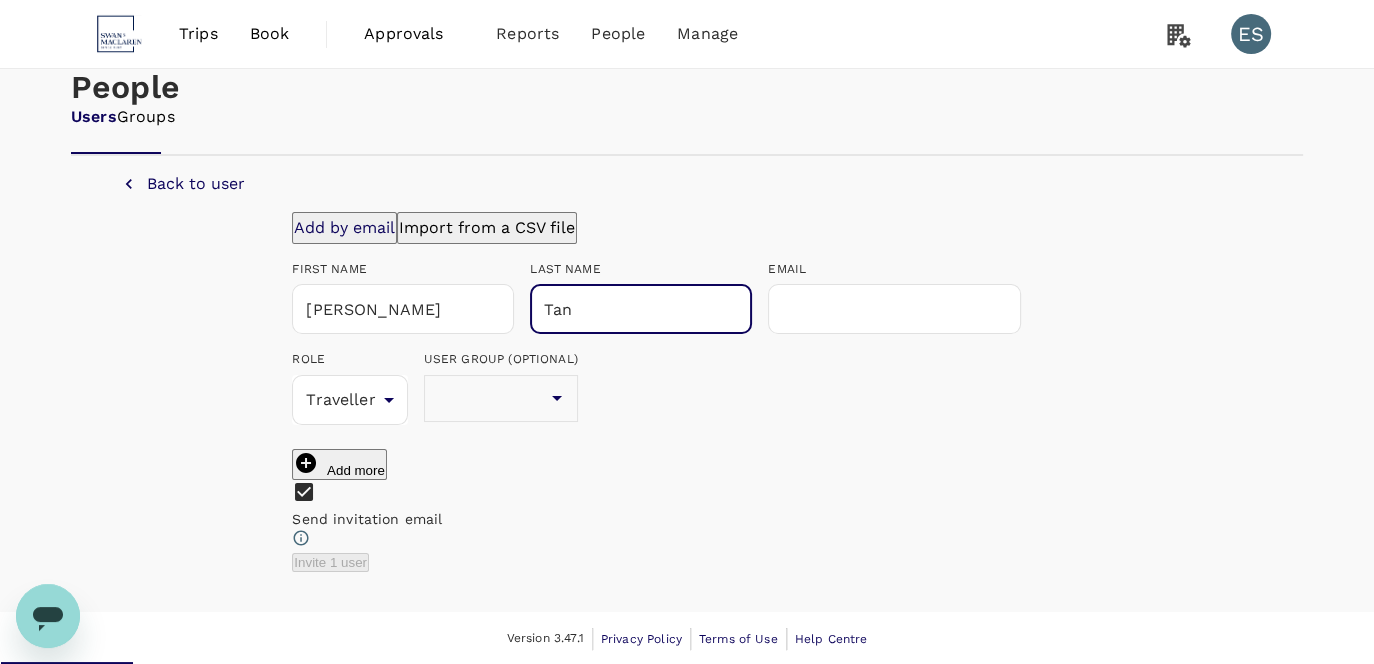 type on "Tan" 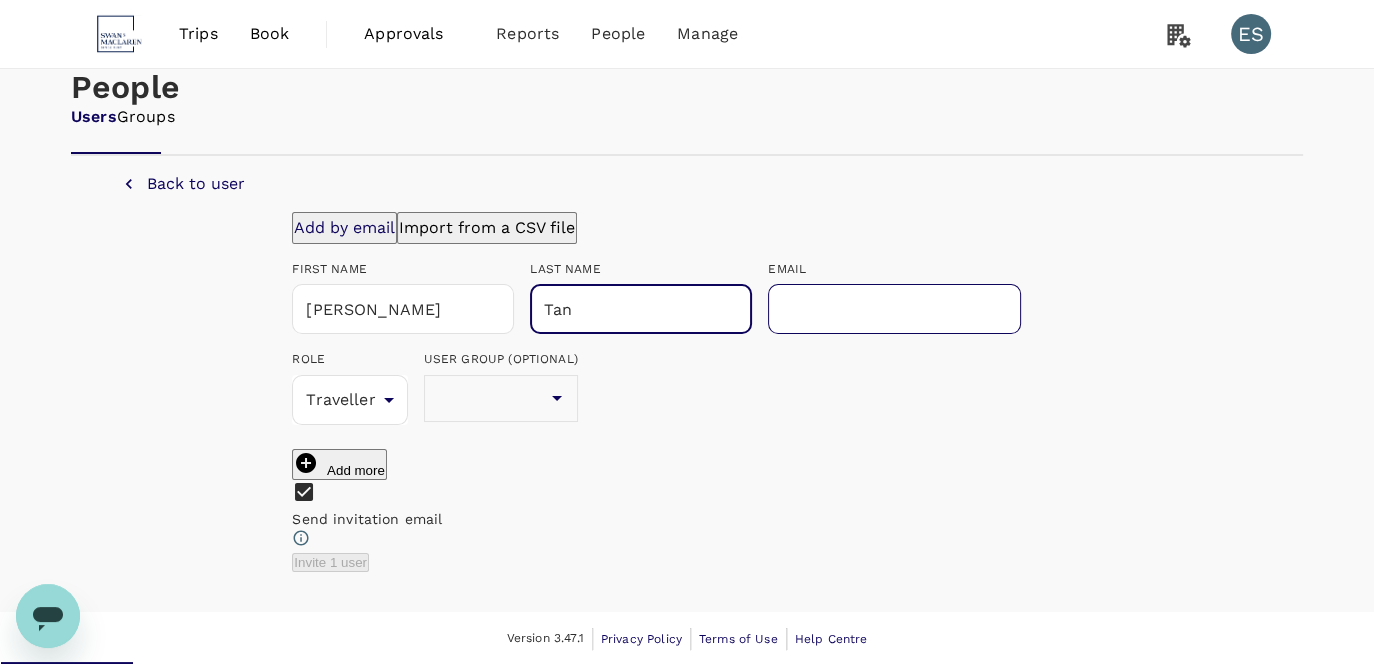 click at bounding box center [894, 309] 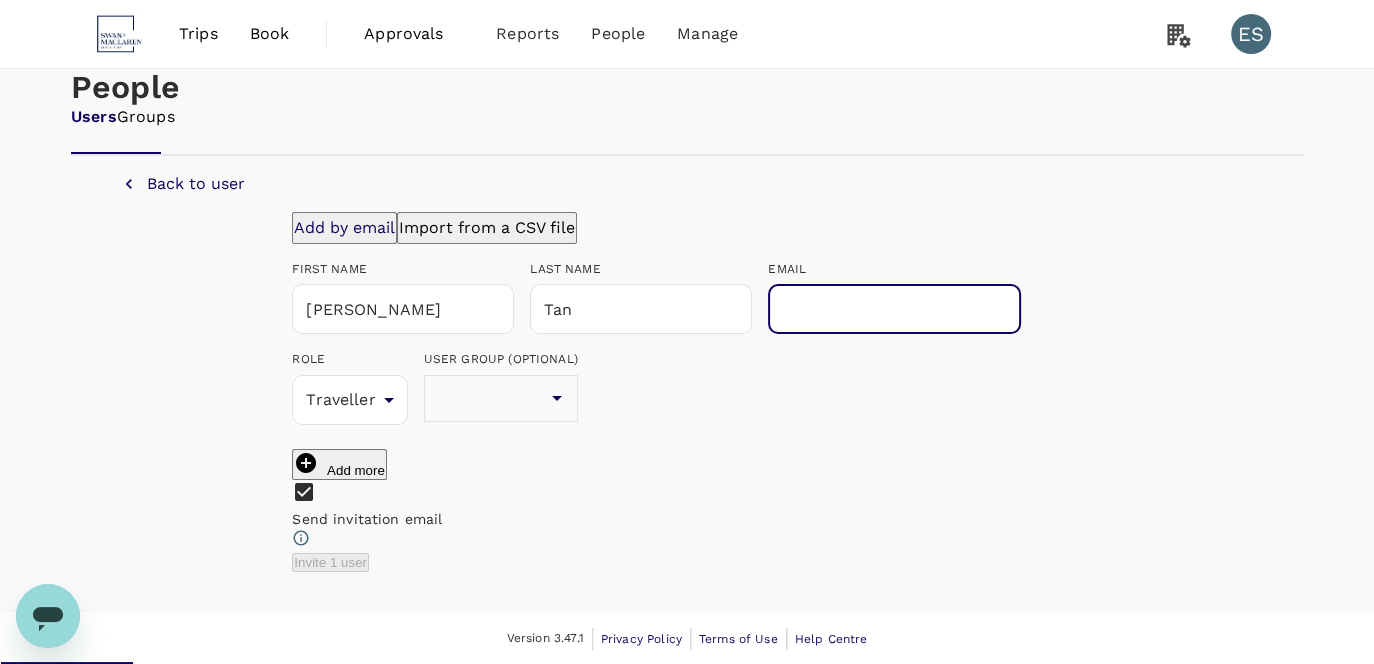 paste on "[PERSON_NAME][EMAIL_ADDRESS][DOMAIN_NAME]" 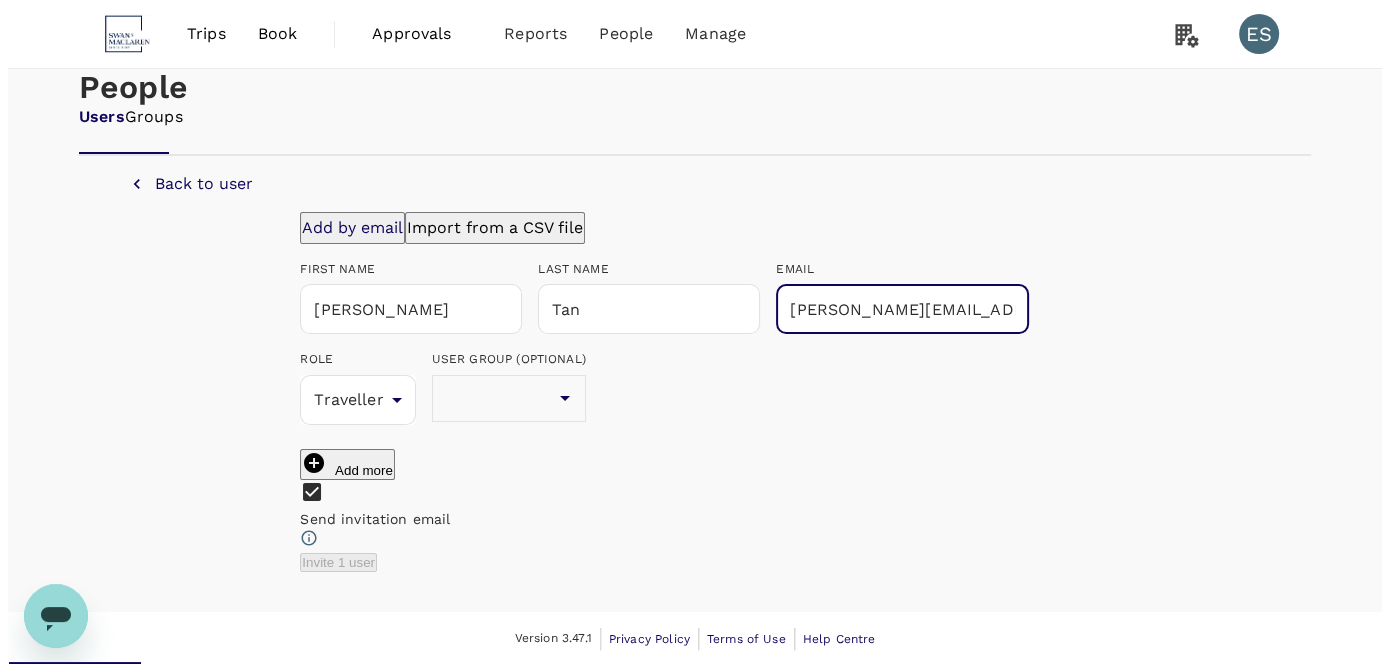 scroll, scrollTop: 0, scrollLeft: 44, axis: horizontal 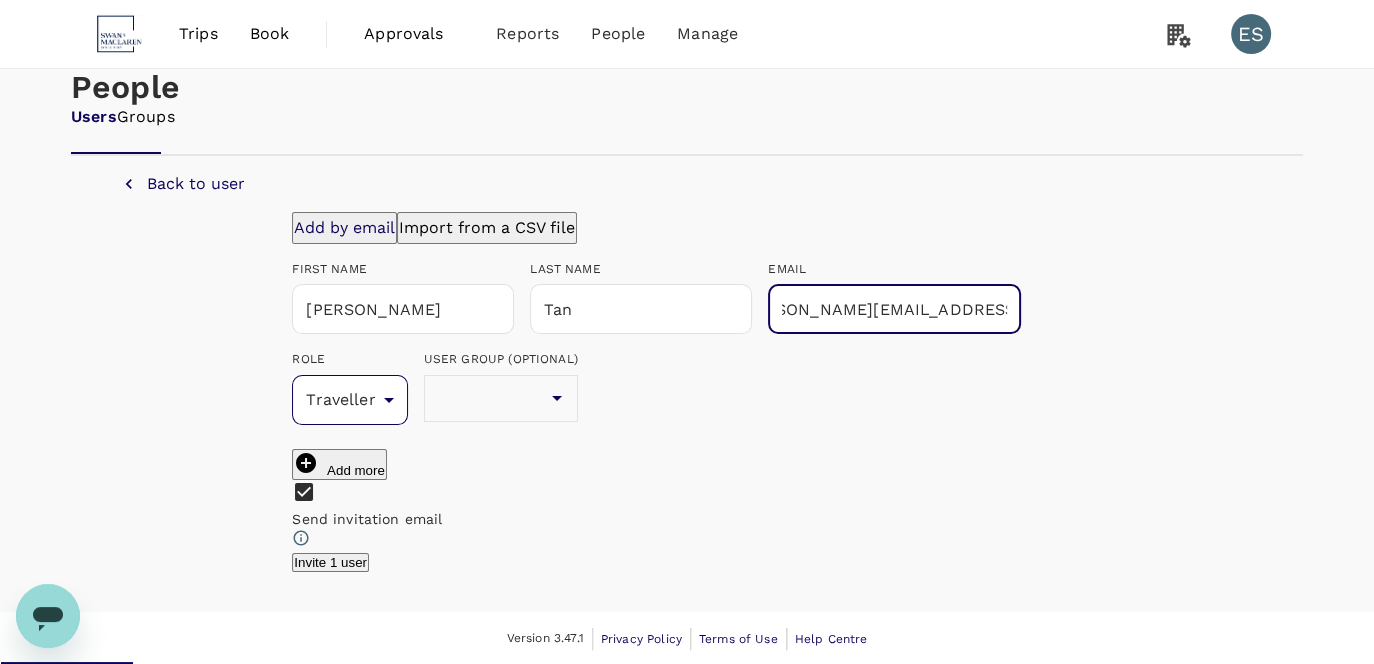 type on "[PERSON_NAME][EMAIL_ADDRESS][DOMAIN_NAME]" 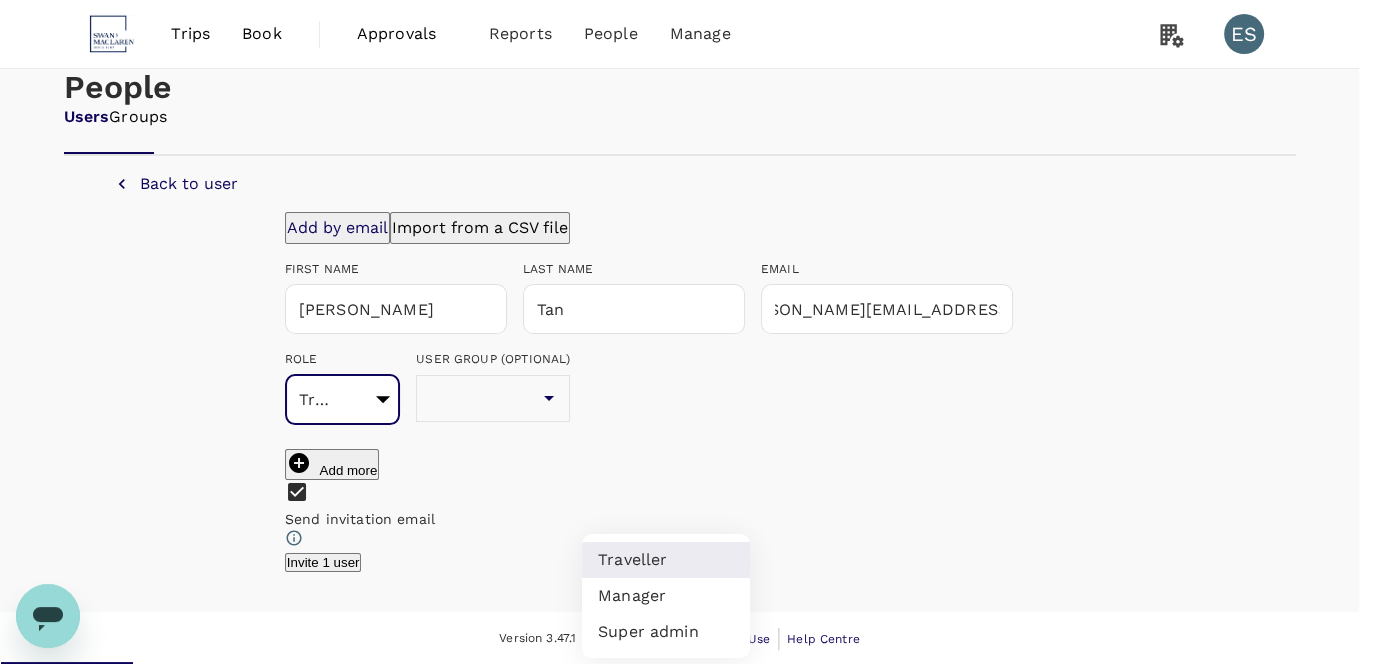 scroll, scrollTop: 0, scrollLeft: 0, axis: both 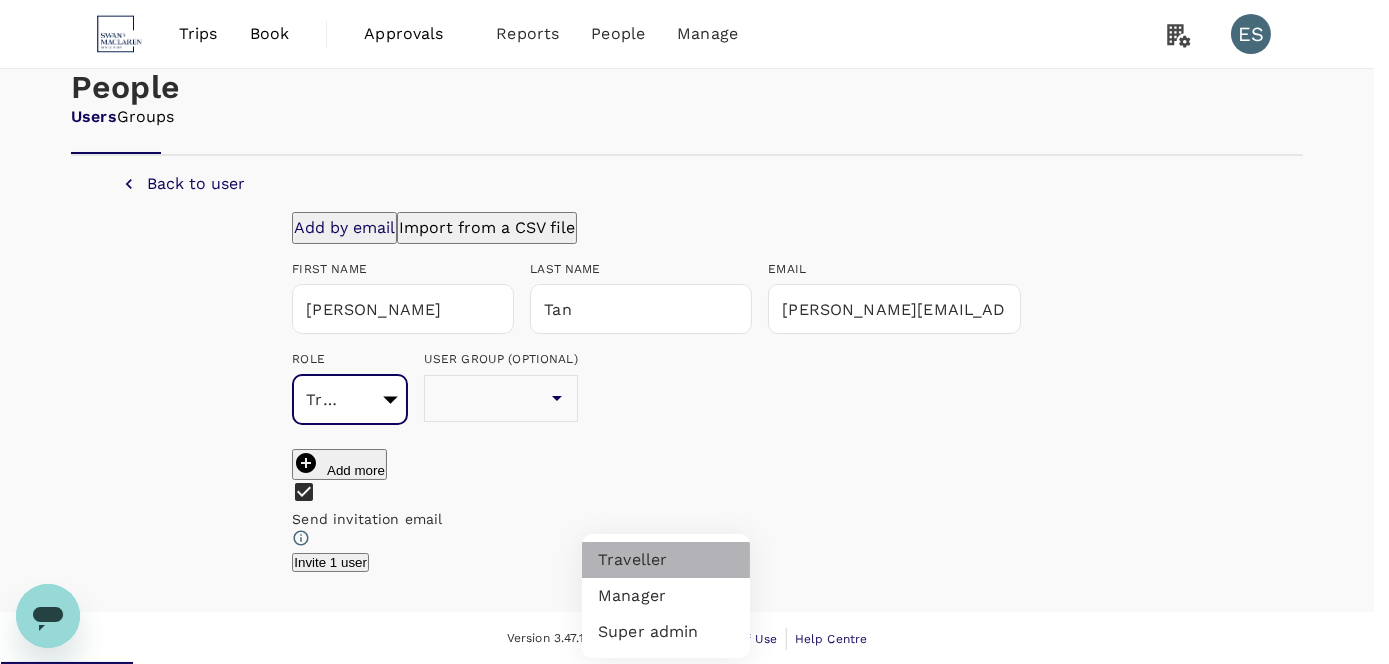 click on "Traveller" at bounding box center [666, 560] 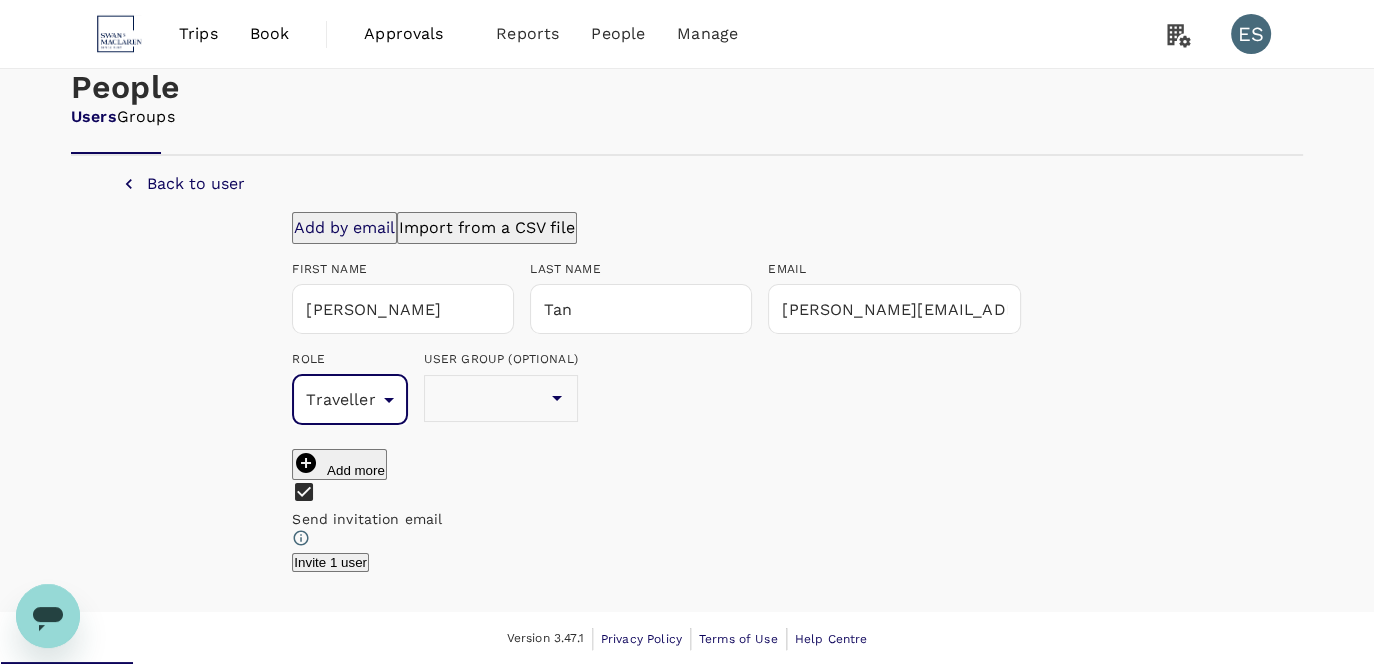 scroll, scrollTop: 200, scrollLeft: 0, axis: vertical 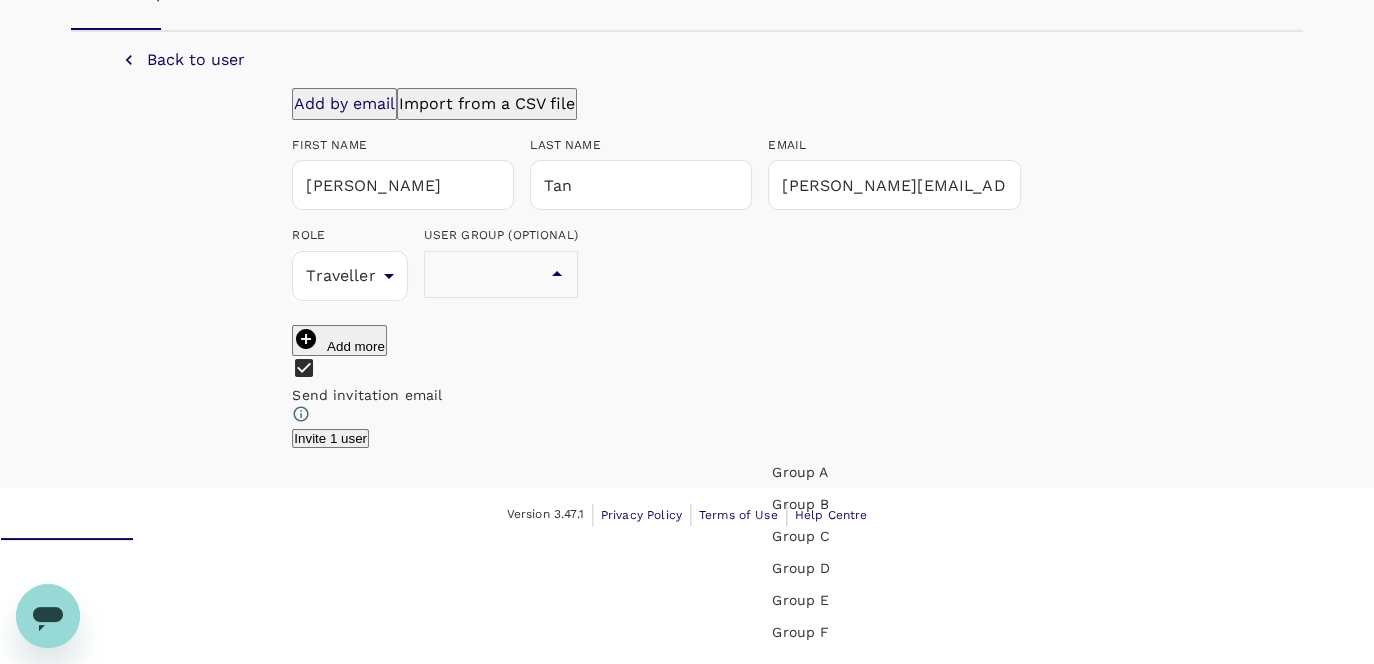 click at bounding box center (452, 274) 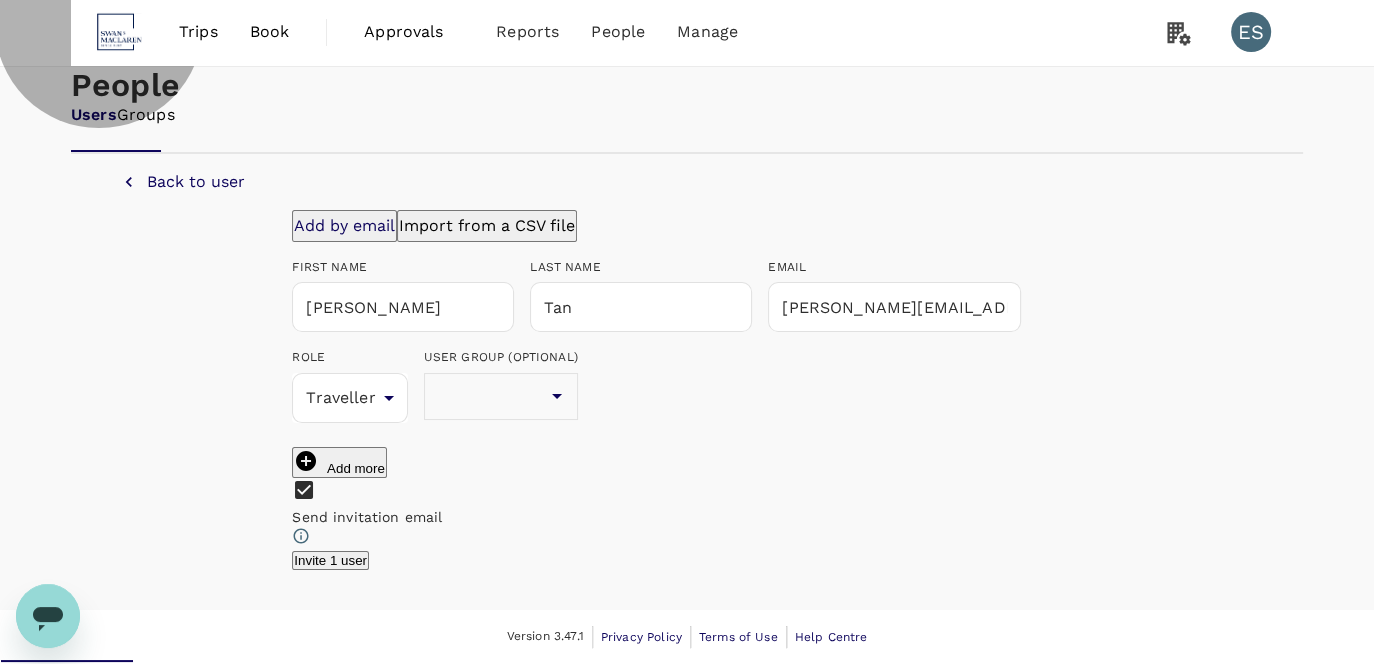 click on "Add more" at bounding box center [356, 468] 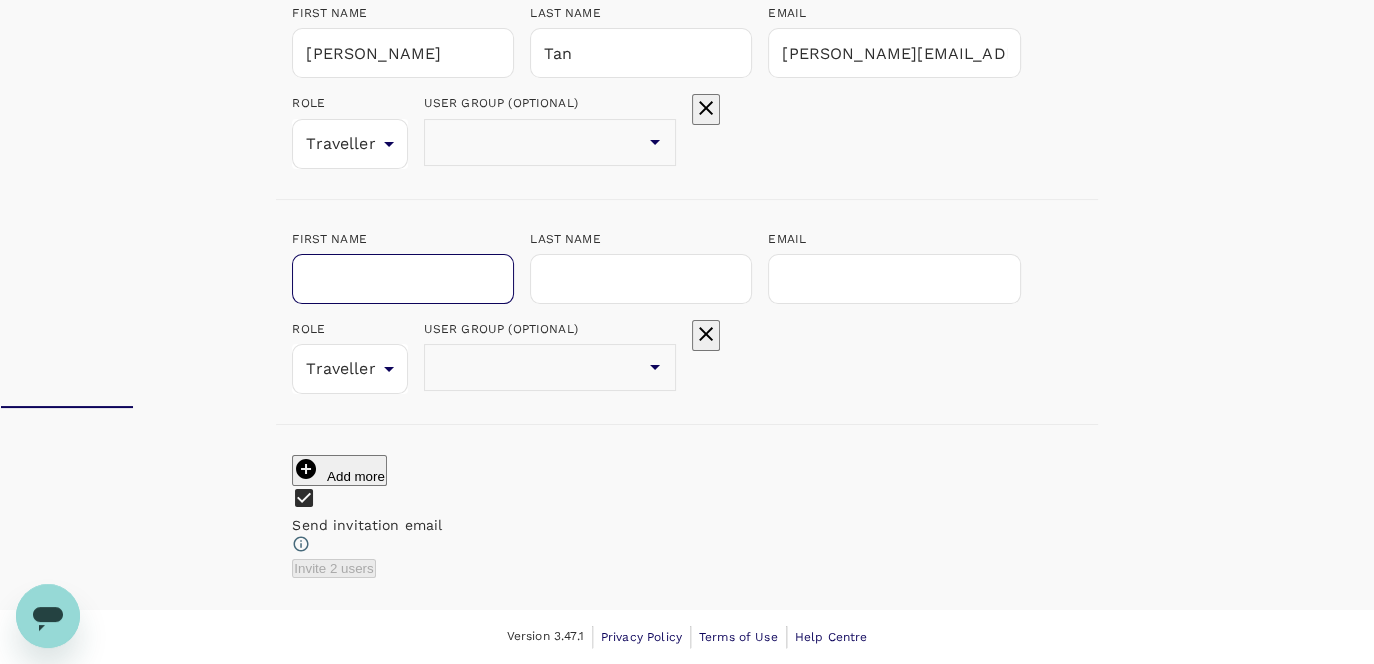 scroll, scrollTop: 300, scrollLeft: 0, axis: vertical 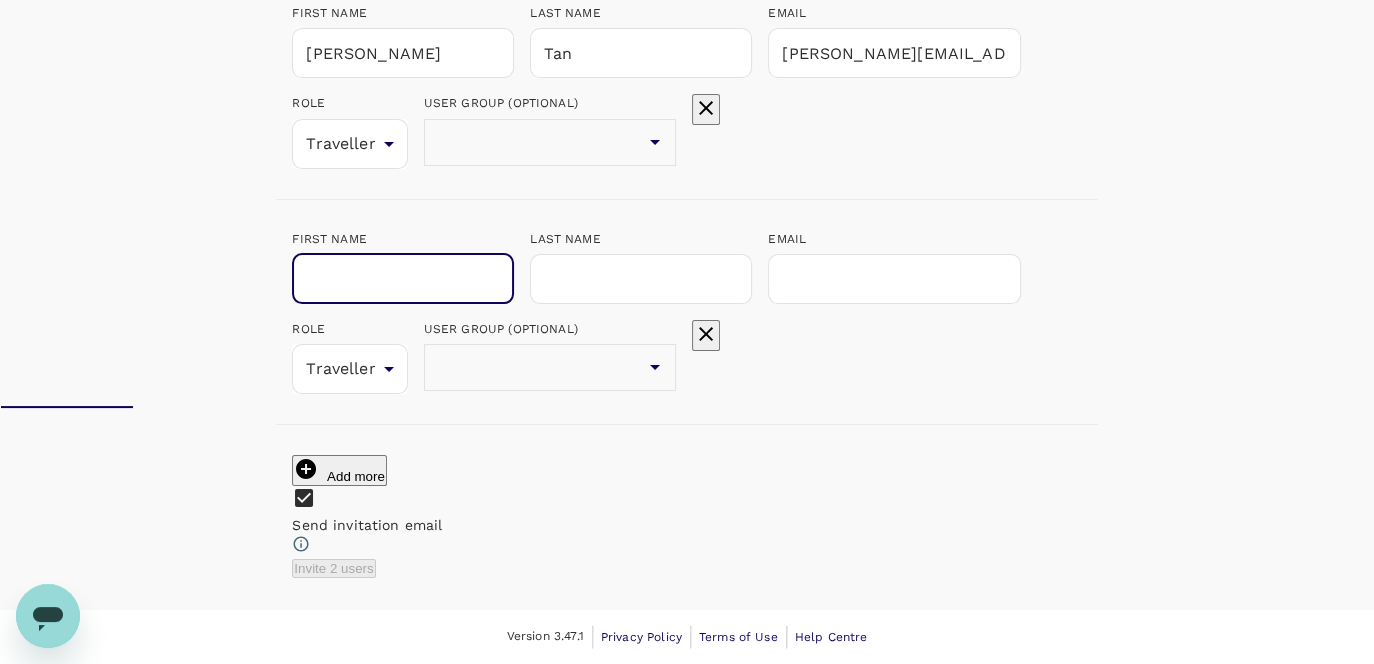 click at bounding box center [403, 279] 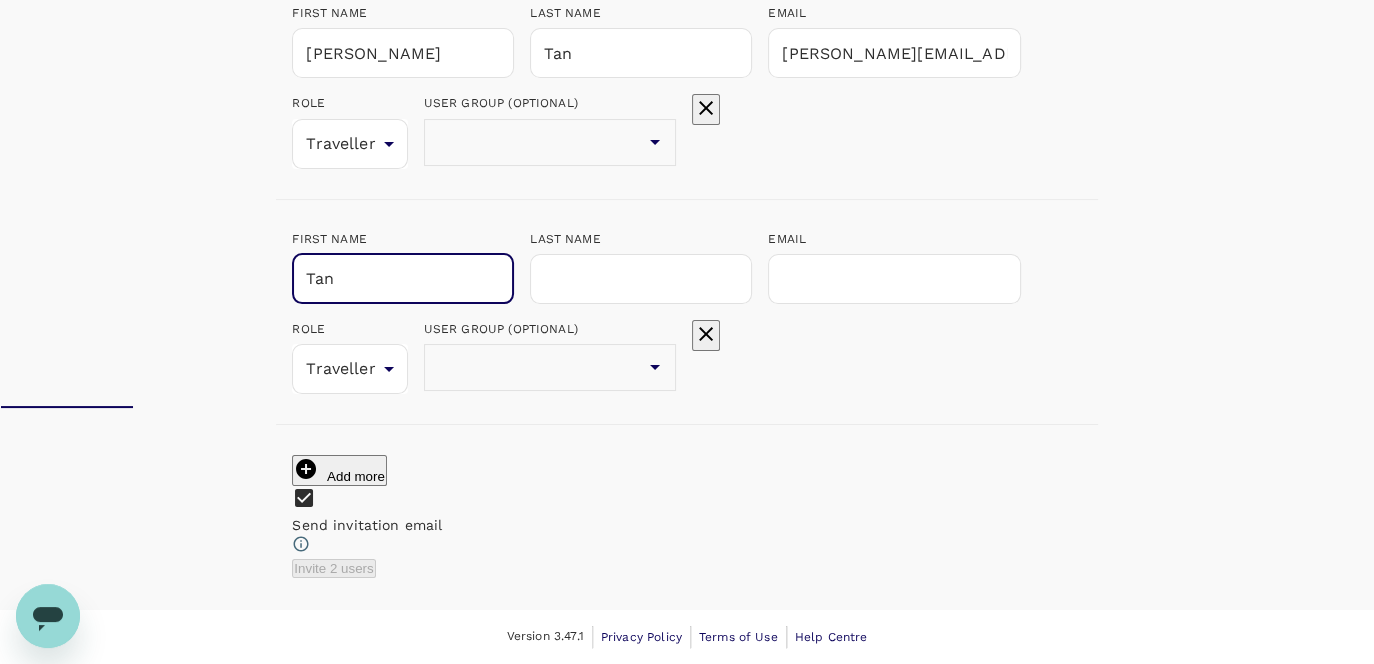 type on "Tan" 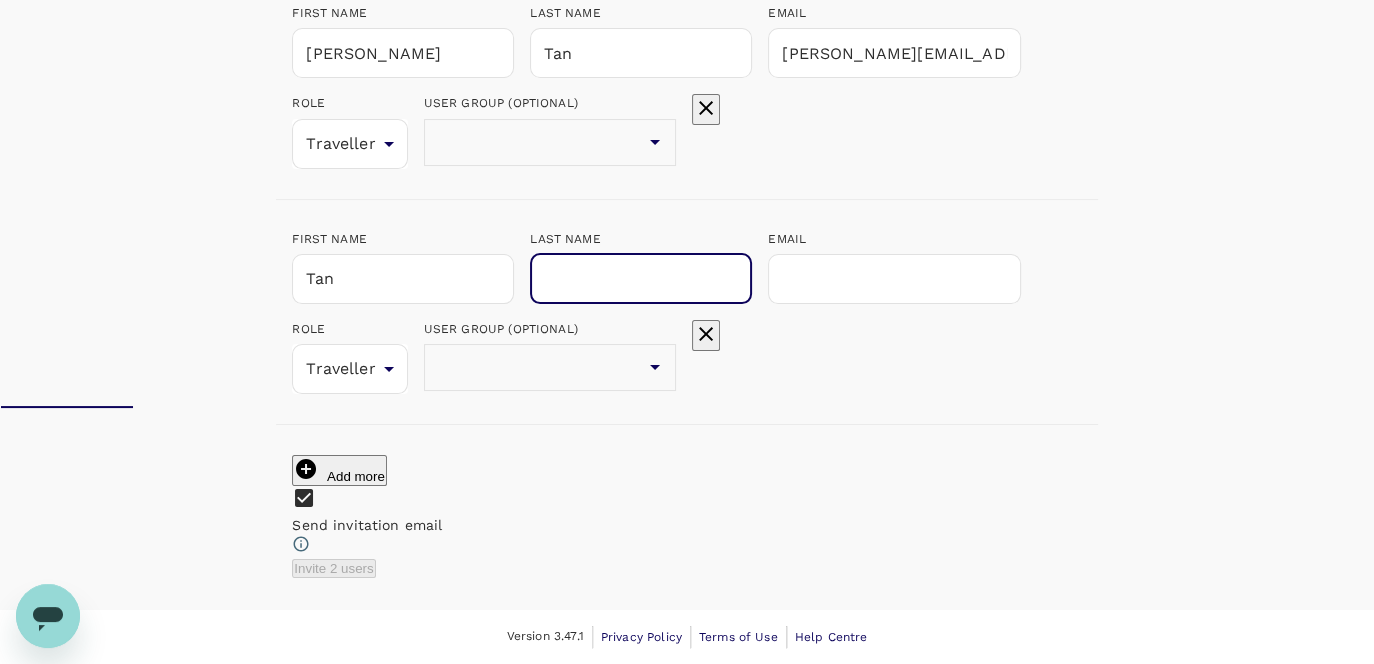 click at bounding box center (641, 279) 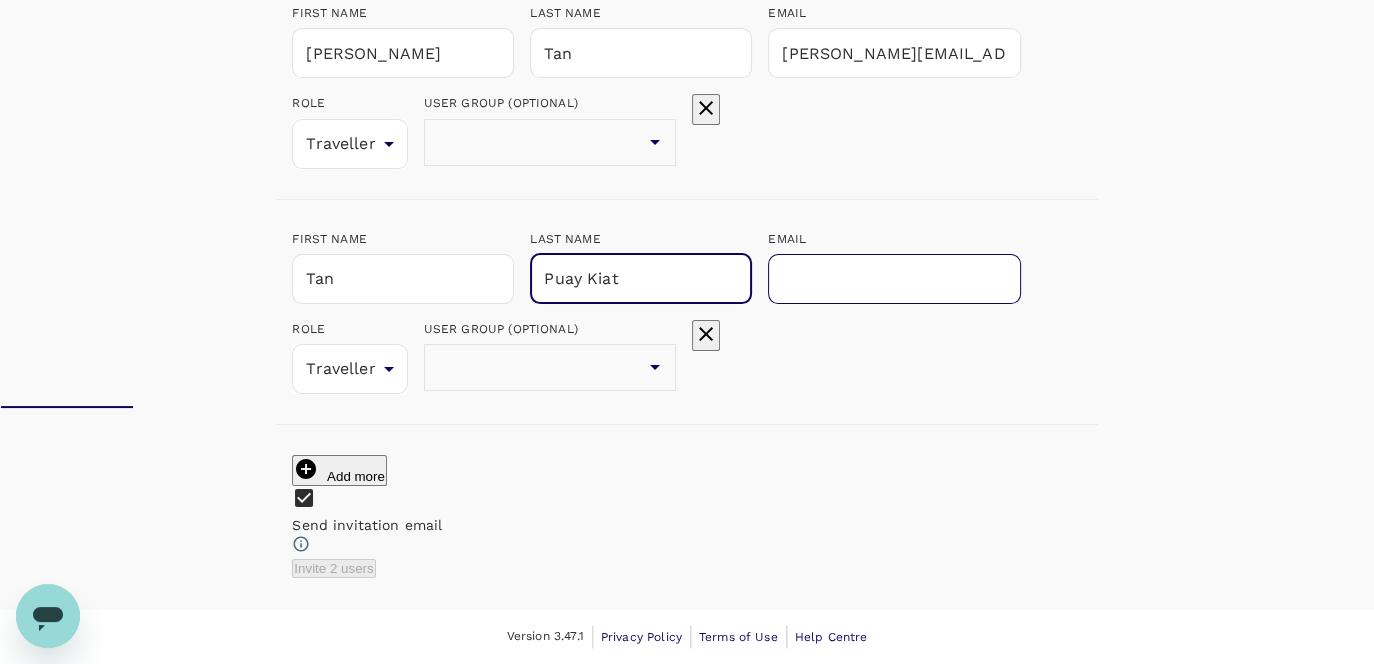 type on "Puay Kiat" 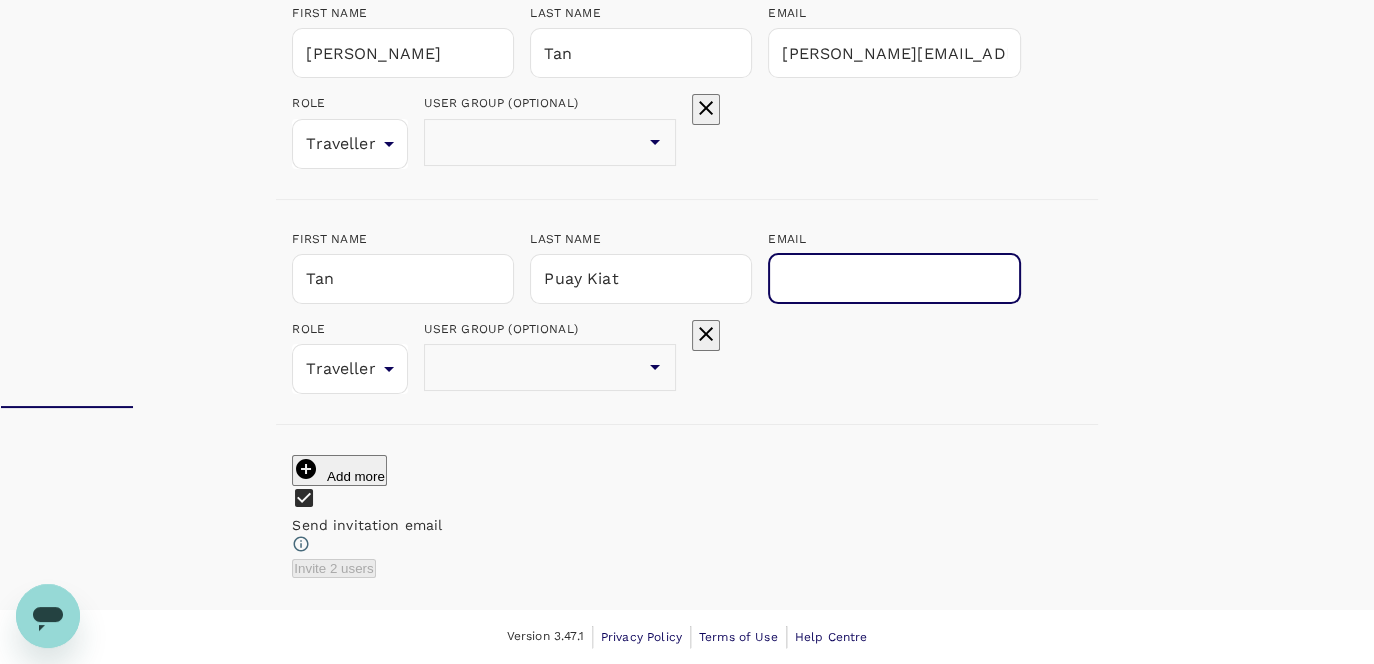 click at bounding box center (452, 142) 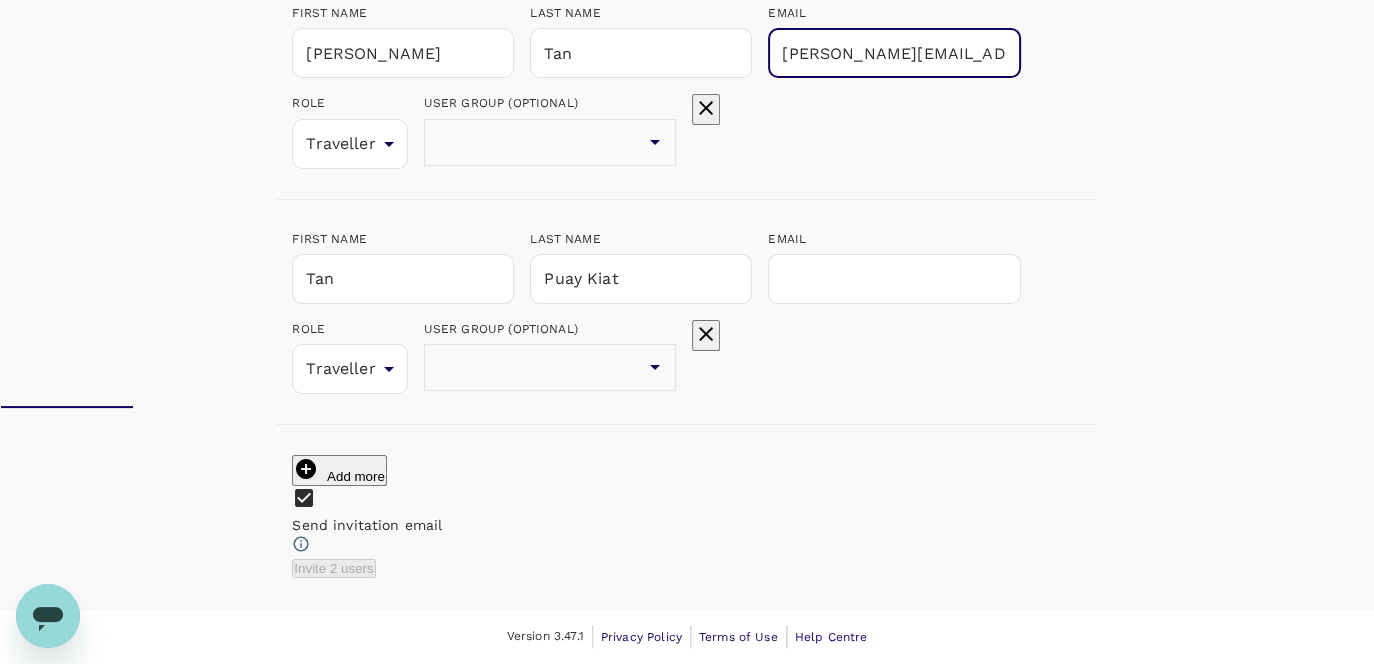 drag, startPoint x: 533, startPoint y: 238, endPoint x: 159, endPoint y: 246, distance: 374.08554 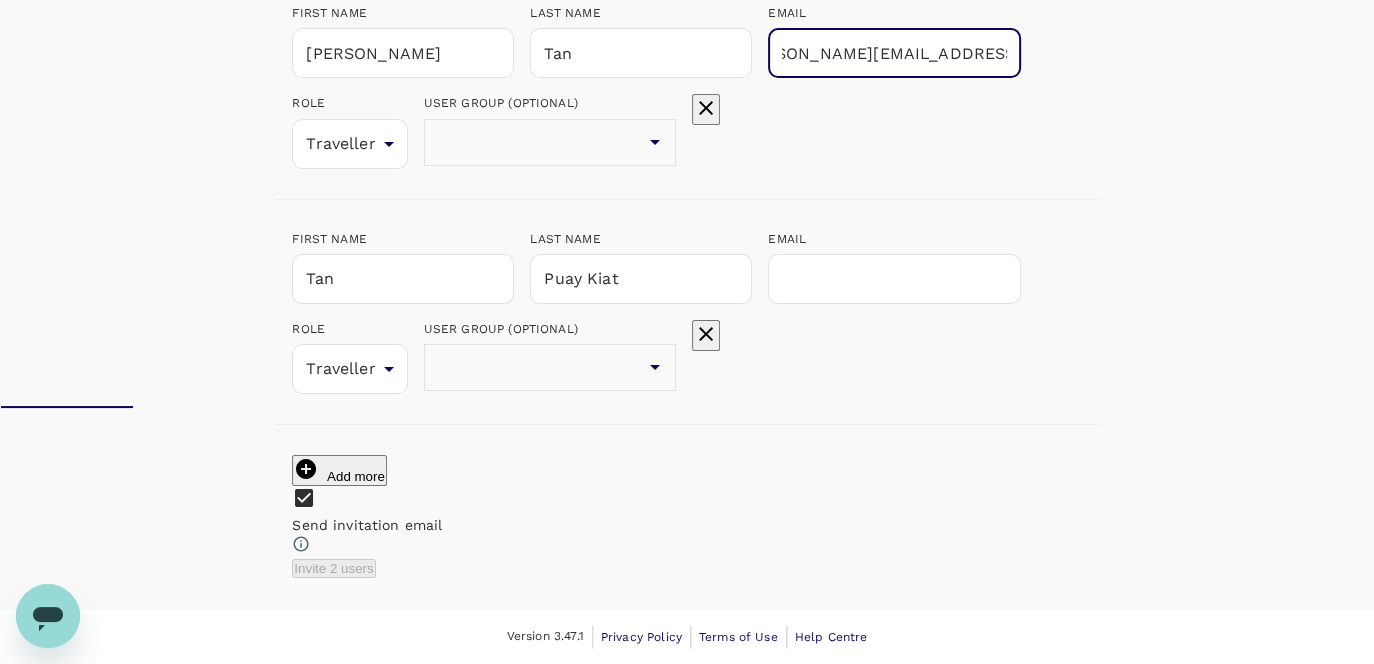 drag, startPoint x: 425, startPoint y: 234, endPoint x: 1039, endPoint y: 262, distance: 614.6381 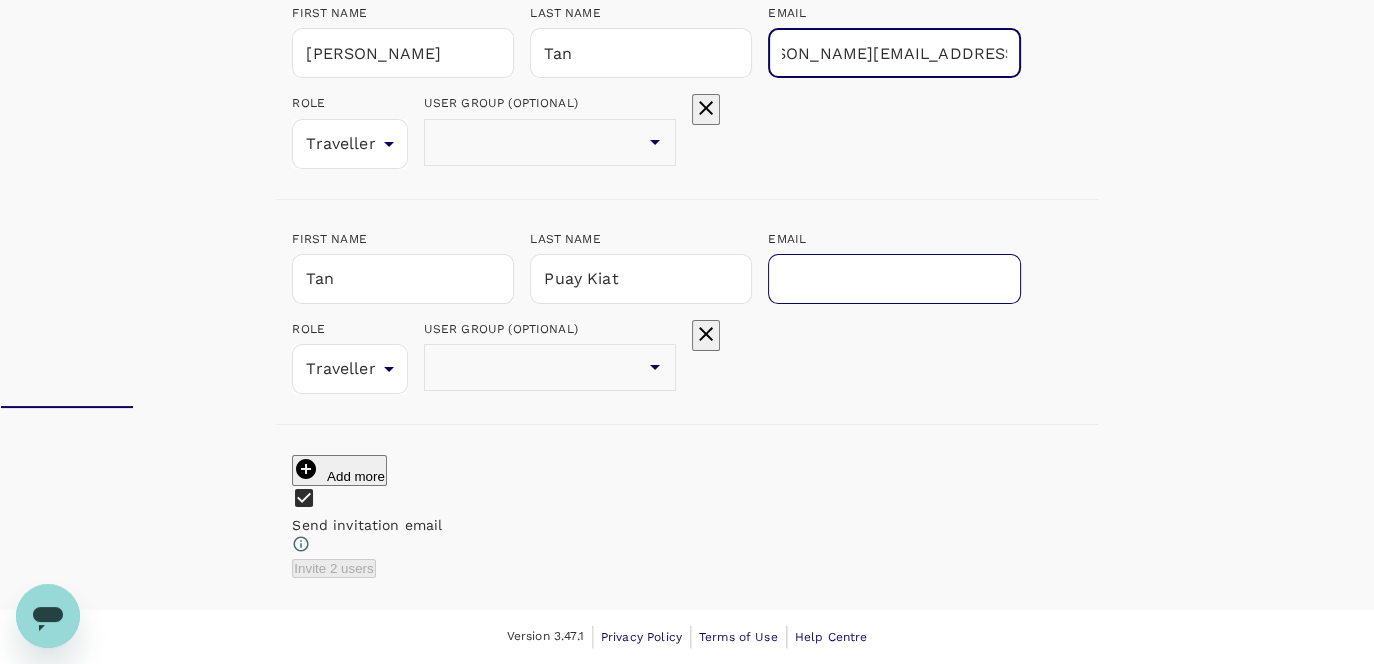 click at bounding box center (894, 279) 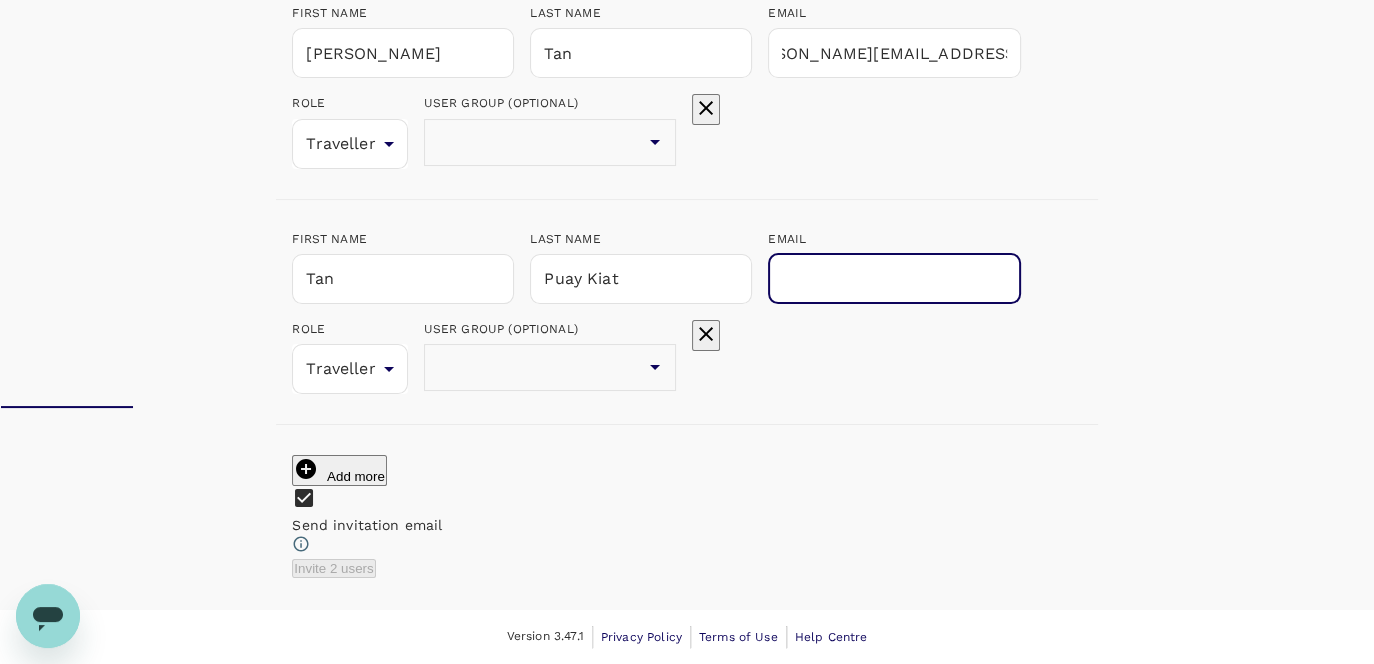 scroll, scrollTop: 0, scrollLeft: 0, axis: both 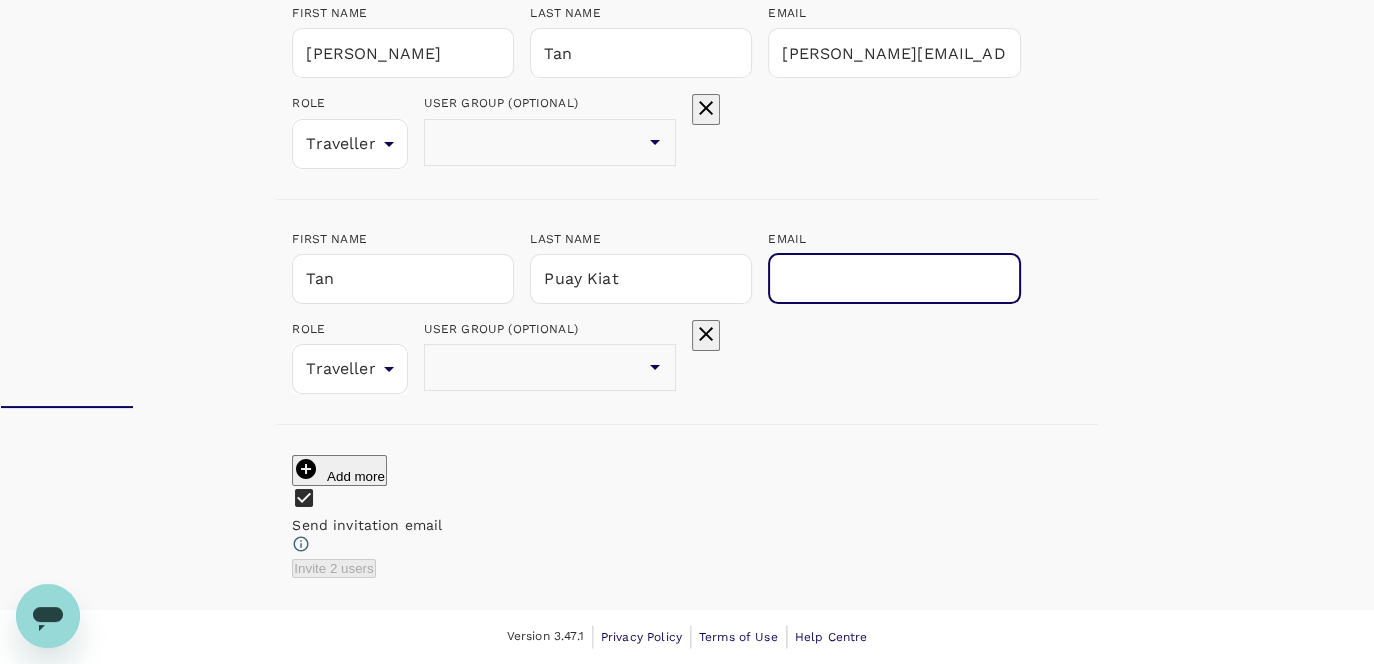 paste on "[PERSON_NAME][EMAIL_ADDRESS][DOMAIN_NAME]" 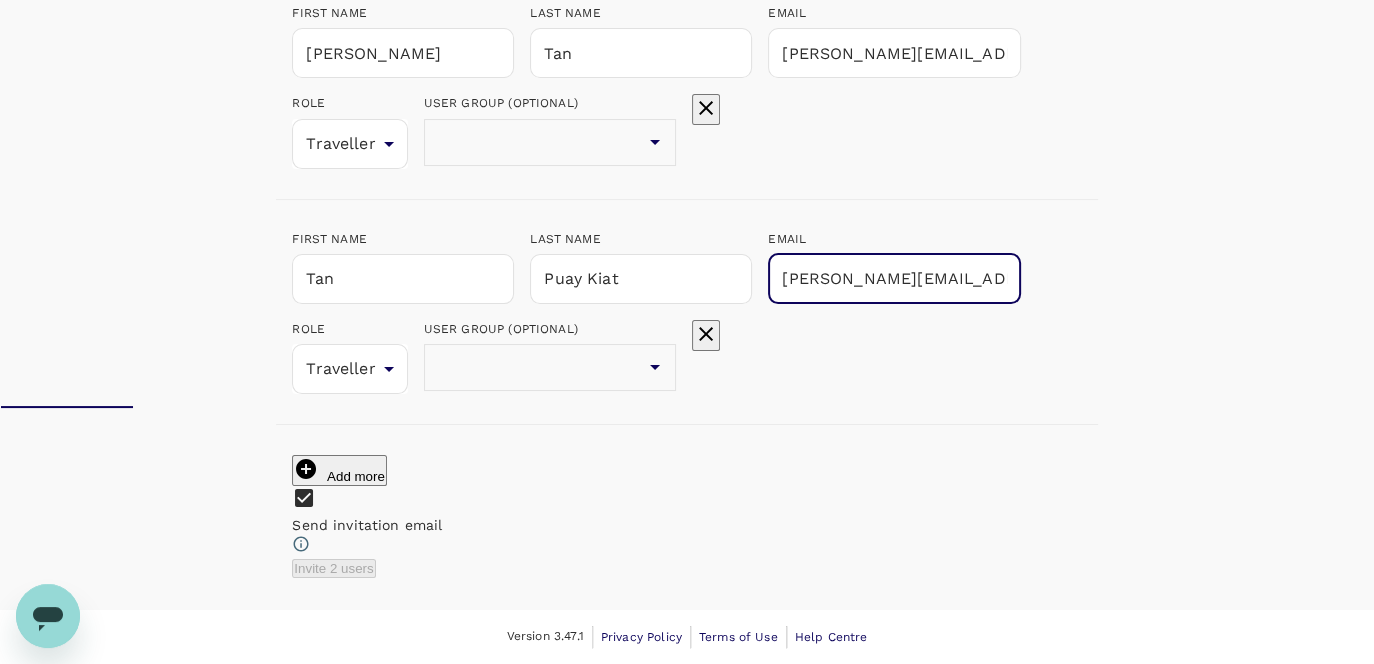 scroll, scrollTop: 0, scrollLeft: 44, axis: horizontal 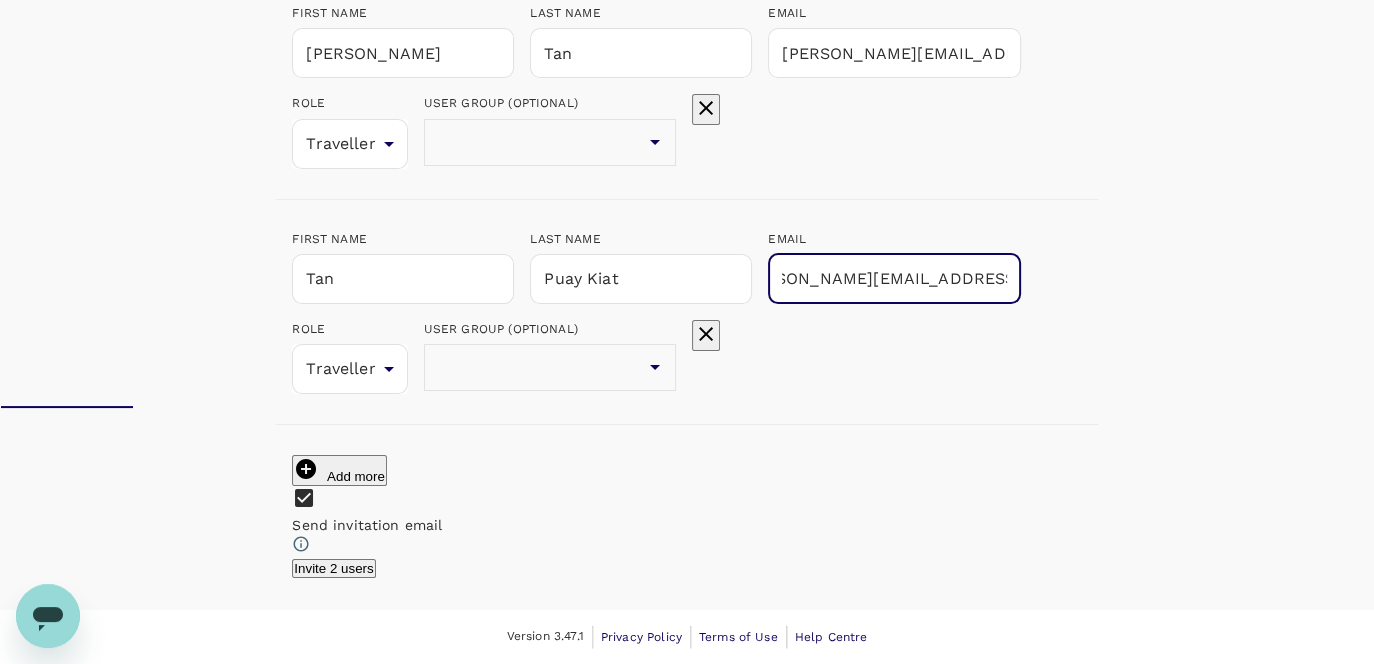 type on "[PERSON_NAME][EMAIL_ADDRESS][DOMAIN_NAME]" 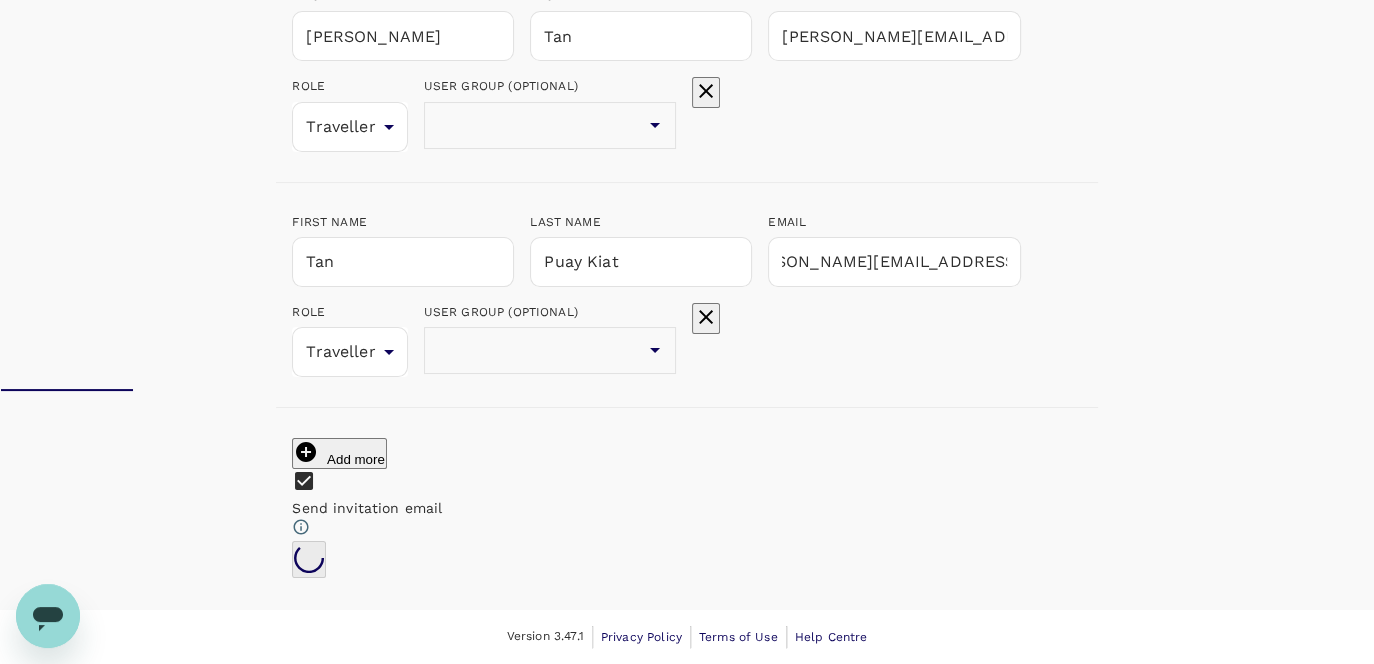 scroll, scrollTop: 0, scrollLeft: 0, axis: both 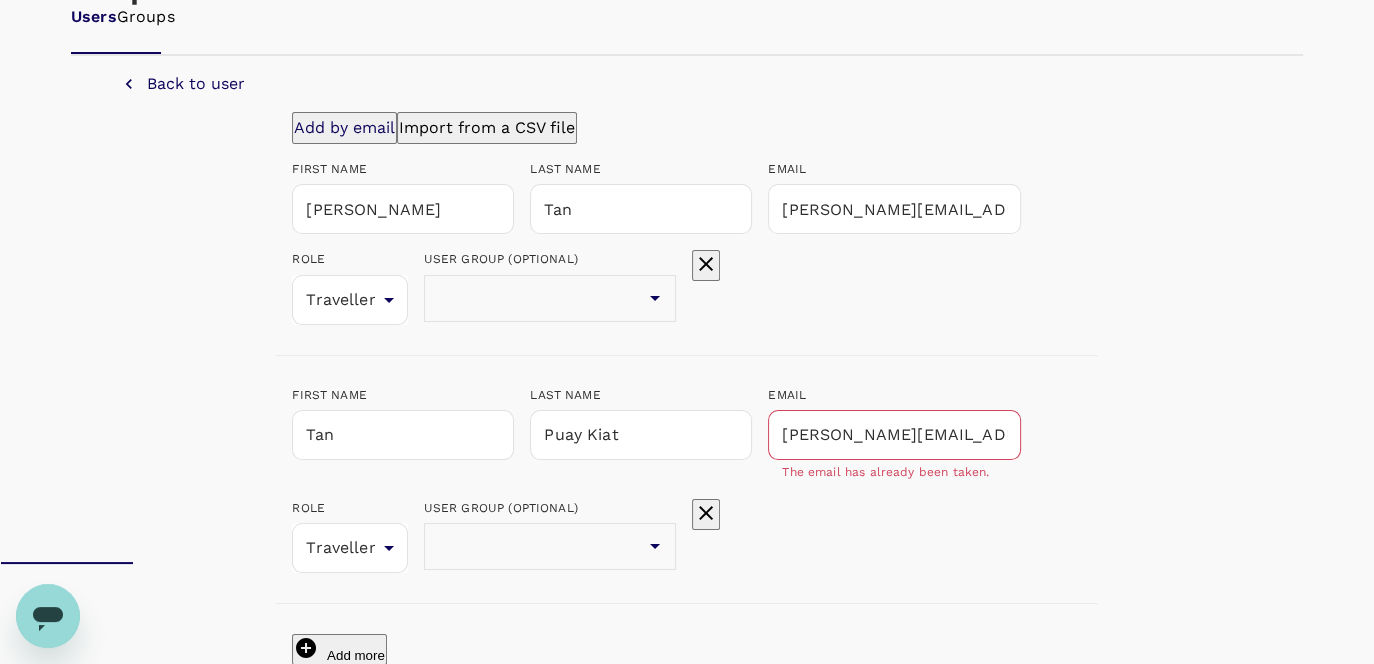 click on "Back to user" at bounding box center (196, 84) 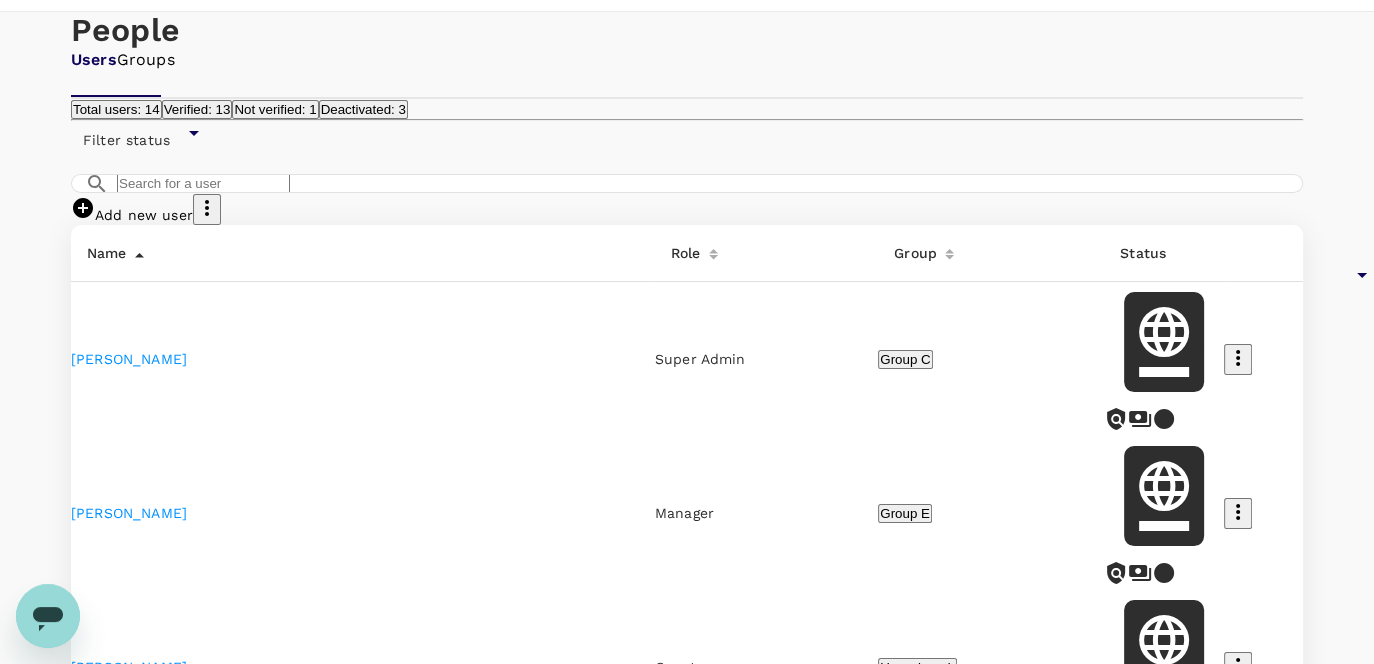 scroll, scrollTop: 0, scrollLeft: 0, axis: both 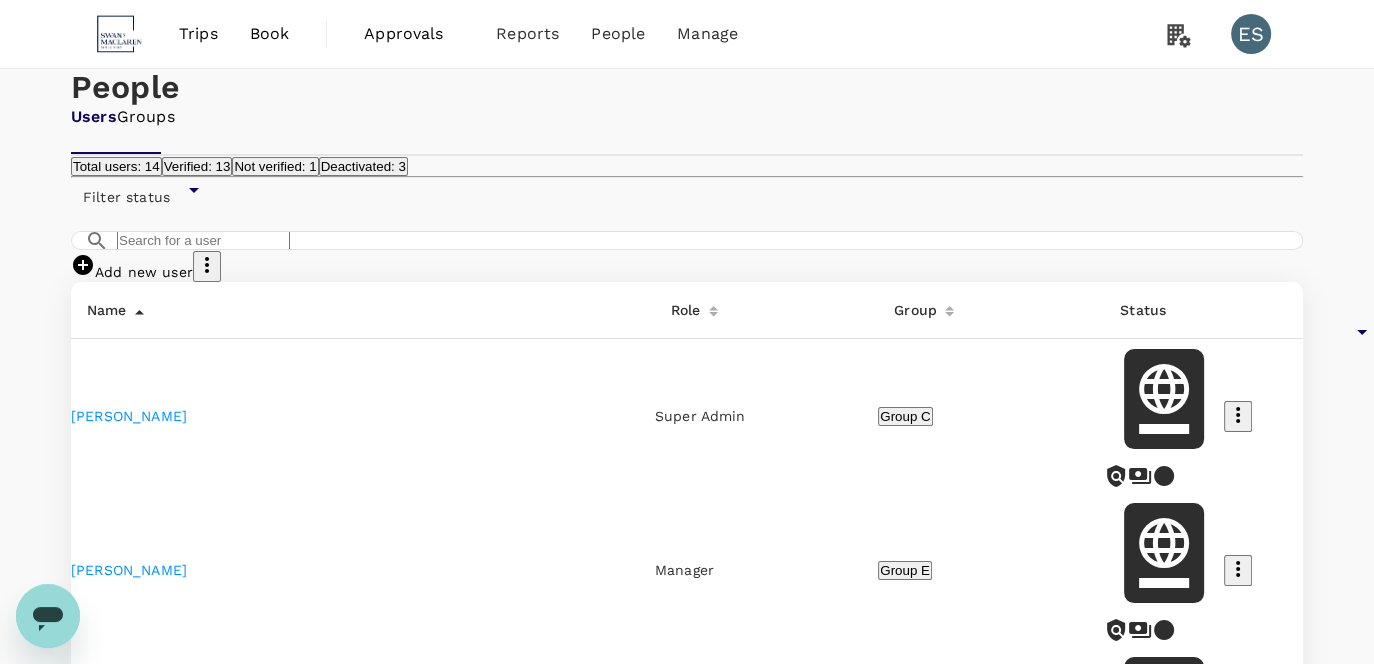 click on "Trips" at bounding box center [198, 34] 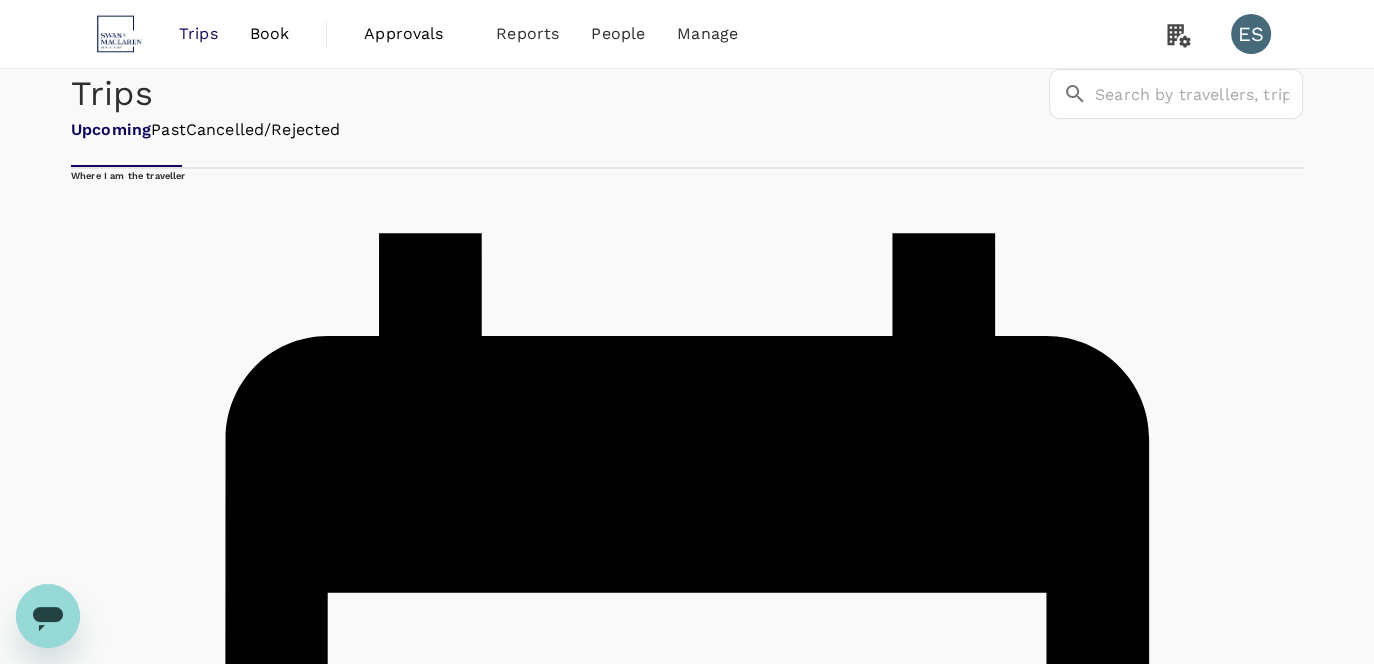 click on "Trips" at bounding box center (198, 34) 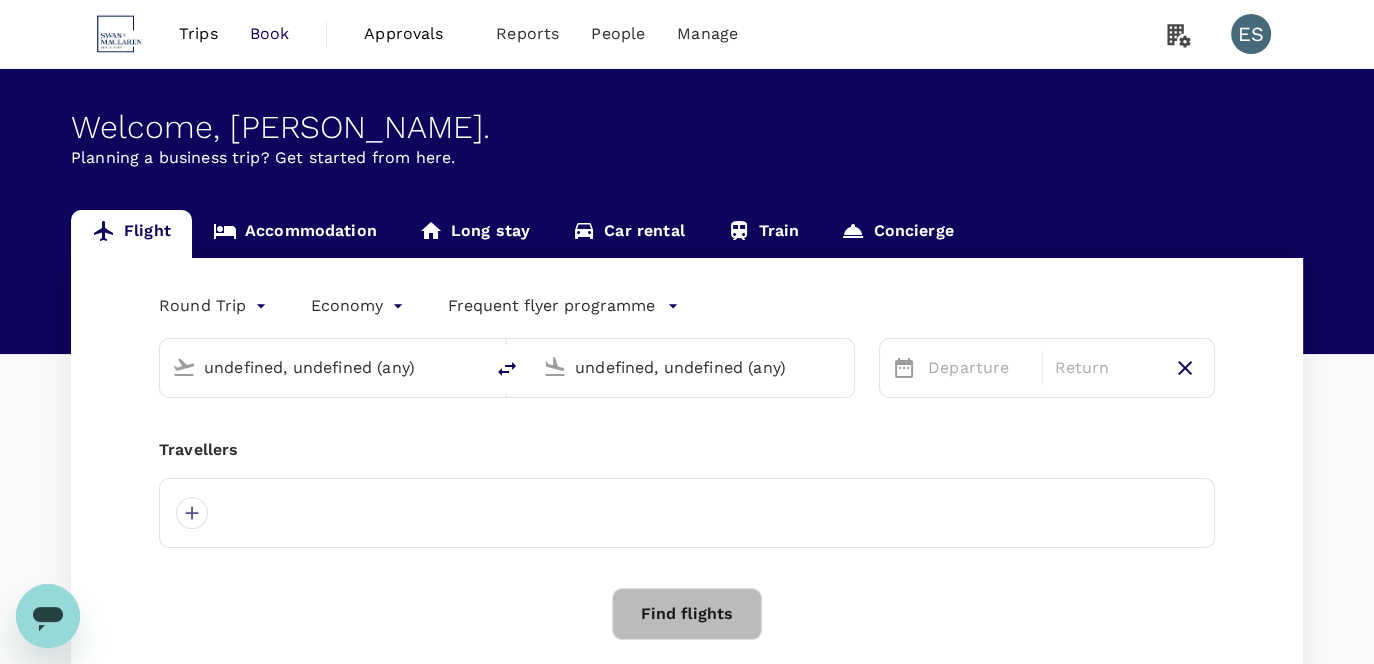 type 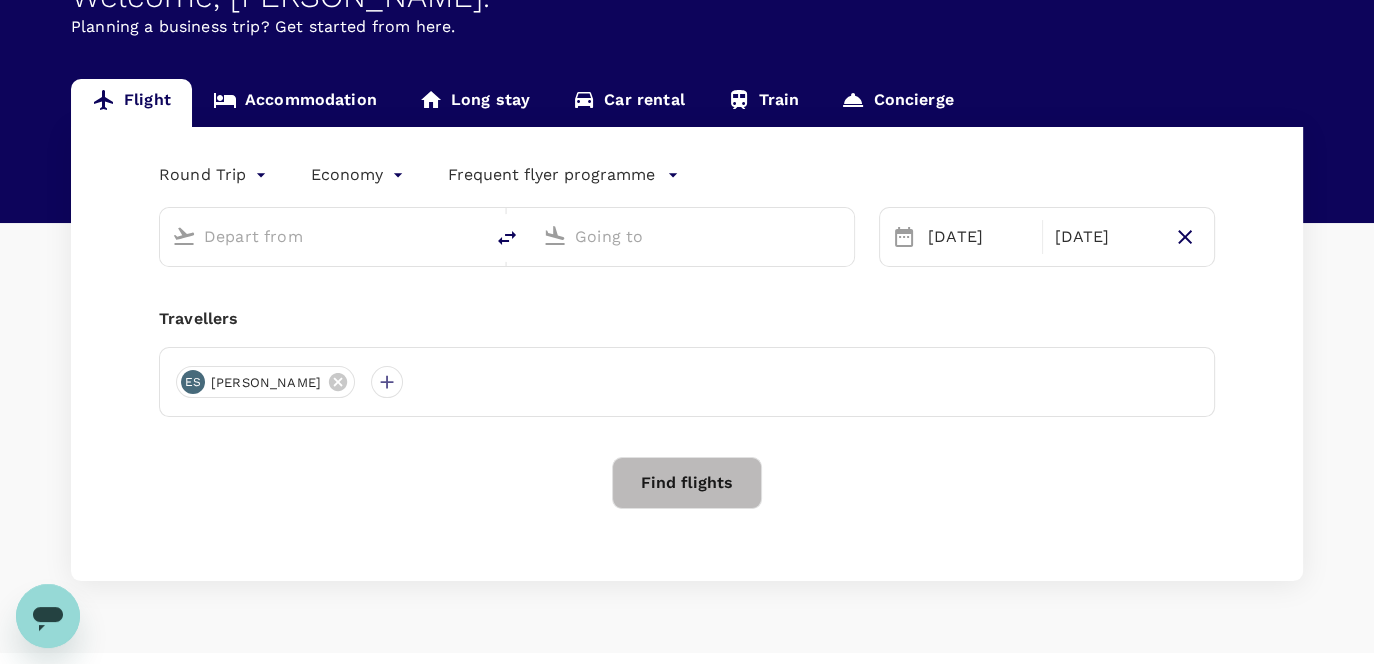 scroll, scrollTop: 0, scrollLeft: 0, axis: both 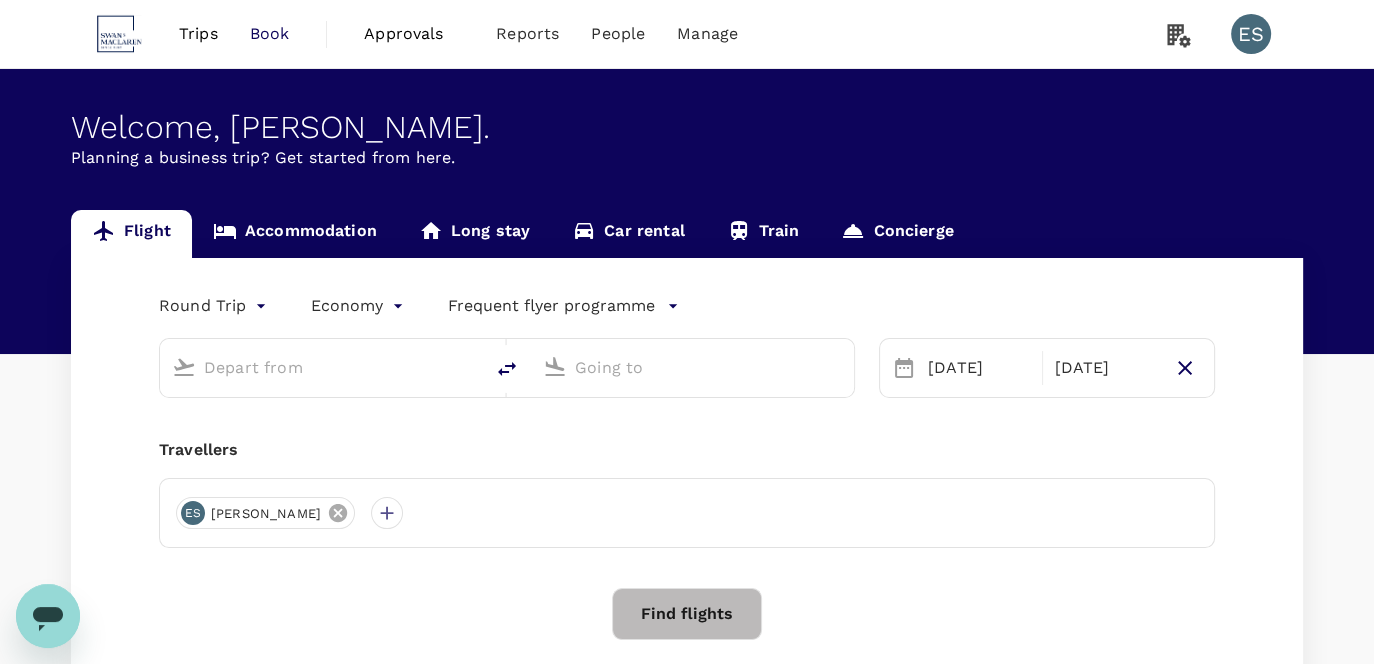 click 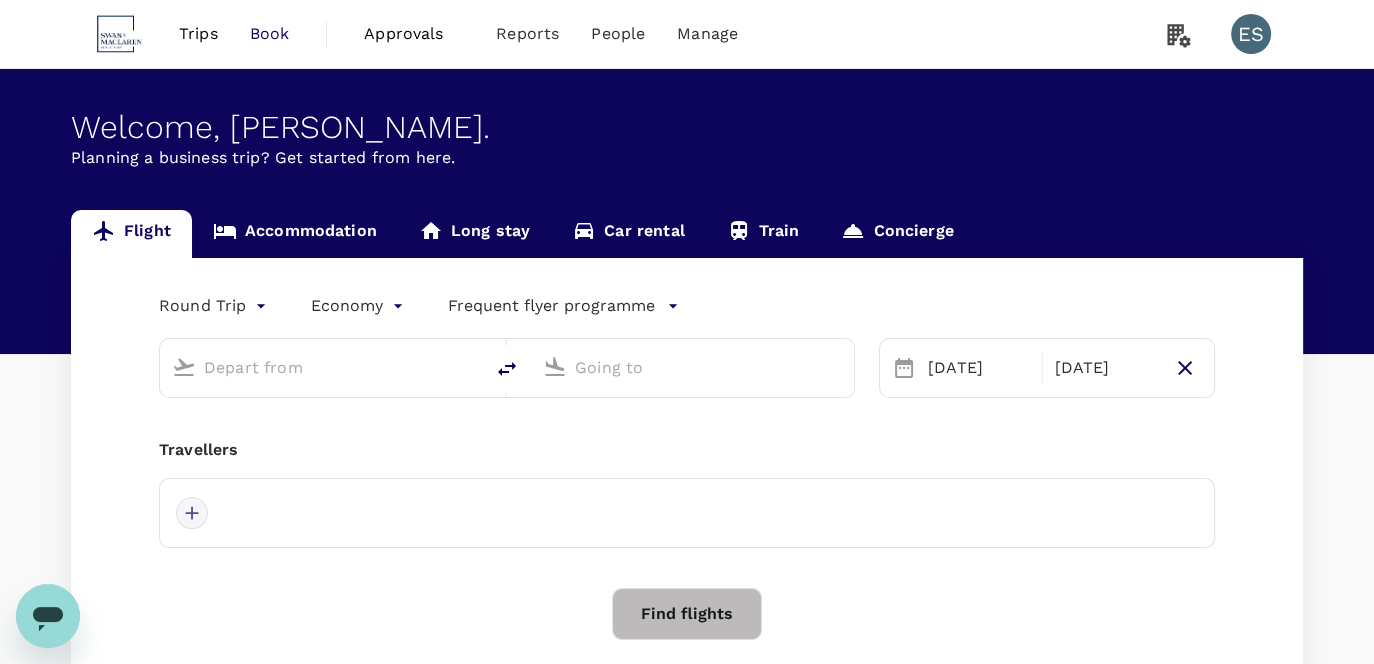 click at bounding box center [192, 513] 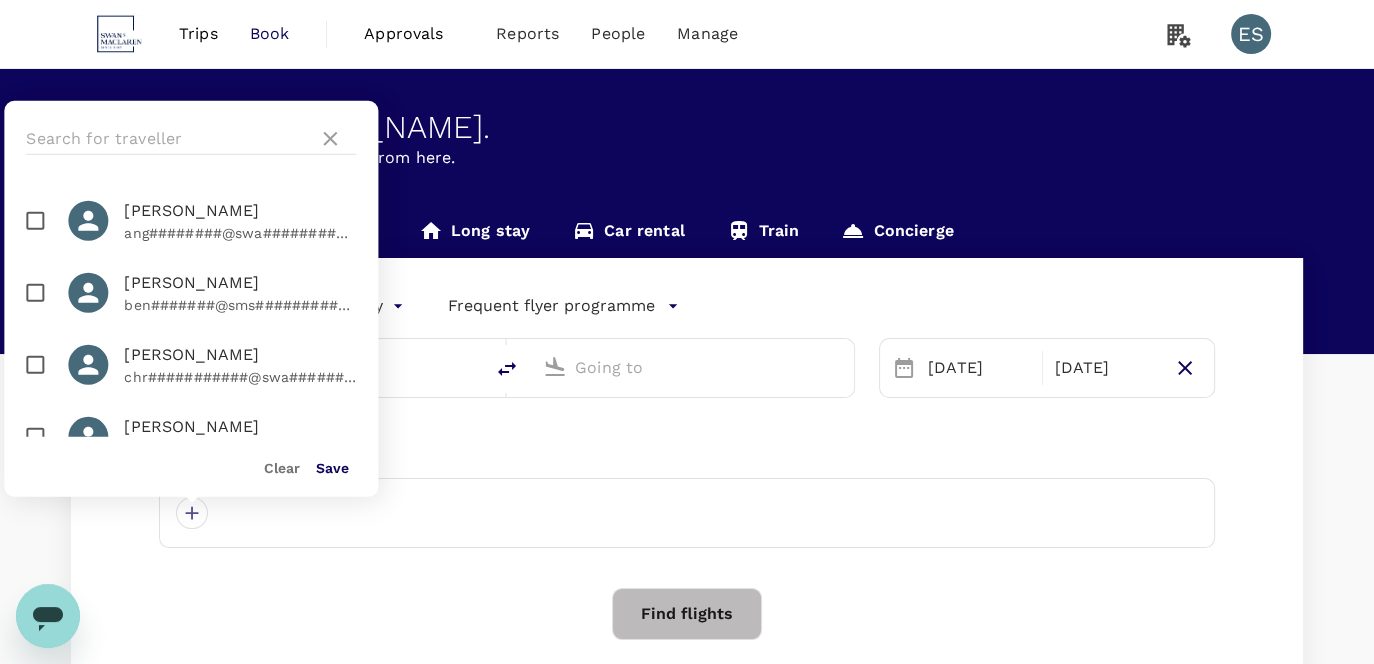 scroll, scrollTop: 100, scrollLeft: 0, axis: vertical 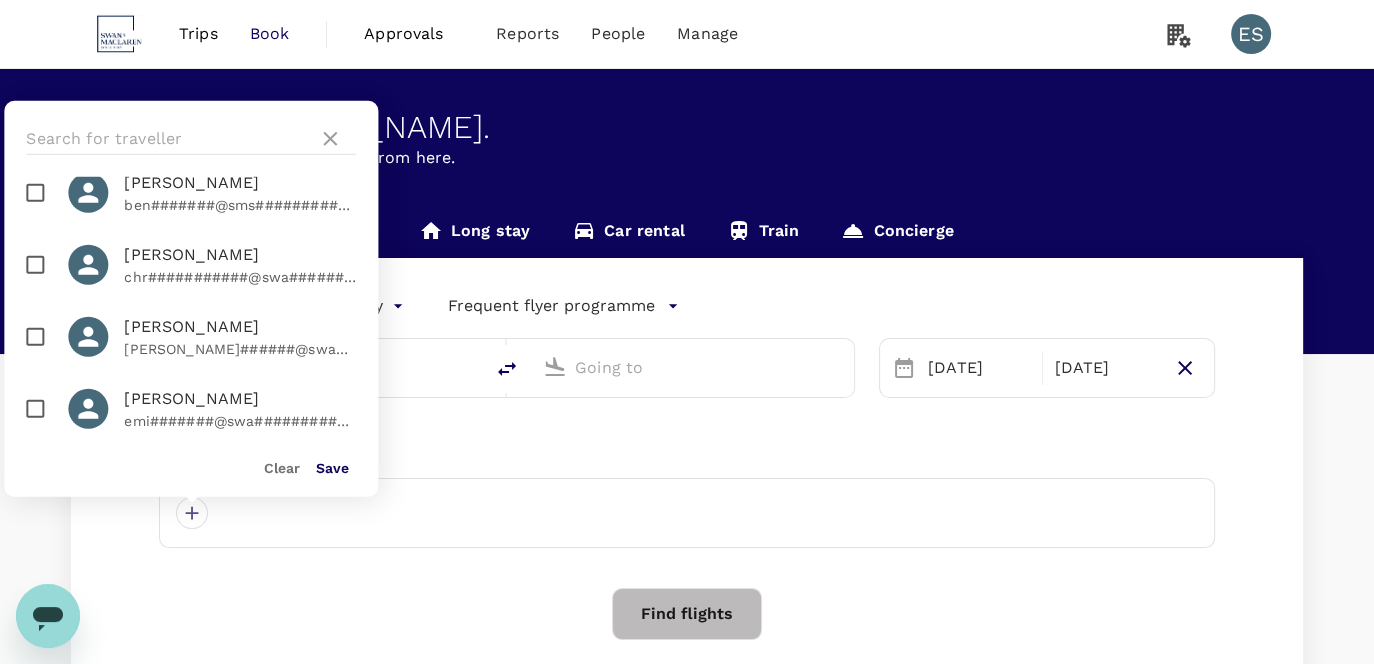 click at bounding box center (35, 337) 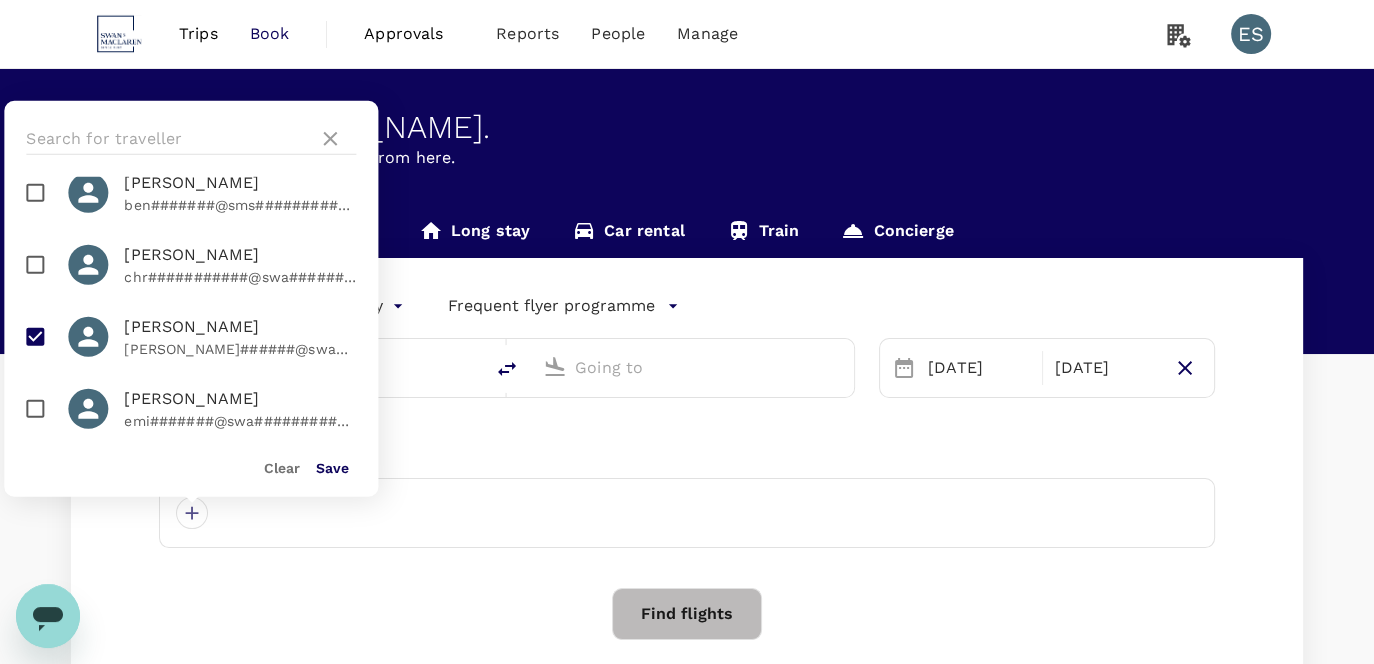 click on "Save" at bounding box center (332, 468) 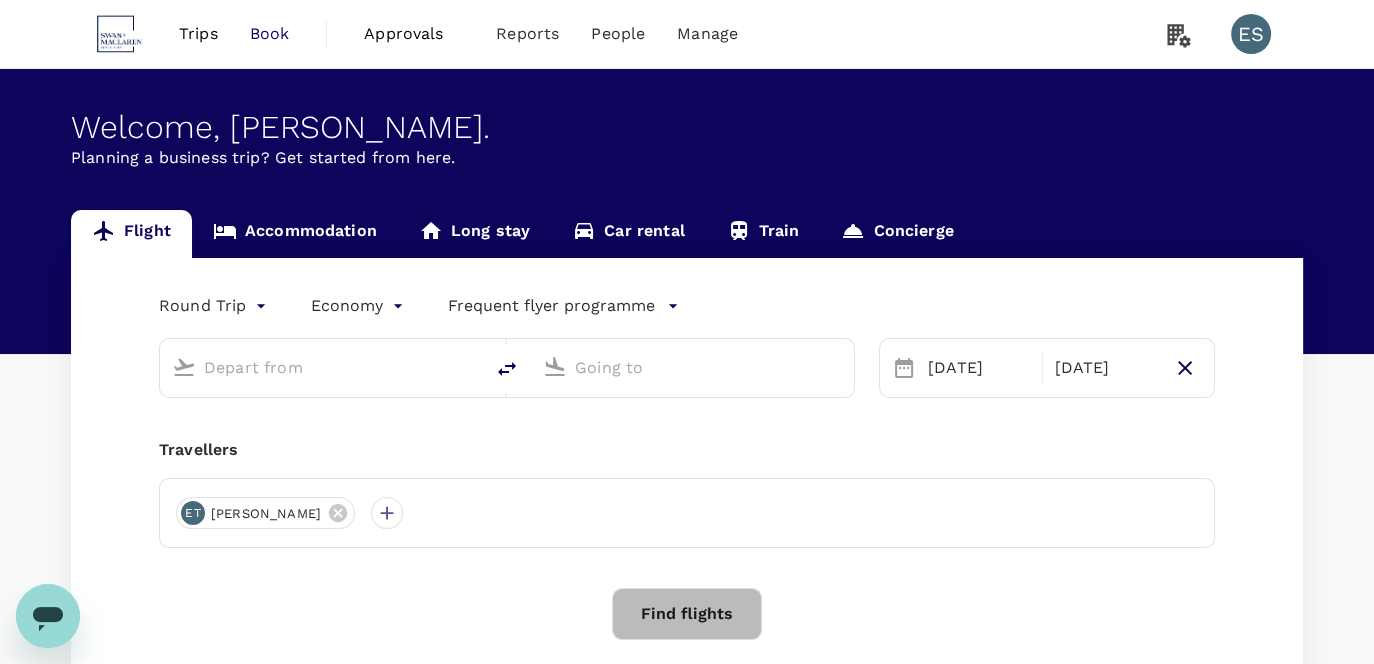 click at bounding box center (322, 367) 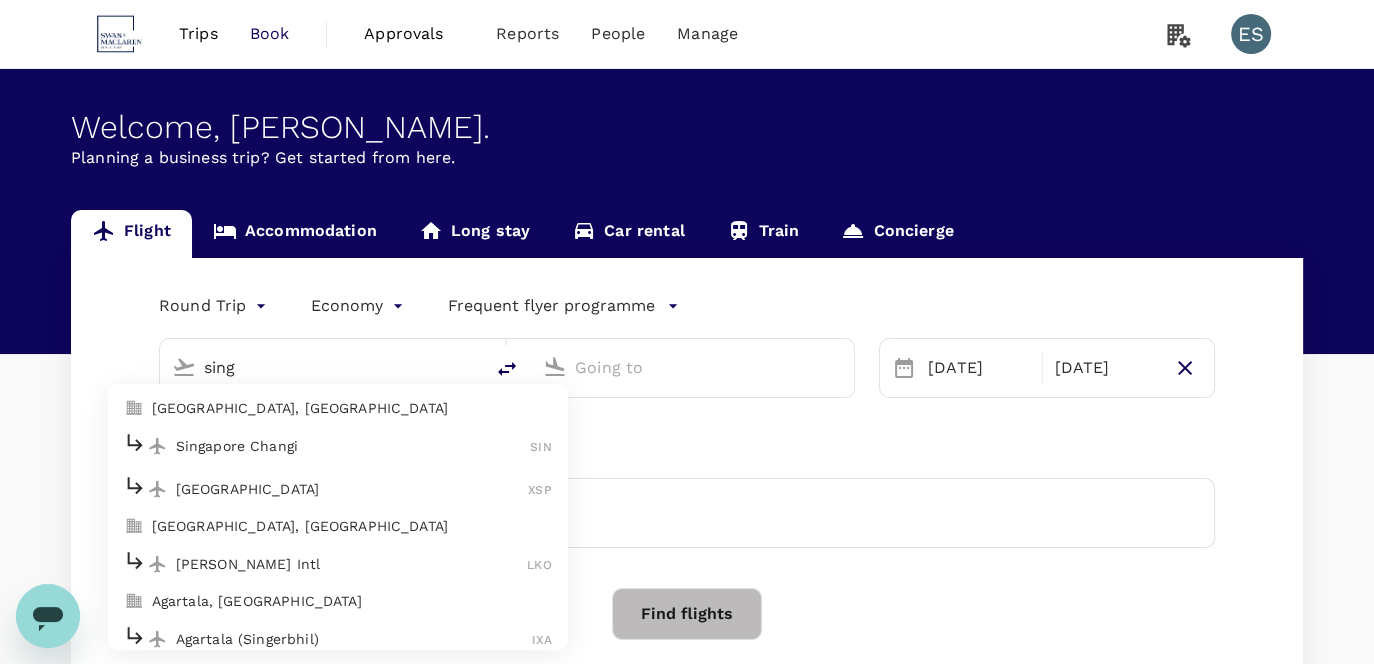 click on "Singapore Changi" at bounding box center (353, 446) 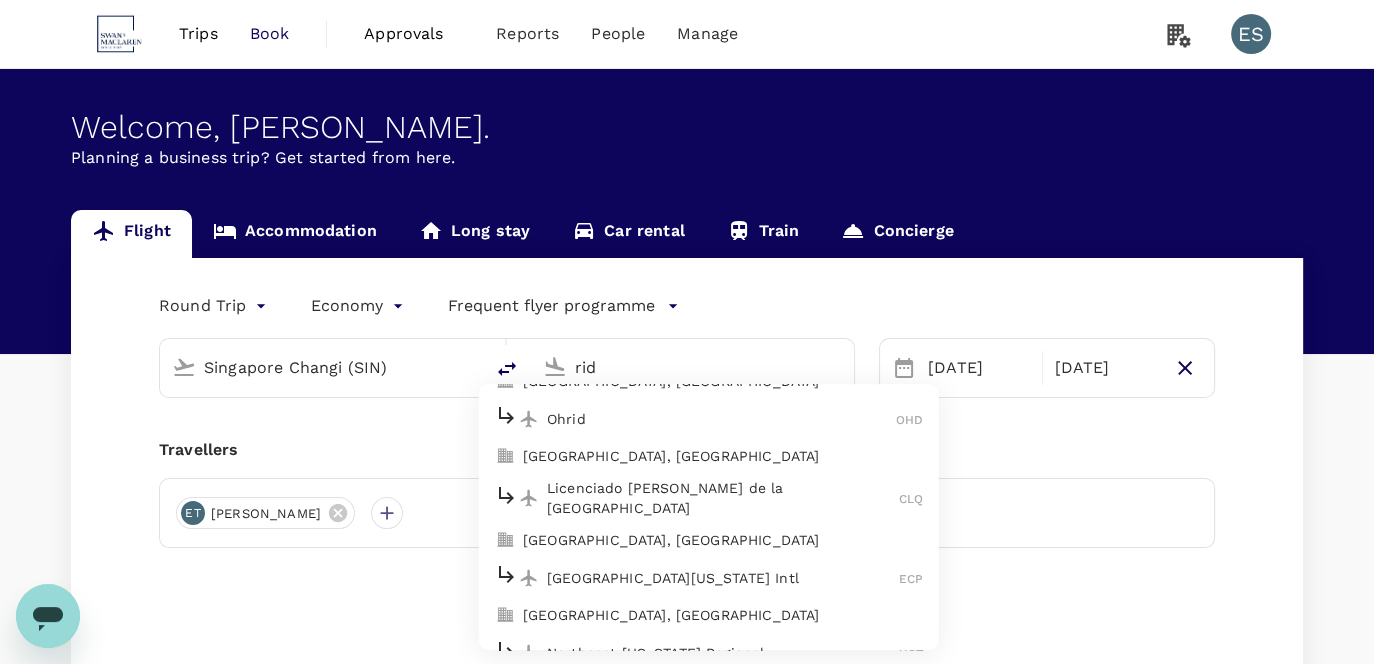 scroll, scrollTop: 0, scrollLeft: 0, axis: both 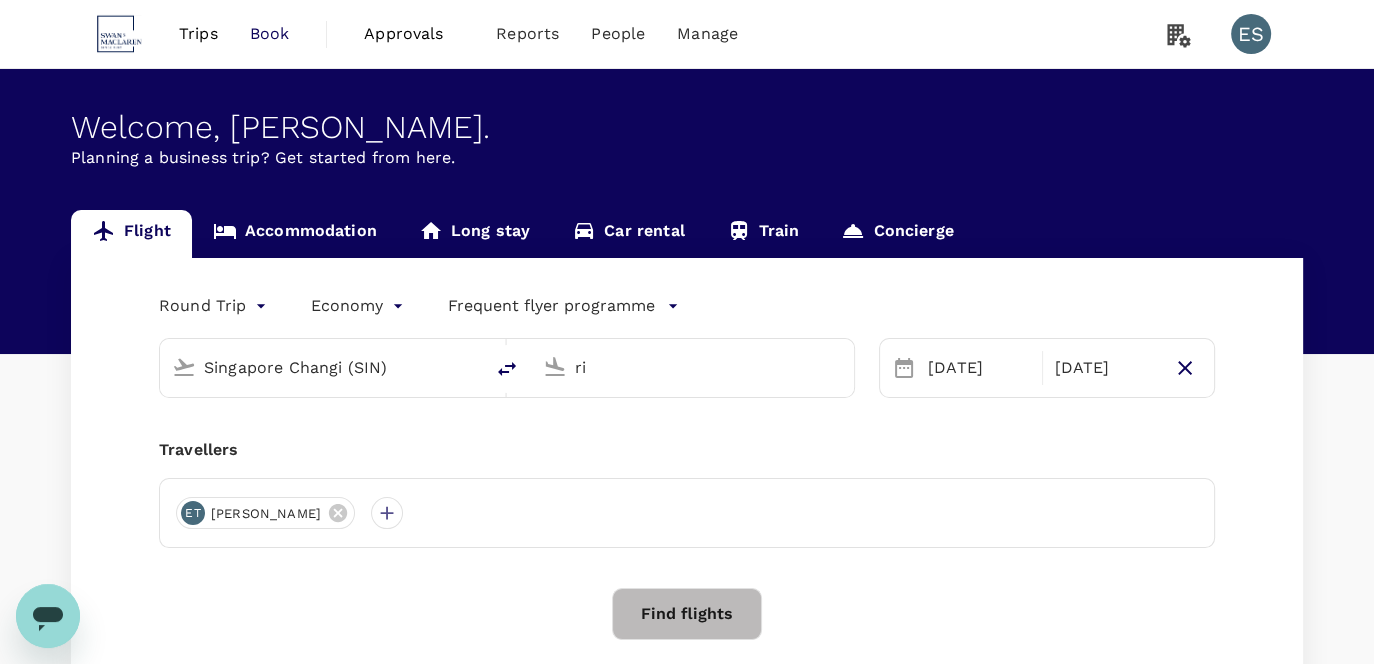 type on "r" 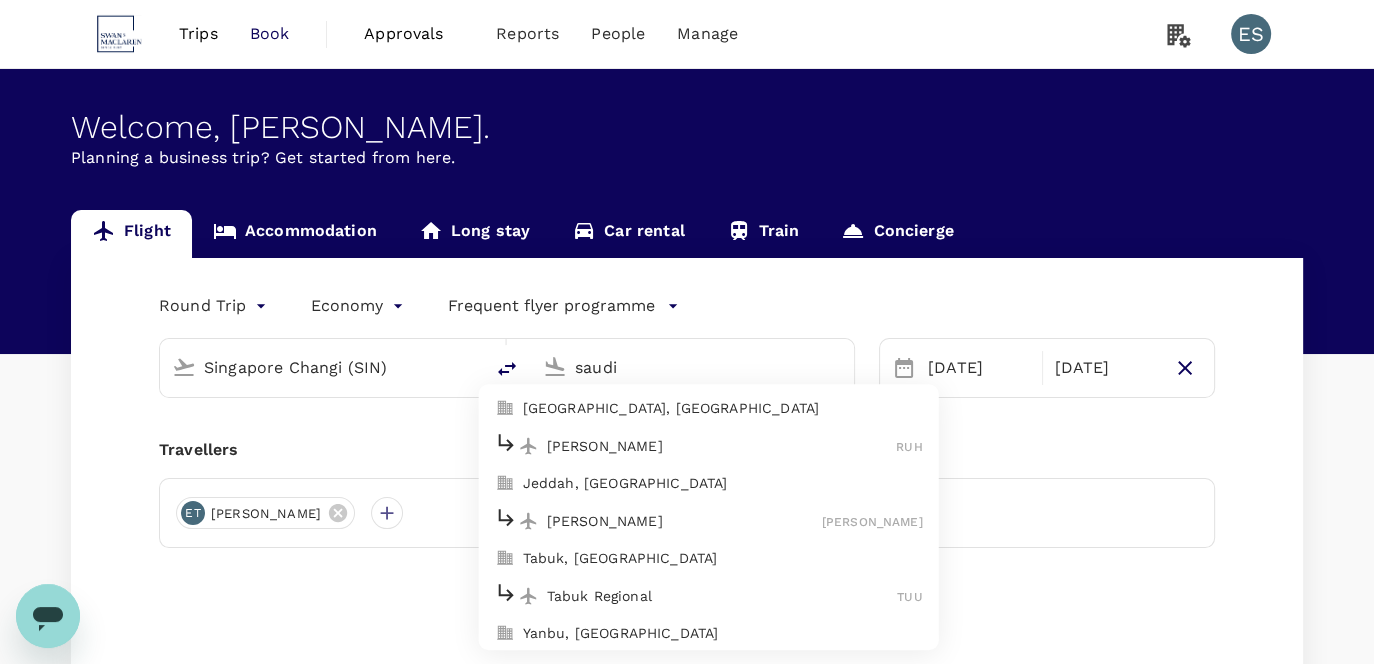 click on "[GEOGRAPHIC_DATA], [GEOGRAPHIC_DATA]" at bounding box center [723, 408] 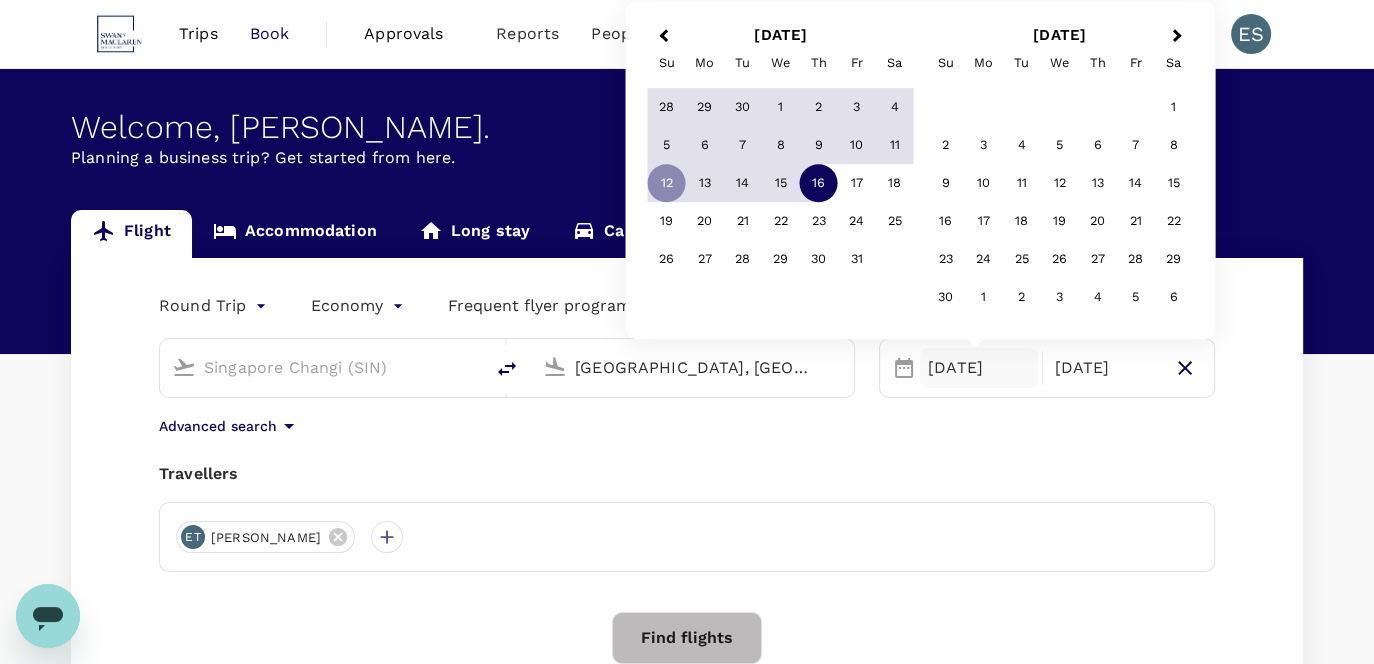 type on "[GEOGRAPHIC_DATA], [GEOGRAPHIC_DATA] (any)" 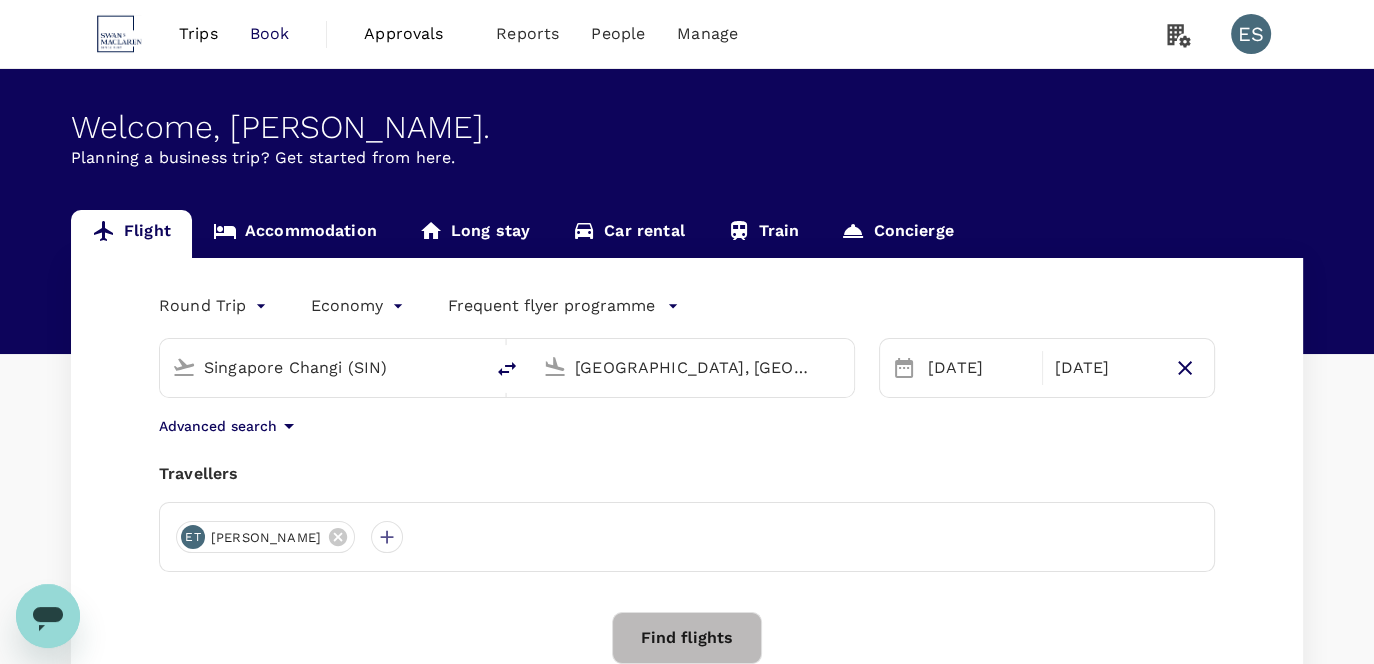 click on "ET [PERSON_NAME]" at bounding box center (687, 537) 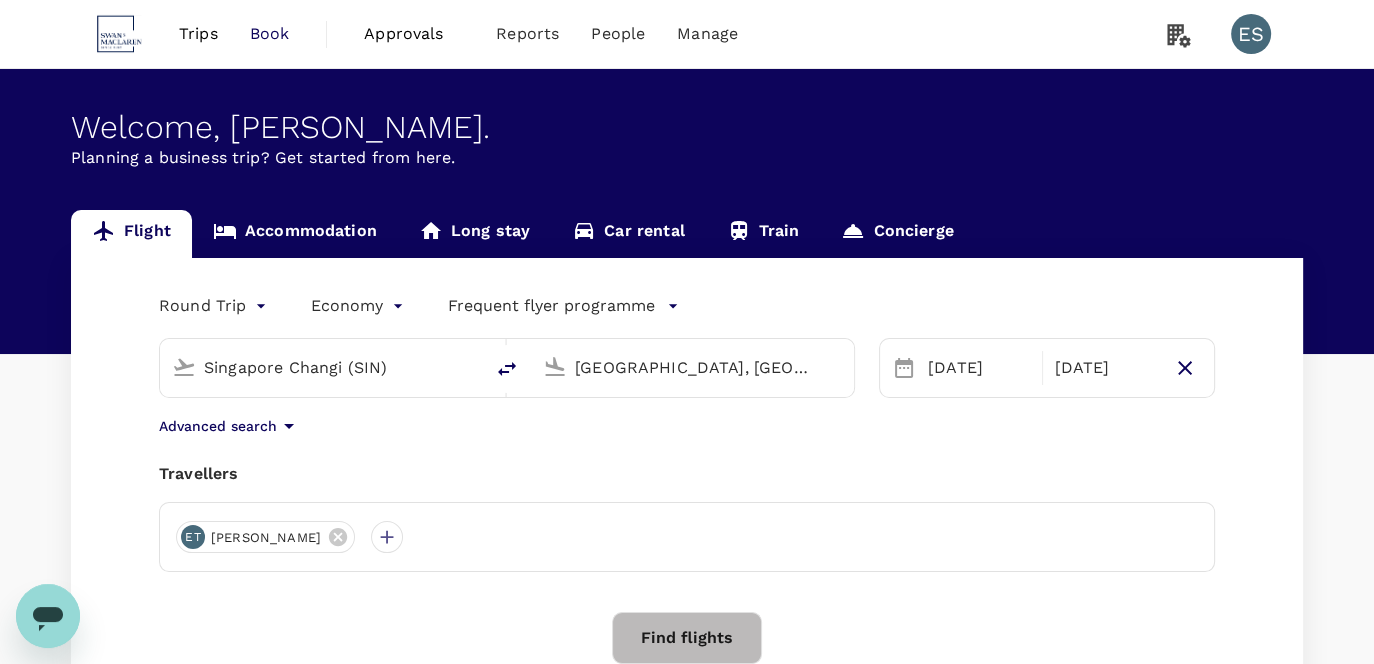 click on "Find flights" at bounding box center [687, 638] 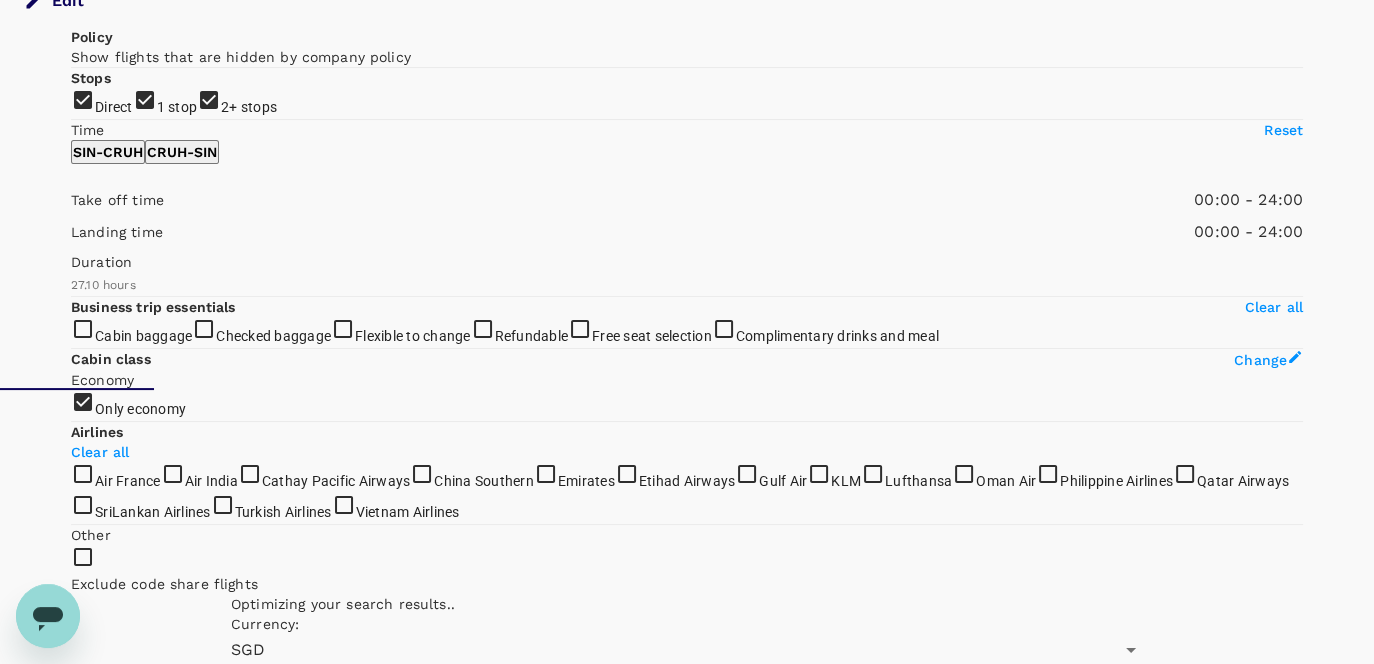 scroll, scrollTop: 400, scrollLeft: 0, axis: vertical 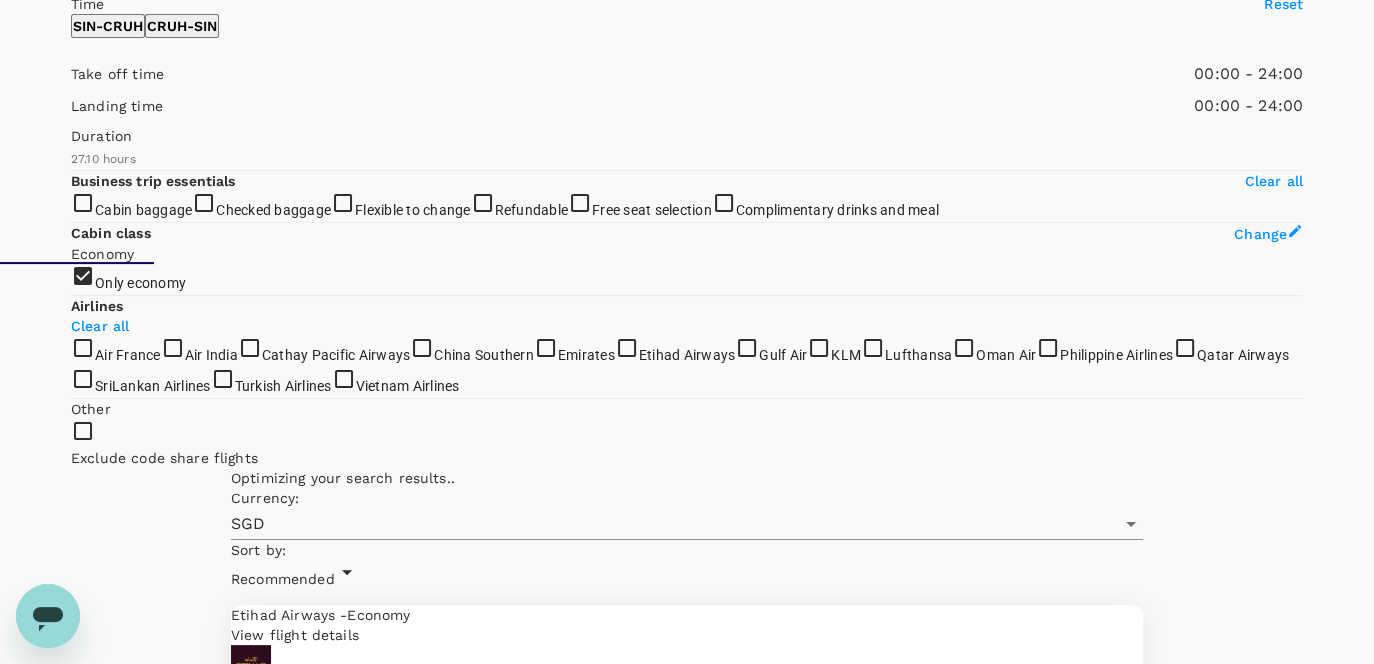 type on "2200" 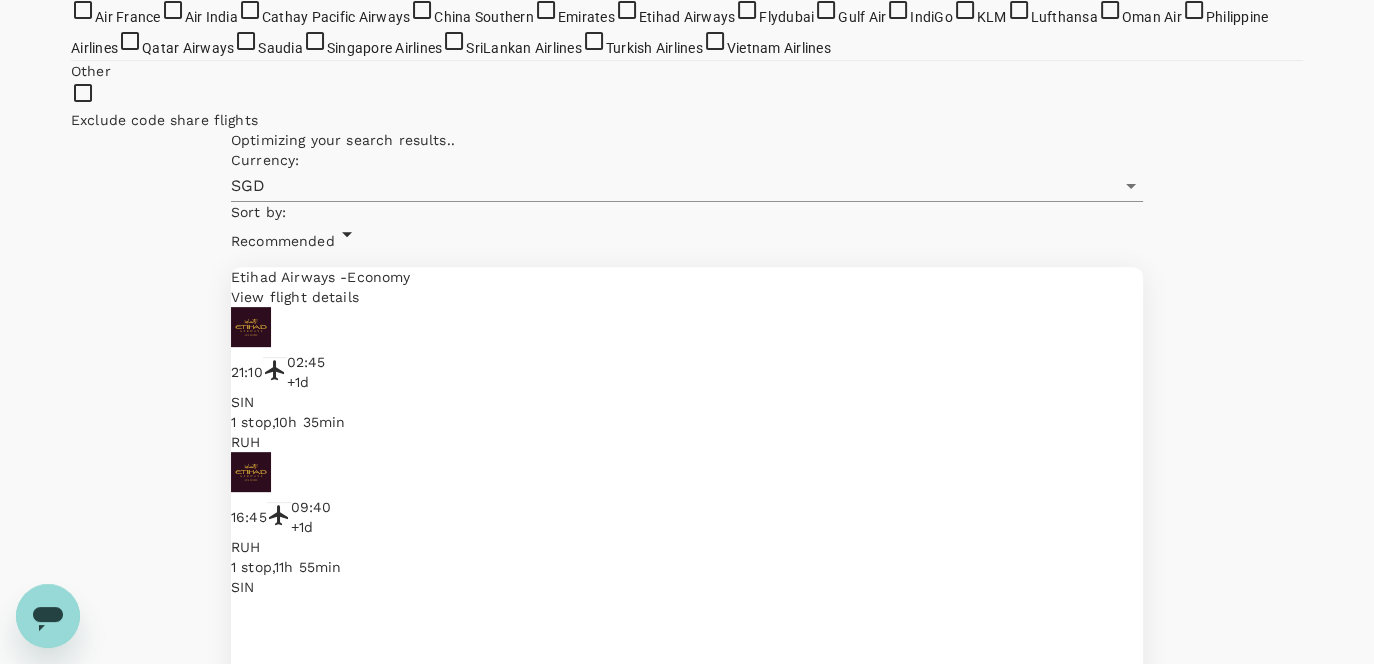 scroll, scrollTop: 800, scrollLeft: 0, axis: vertical 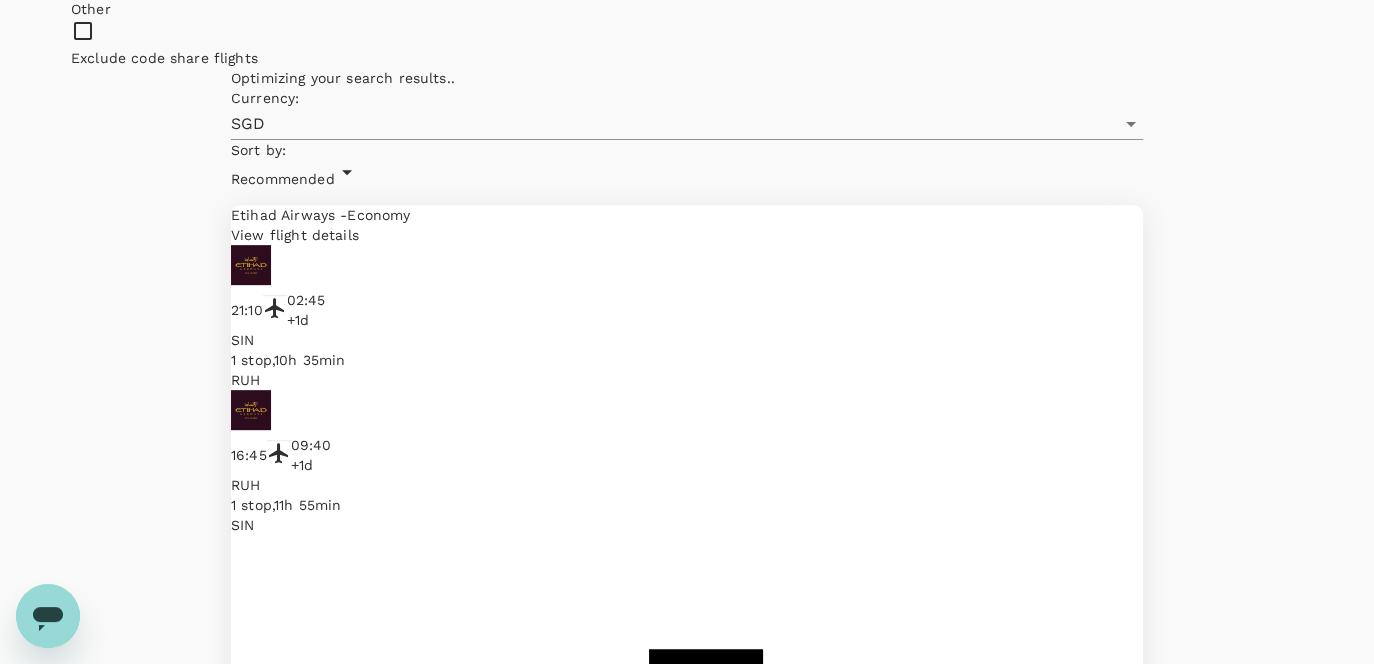 click on "Change" at bounding box center (1260, -166) 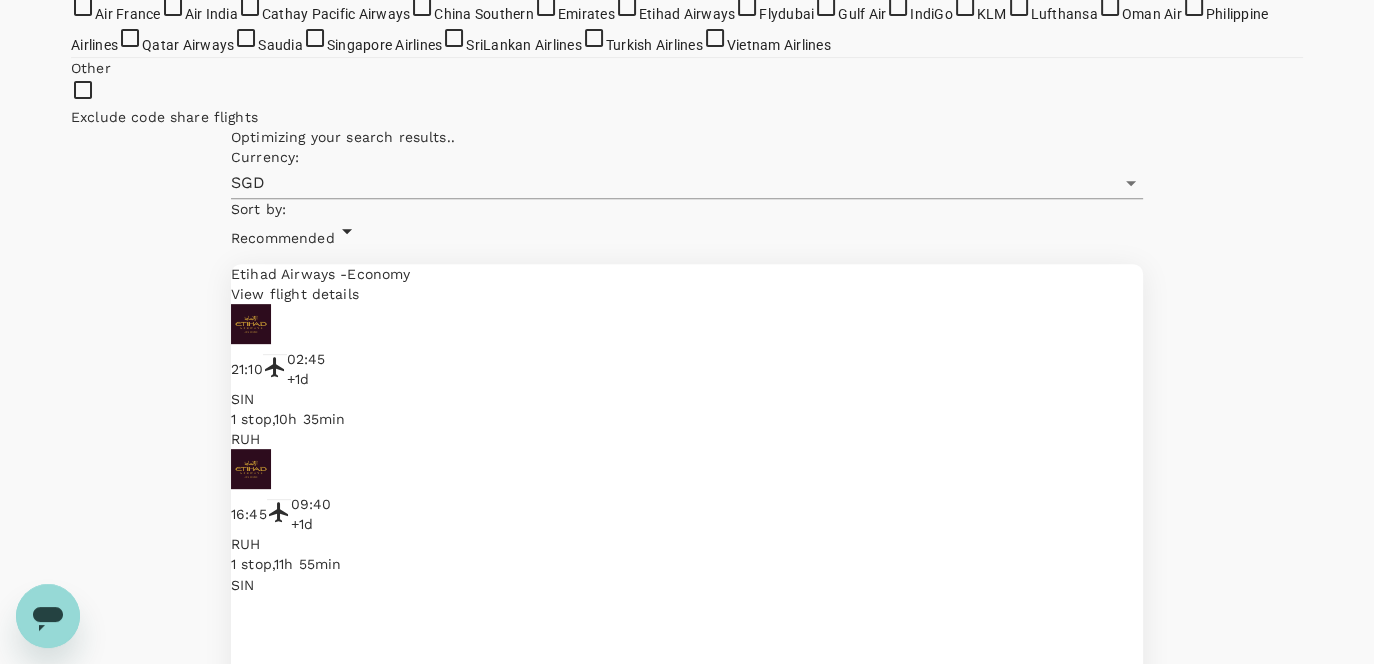 type on "Singapore Changi (SIN)" 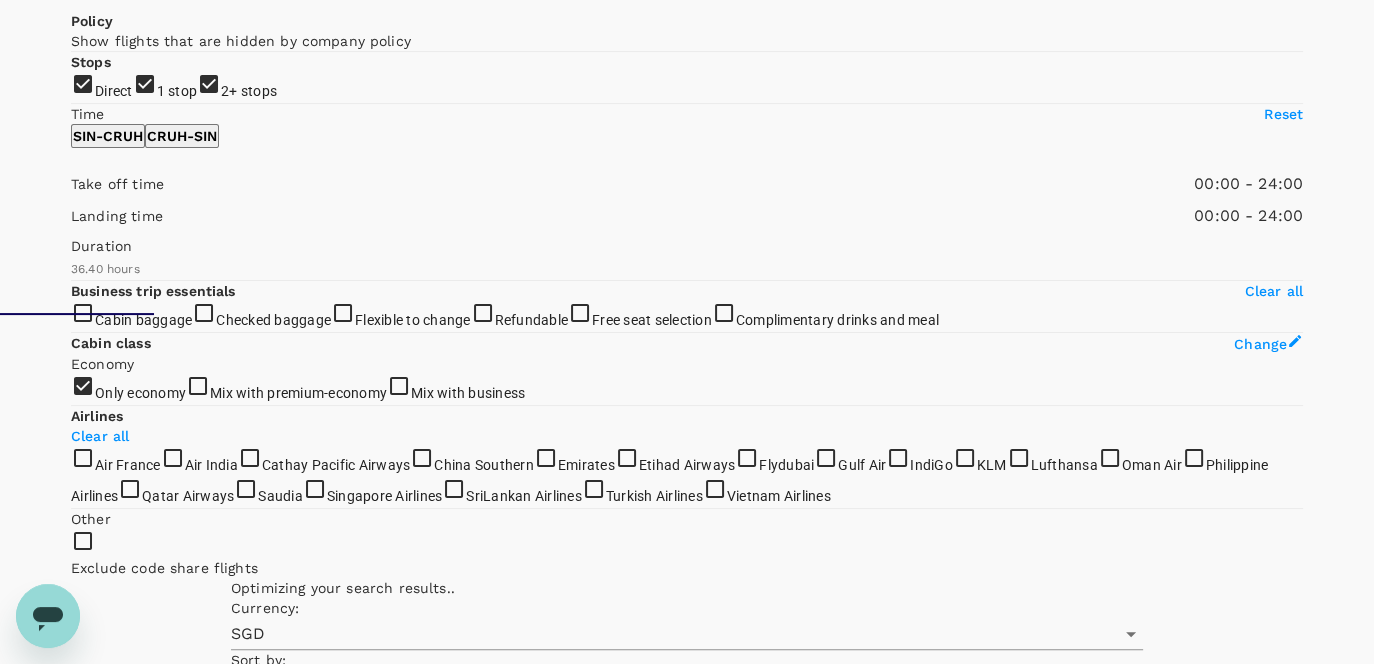 type on "Singapore Changi (SIN)" 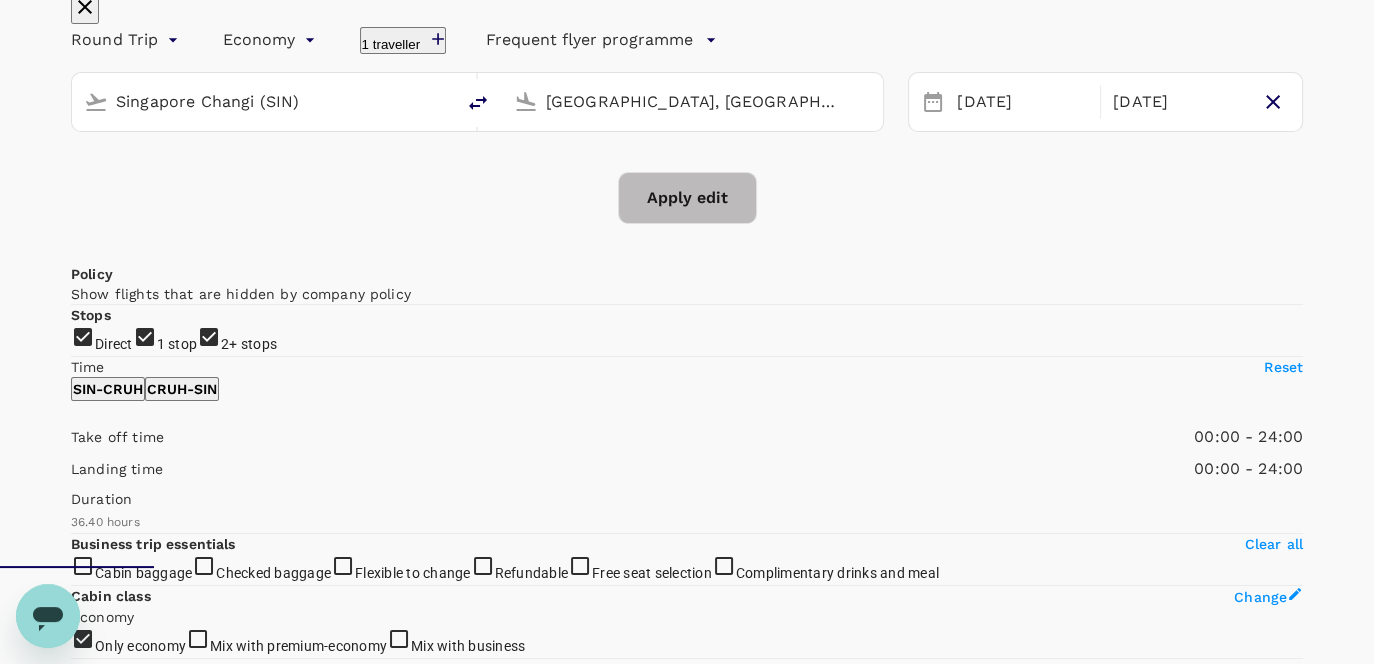 scroll, scrollTop: 0, scrollLeft: 0, axis: both 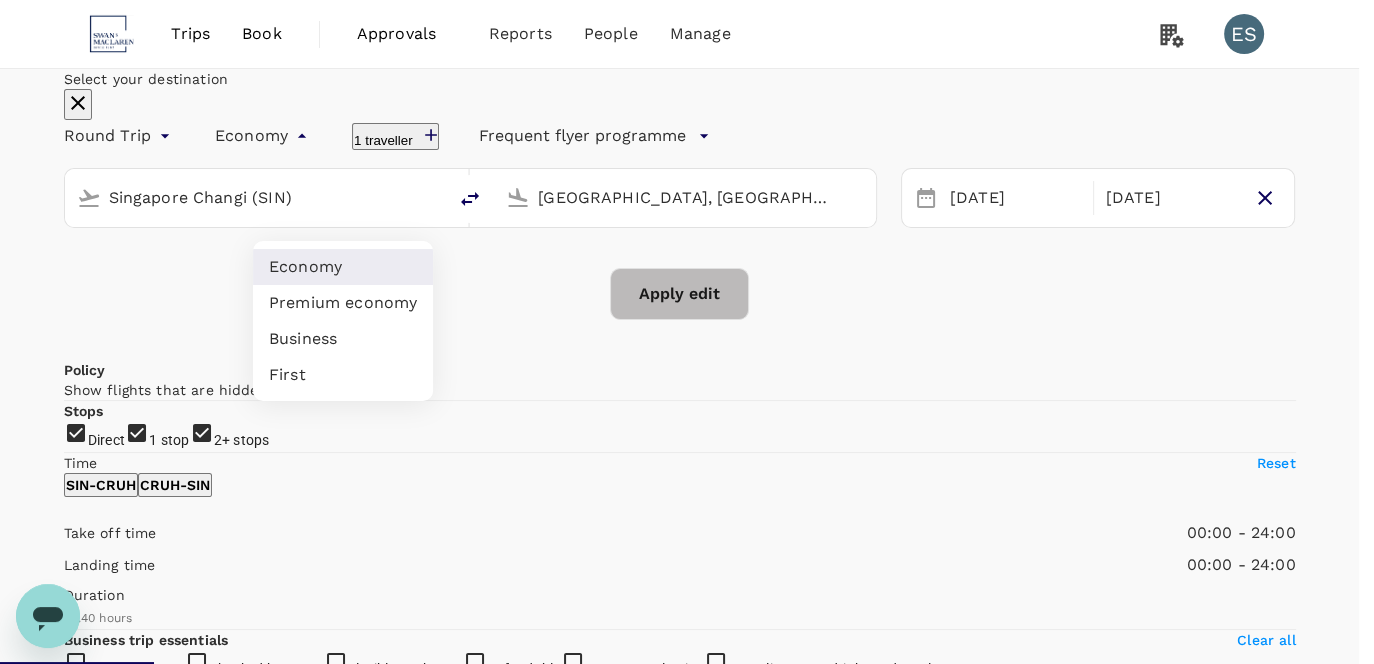 click on "Trips Book Approvals 0 Reports People Manage ES Select your destination Round Trip roundtrip Economy economy 1   traveller Frequent flyer programme Singapore Changi (SIN) [GEOGRAPHIC_DATA], [GEOGRAPHIC_DATA] (any) [DATE] Oct Apply edit Policy Show flights that are hidden by company policy Stops Direct 1 stop 2+ stops Time Reset SIN - CRUH CRUH - SIN Take off time 00:00 - 24:00 Landing time 00:00 - 24:00 Duration 36.40 hours Take off time 00:00 - 24:00 Landing time 00:00 - 24:00 Duration 34.35 hours Business trip essentials Clear all Cabin baggage Checked baggage Flexible to change Refundable Free seat selection Complimentary drinks and meal Cabin class Change Economy Only economy Mix with premium-economy Mix with business Airlines Clear all Air France Air India Cathay Pacific Airways [GEOGRAPHIC_DATA] [GEOGRAPHIC_DATA] Etihad Airways Flydubai Gulf Air IndiGo KLM Lufthansa Oman Air Philippine Airlines Qatar Airways Saudia Singapore Airlines SriLankan Airlines Turkish Airlines Vietnam Airlines Other Exclude code share flights Currency" at bounding box center [687, 23506] 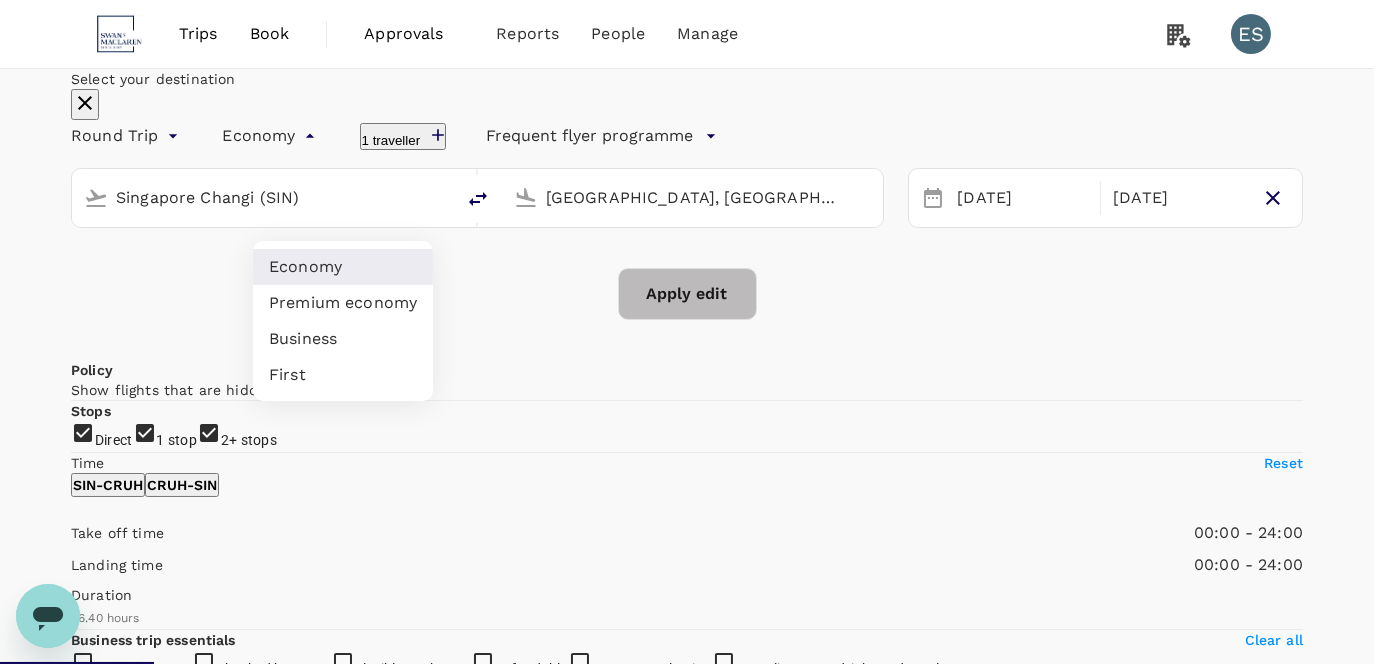 click on "Business" at bounding box center [343, 339] 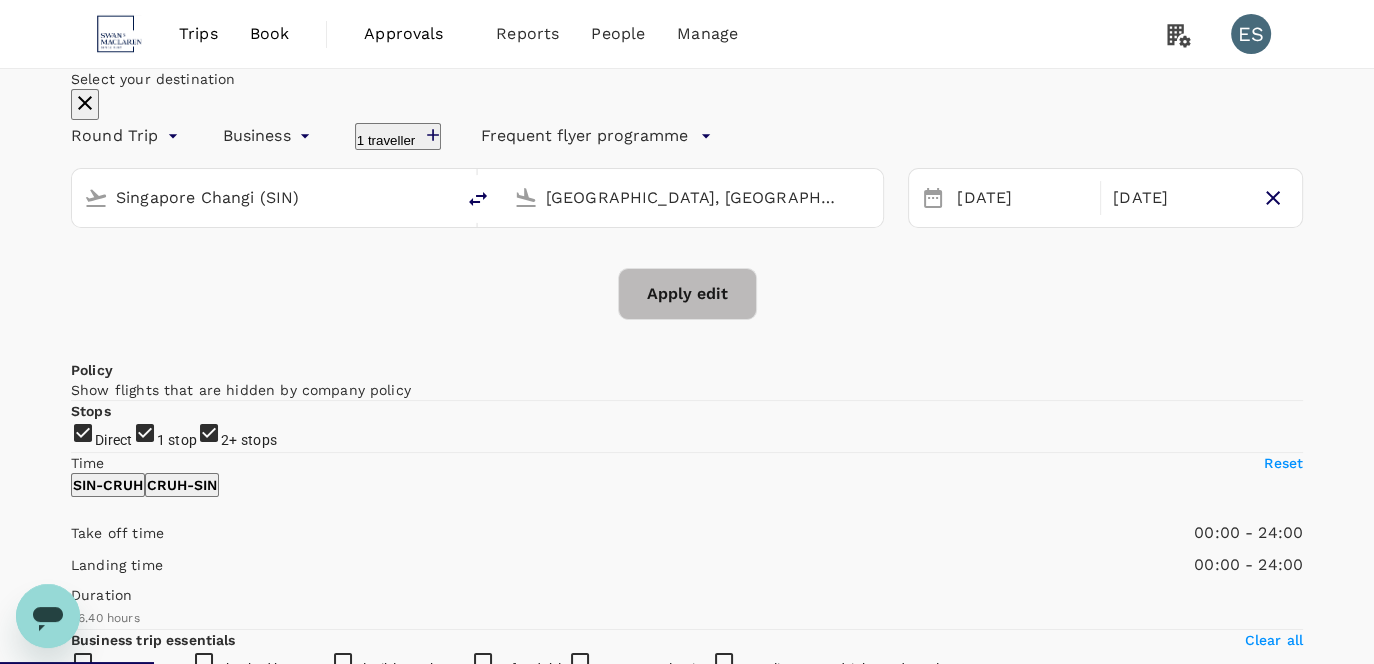 click on "Apply edit" at bounding box center [687, 294] 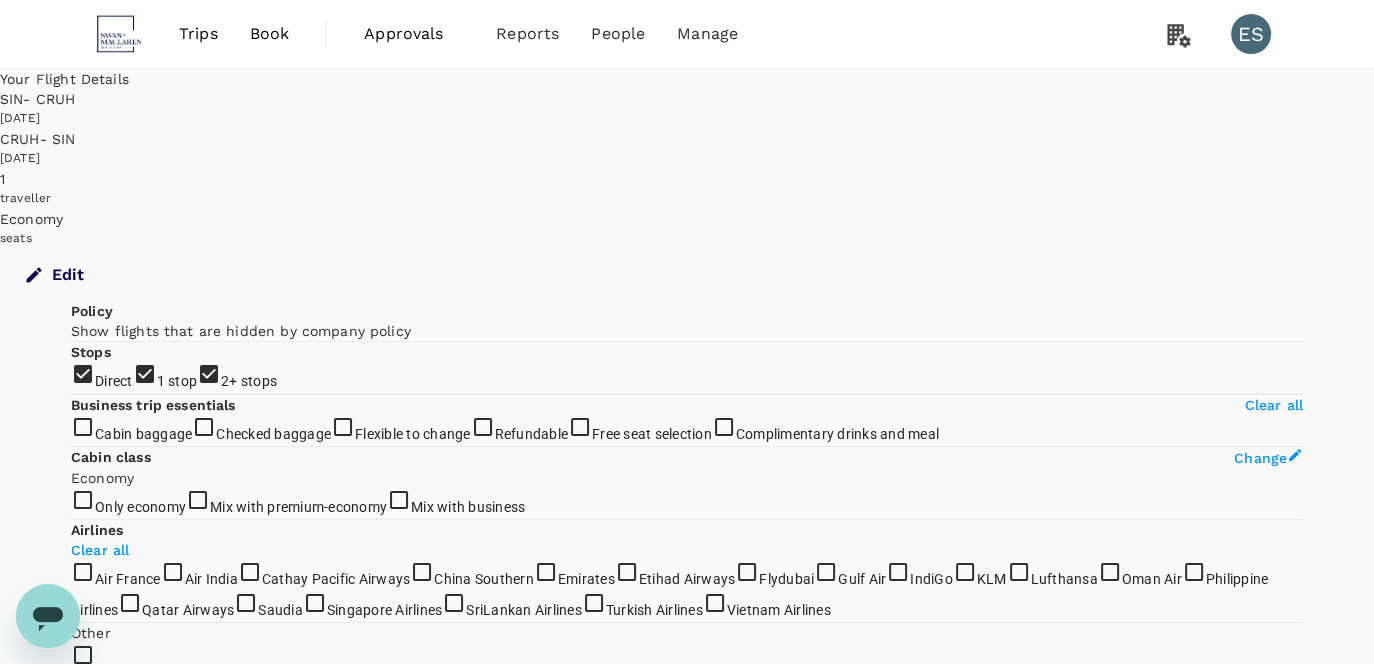 checkbox on "false" 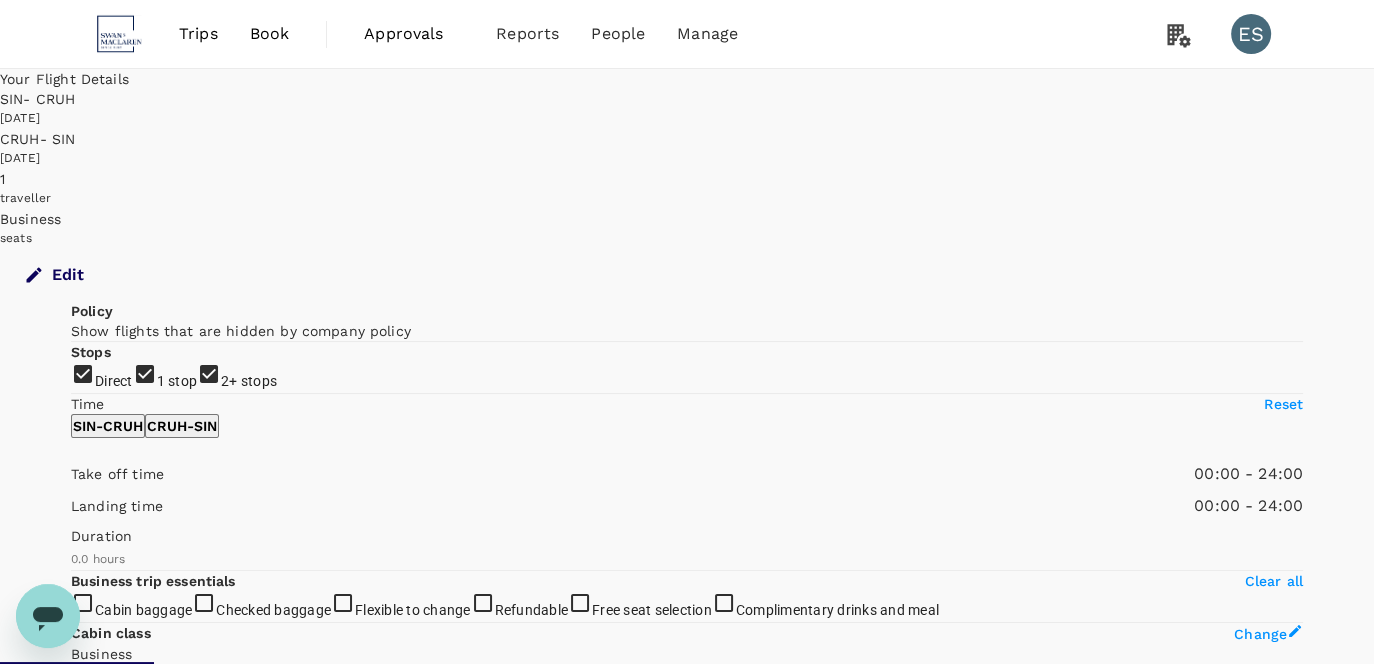type on "1705" 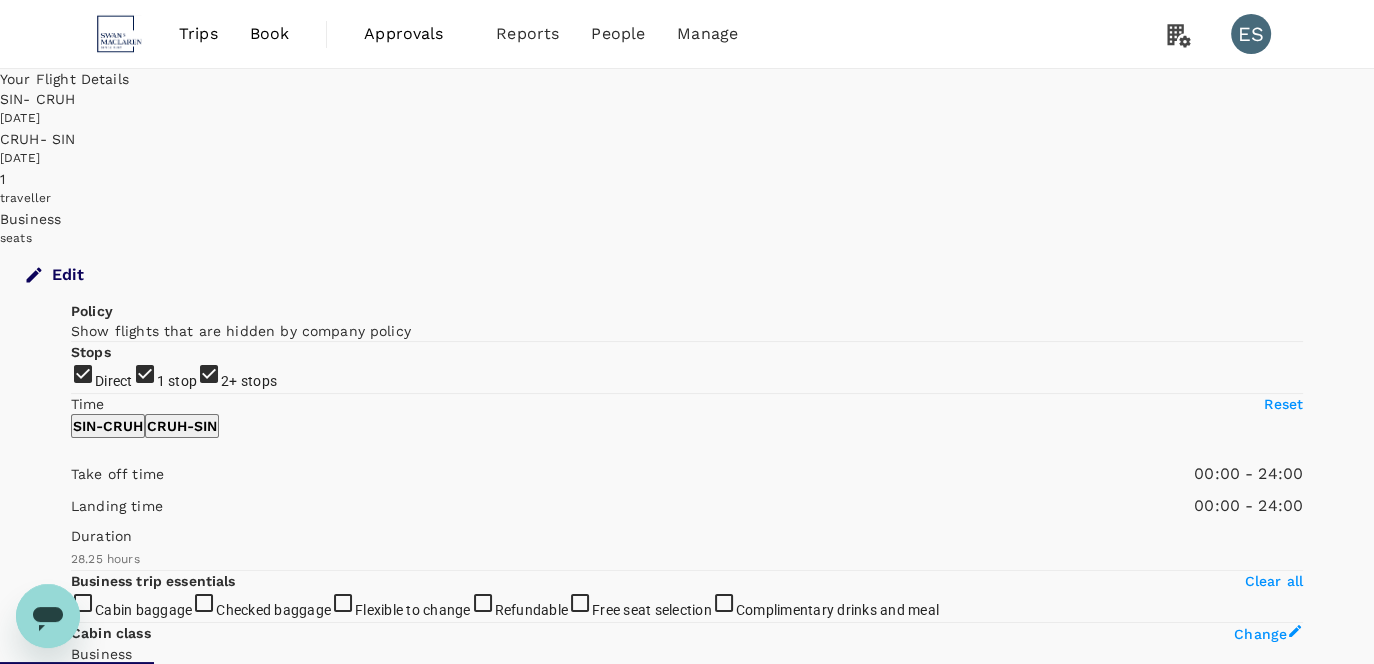type on "2200" 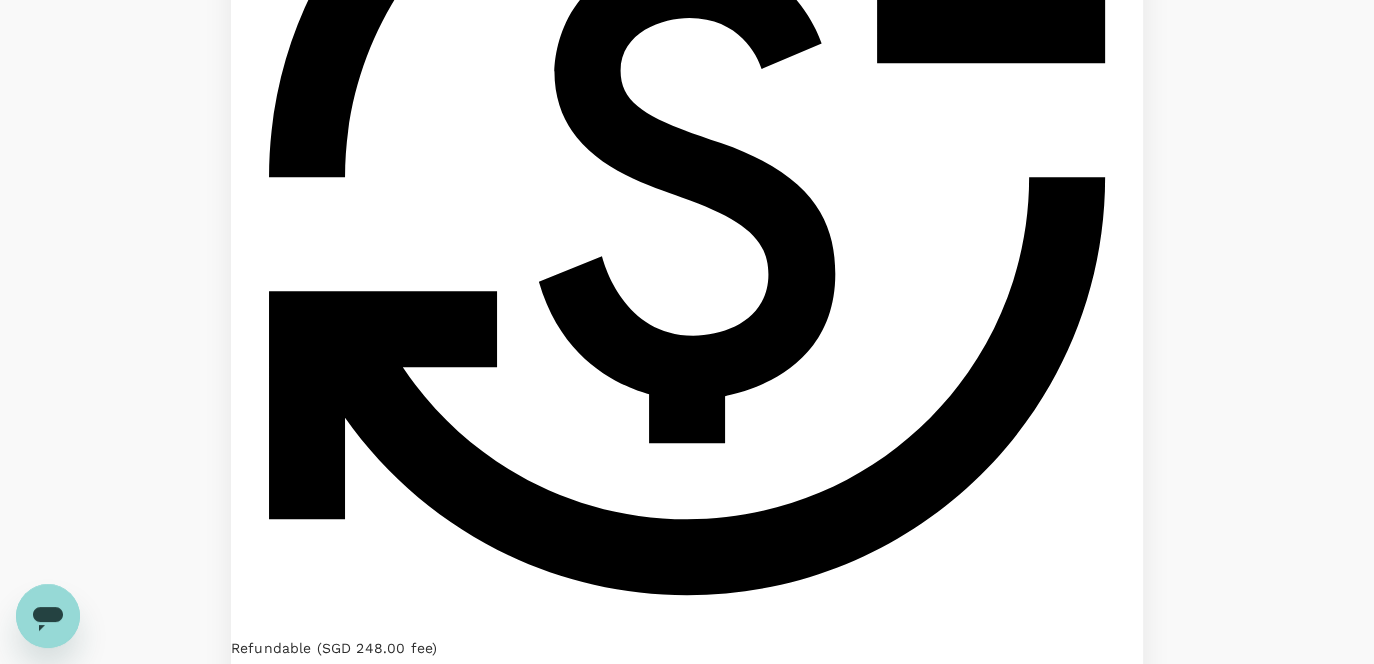 scroll, scrollTop: 1700, scrollLeft: 0, axis: vertical 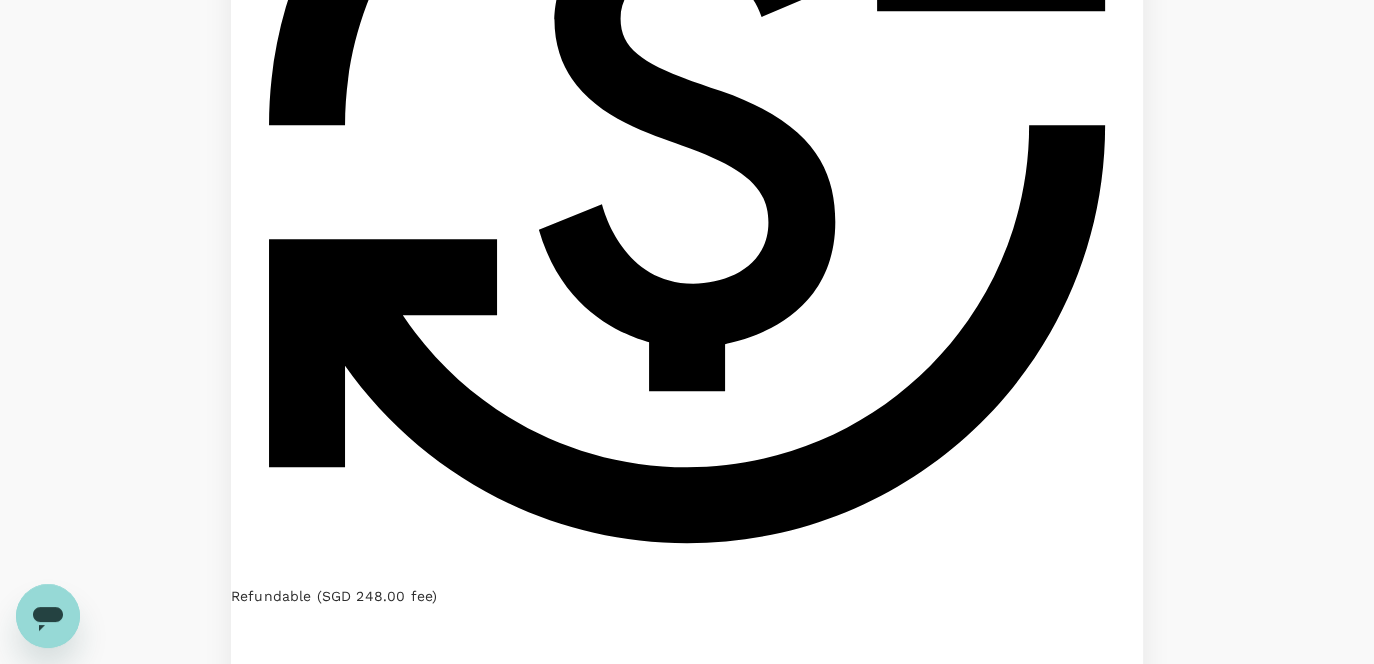 click on "Singapore Airlines" at bounding box center [817, -915] 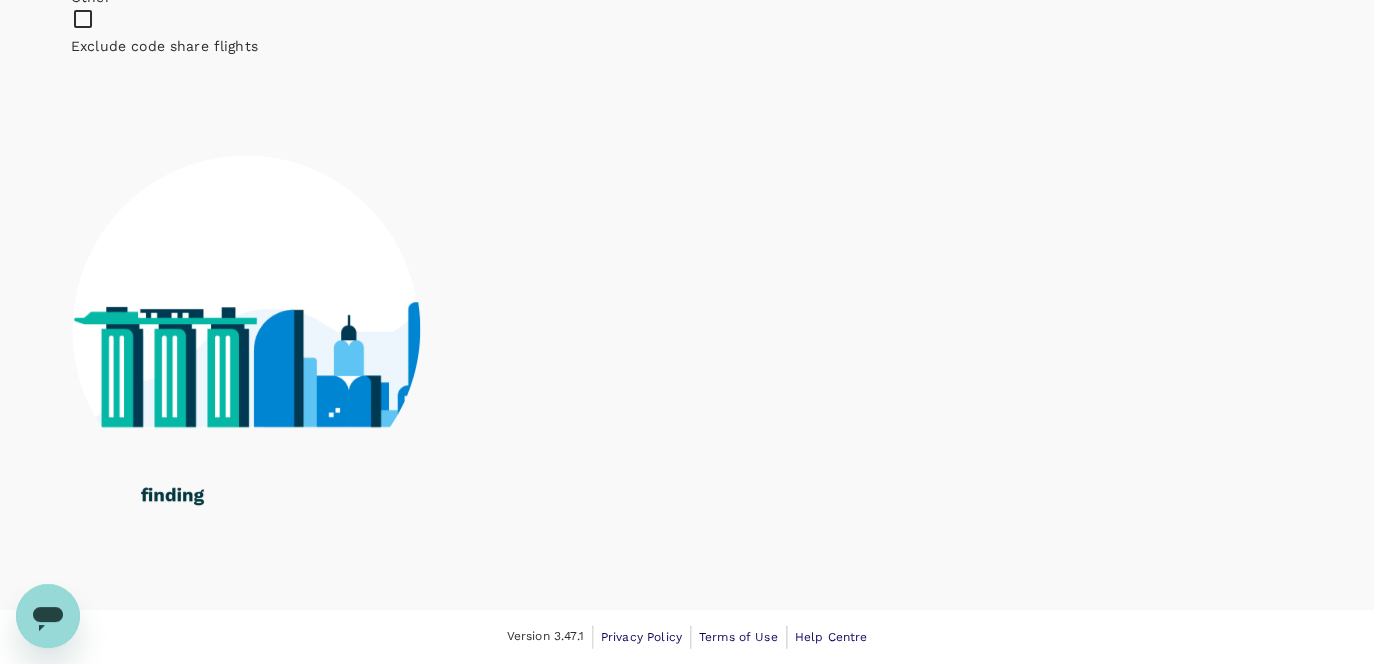 click on "Qatar Airways" at bounding box center (620, -26) 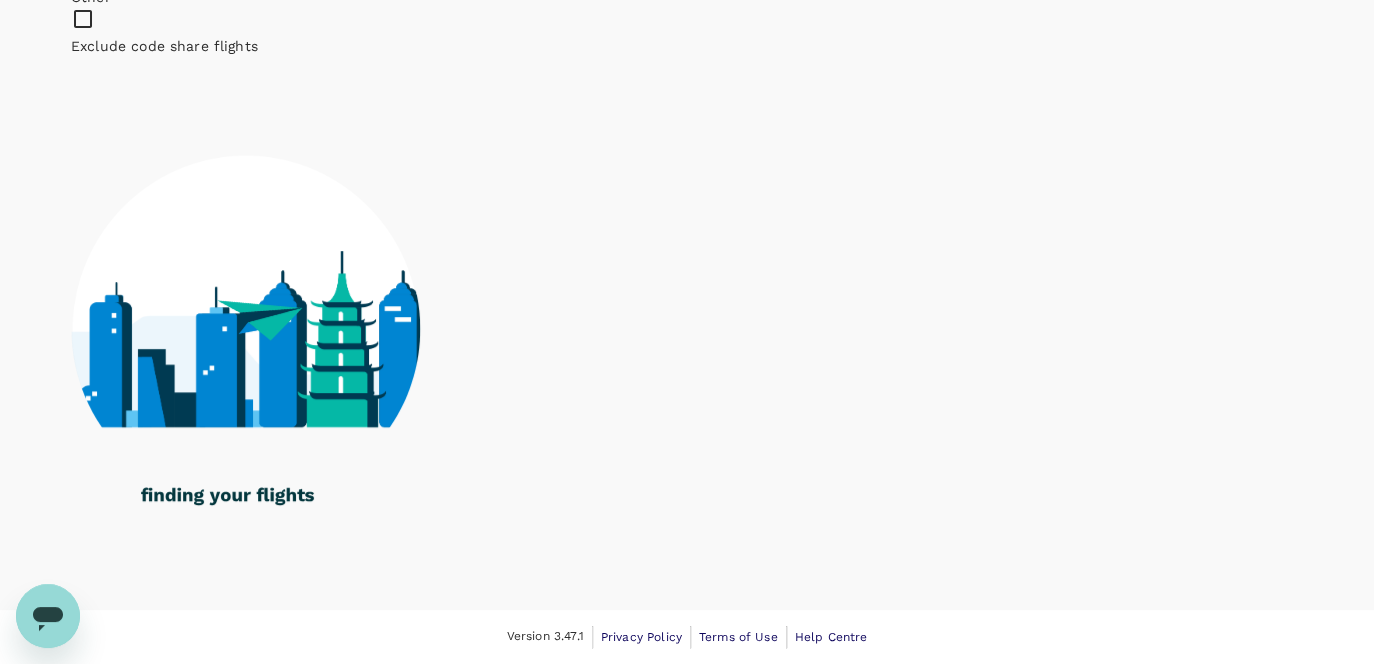 scroll, scrollTop: 1400, scrollLeft: 0, axis: vertical 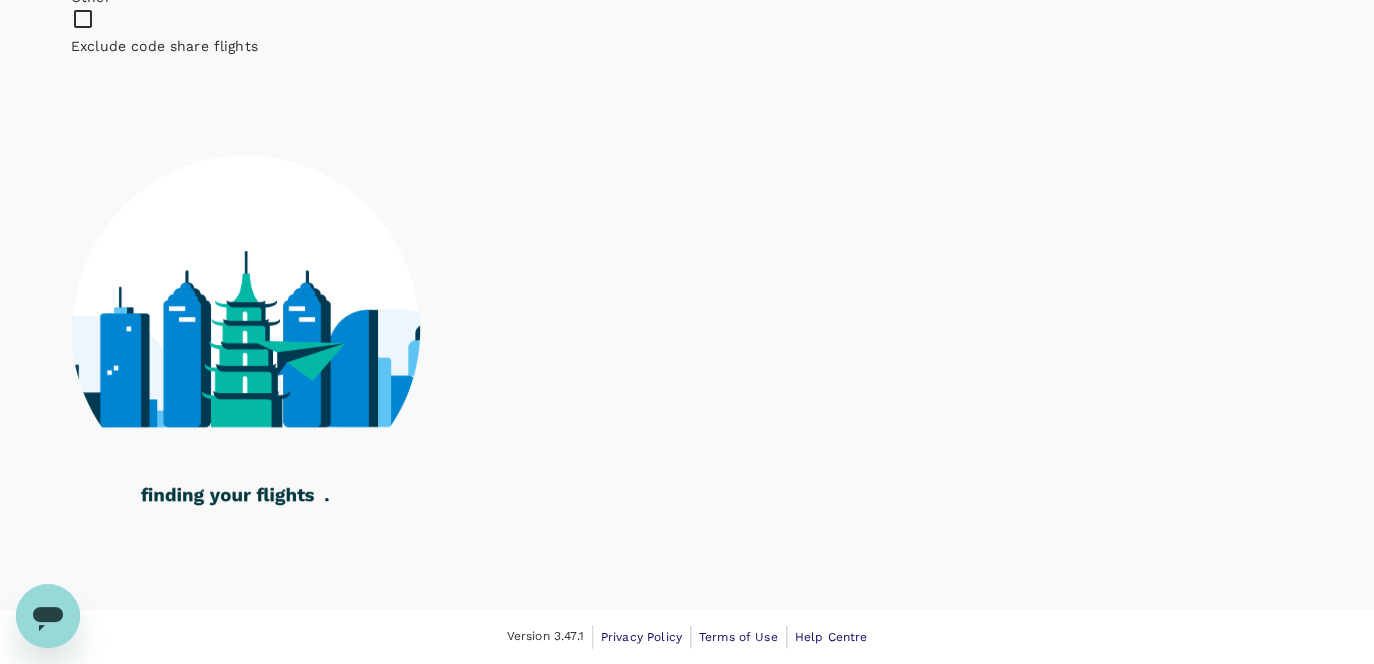 click on "Emirates" at bounding box center [1050, -57] 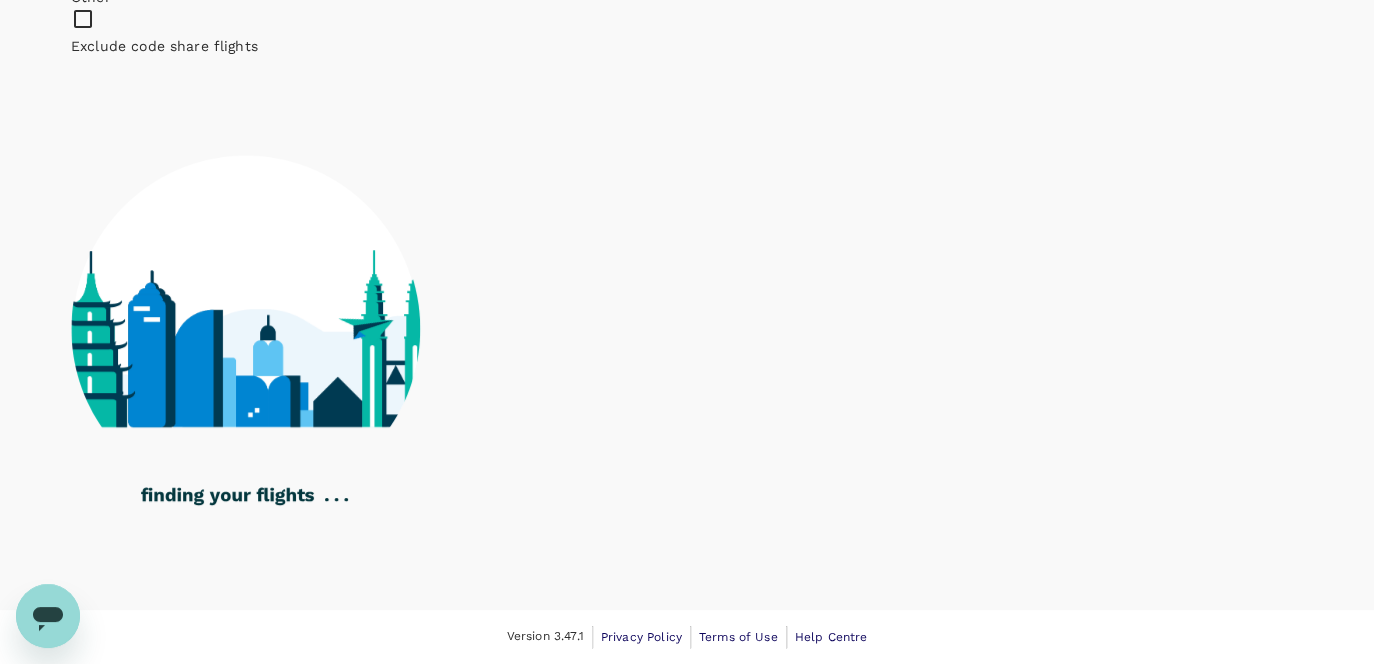 click on "Etihad Airways" at bounding box center [1163, -57] 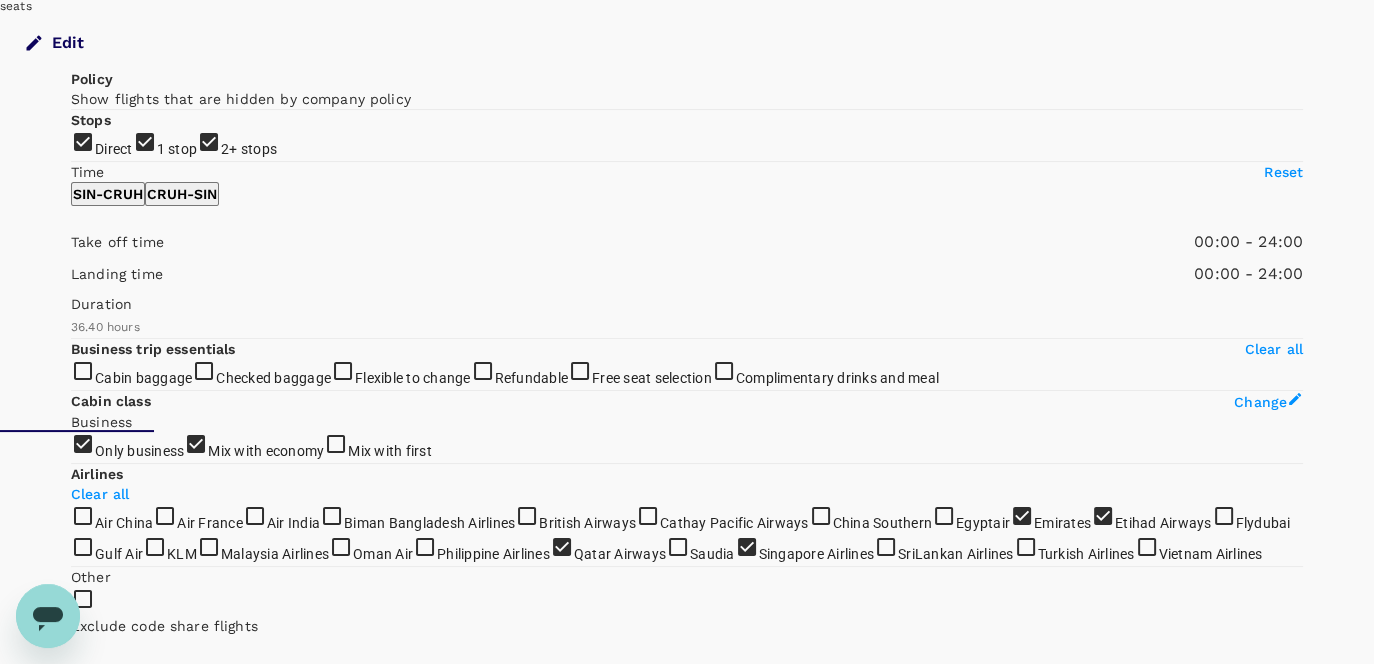 scroll, scrollTop: 200, scrollLeft: 0, axis: vertical 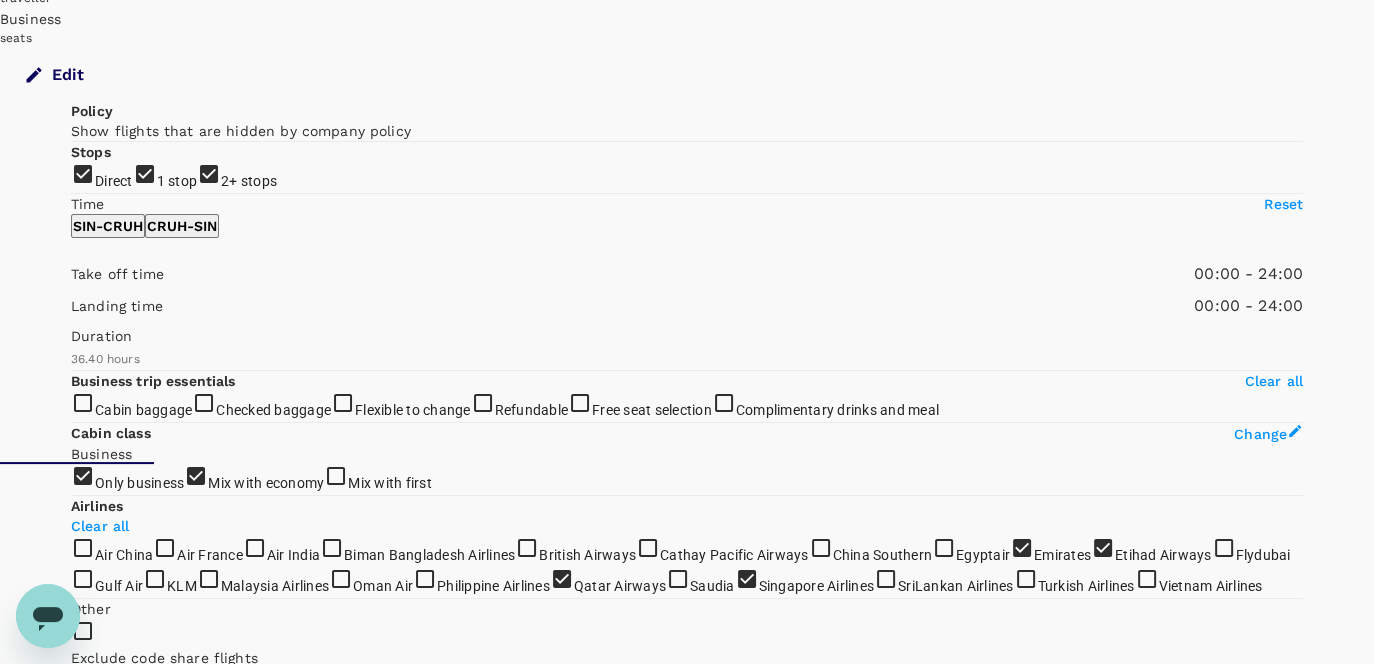 click on "1 stop" at bounding box center [177, 181] 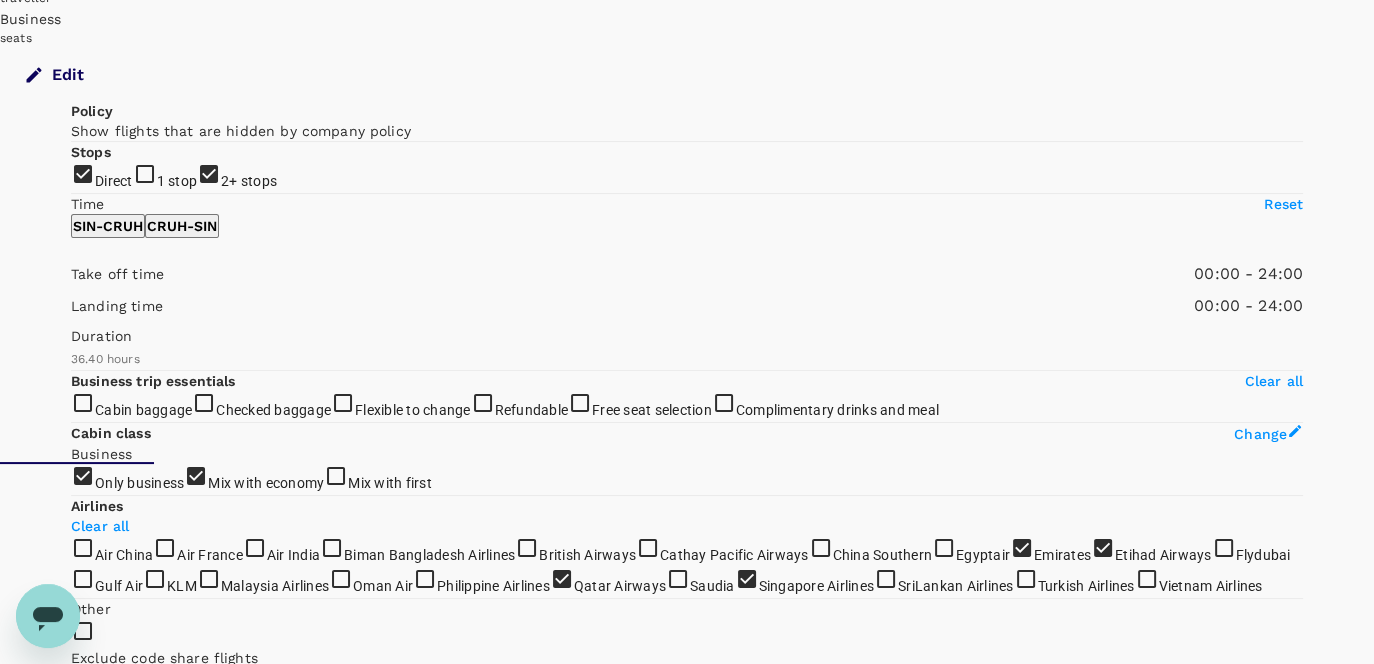 click on "2+ stops" at bounding box center (249, 181) 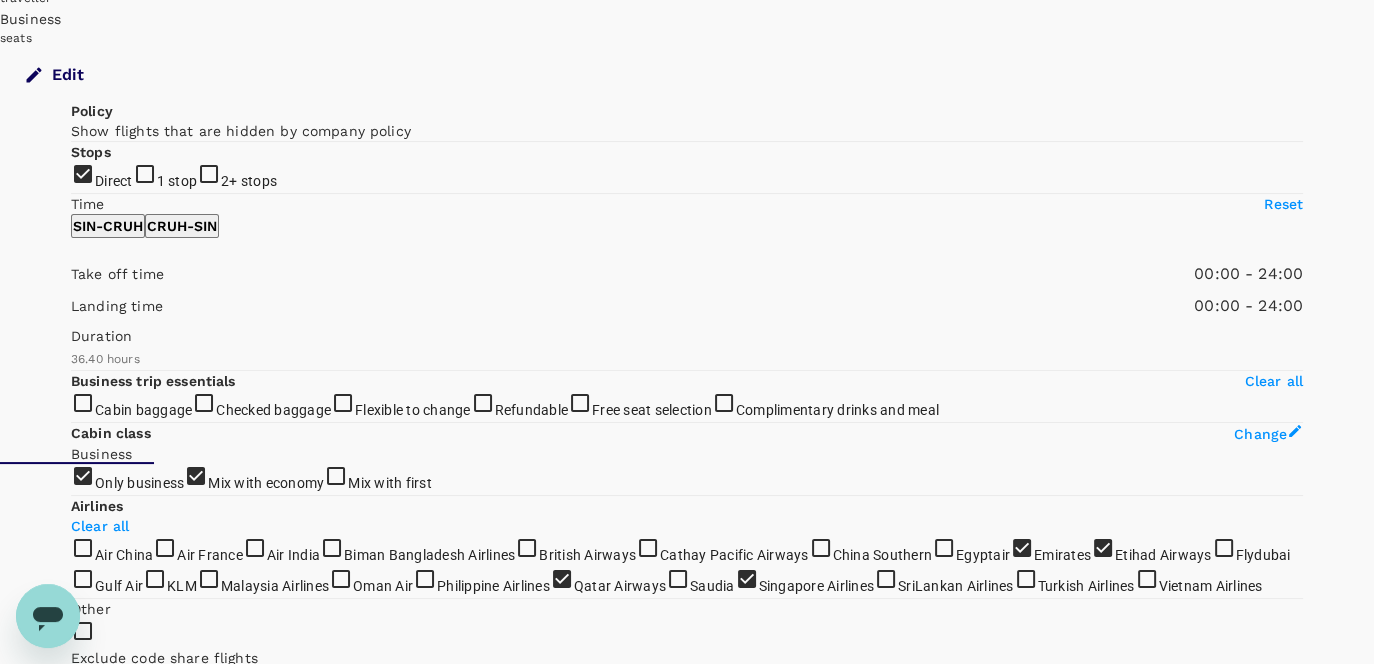 checkbox on "false" 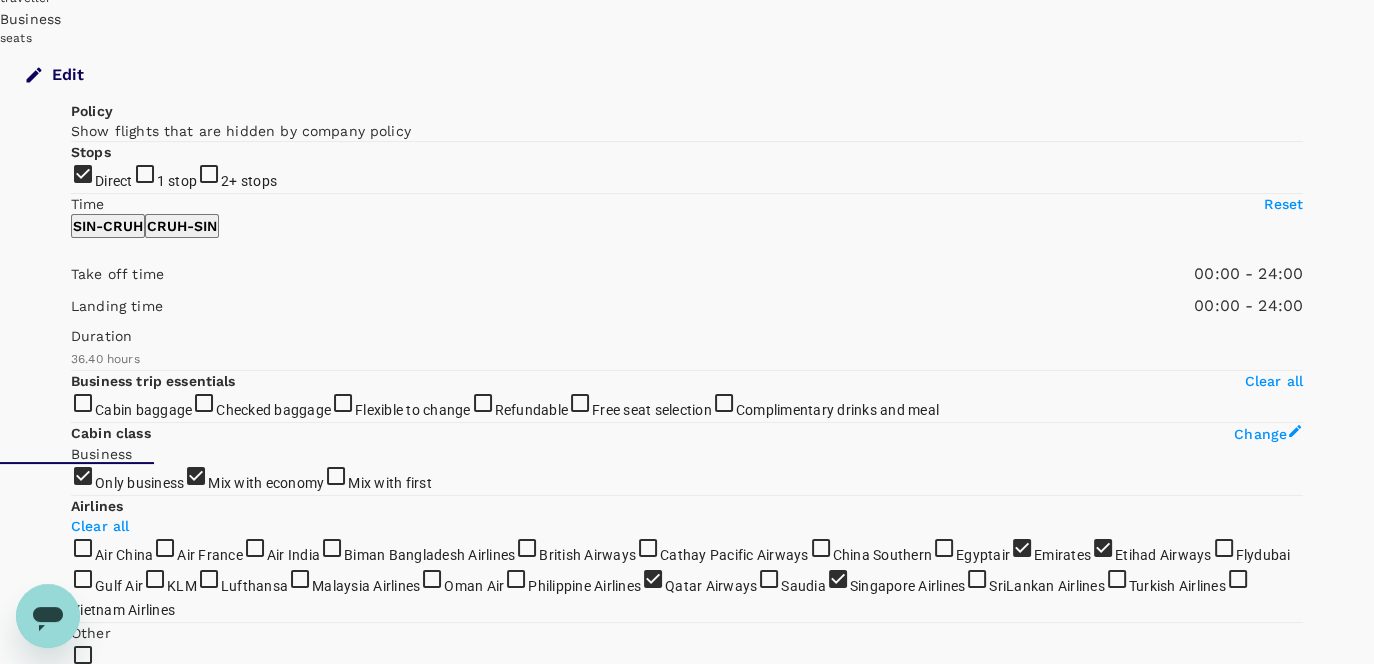 checkbox on "false" 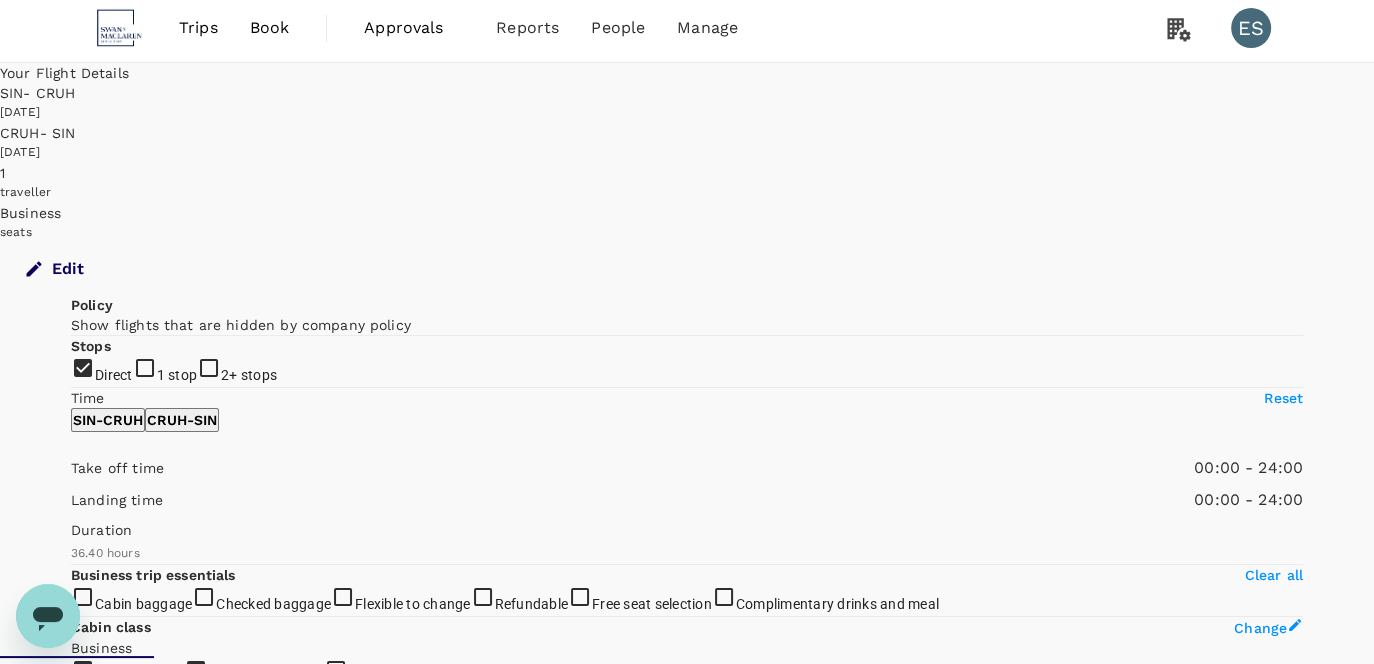 scroll, scrollTop: 0, scrollLeft: 0, axis: both 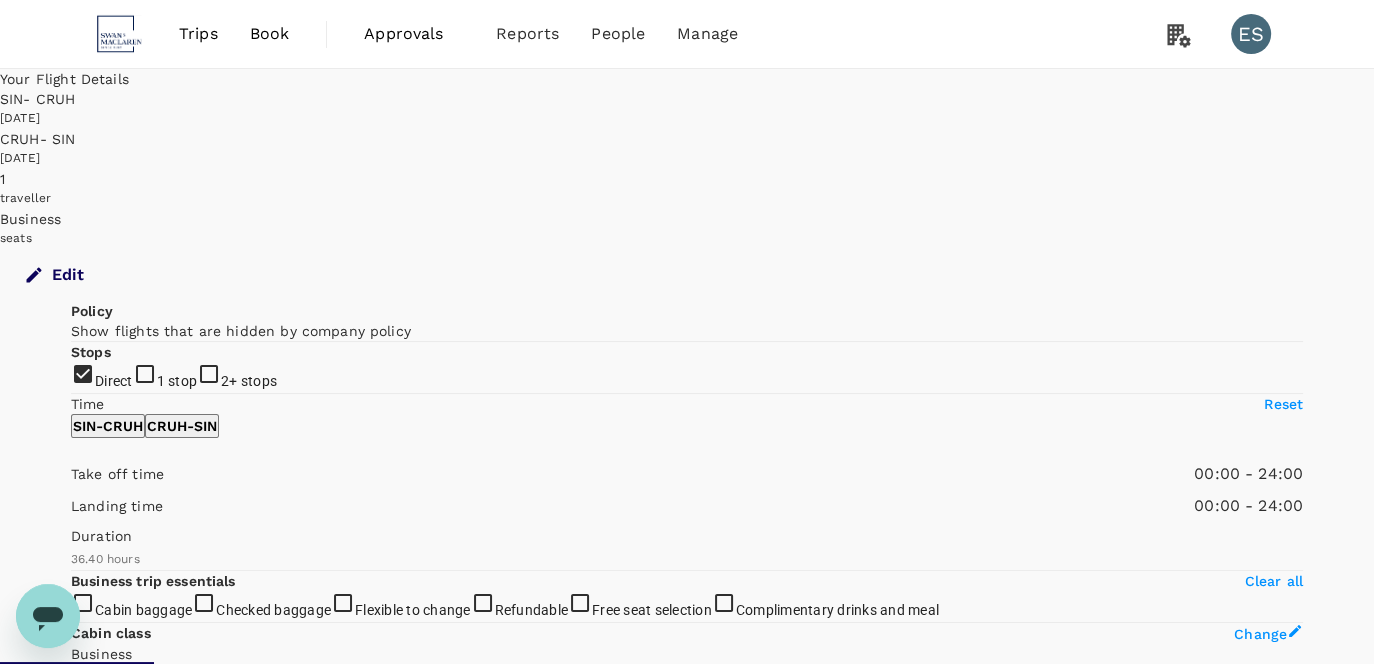 click on "1 stop" at bounding box center [687, 332] 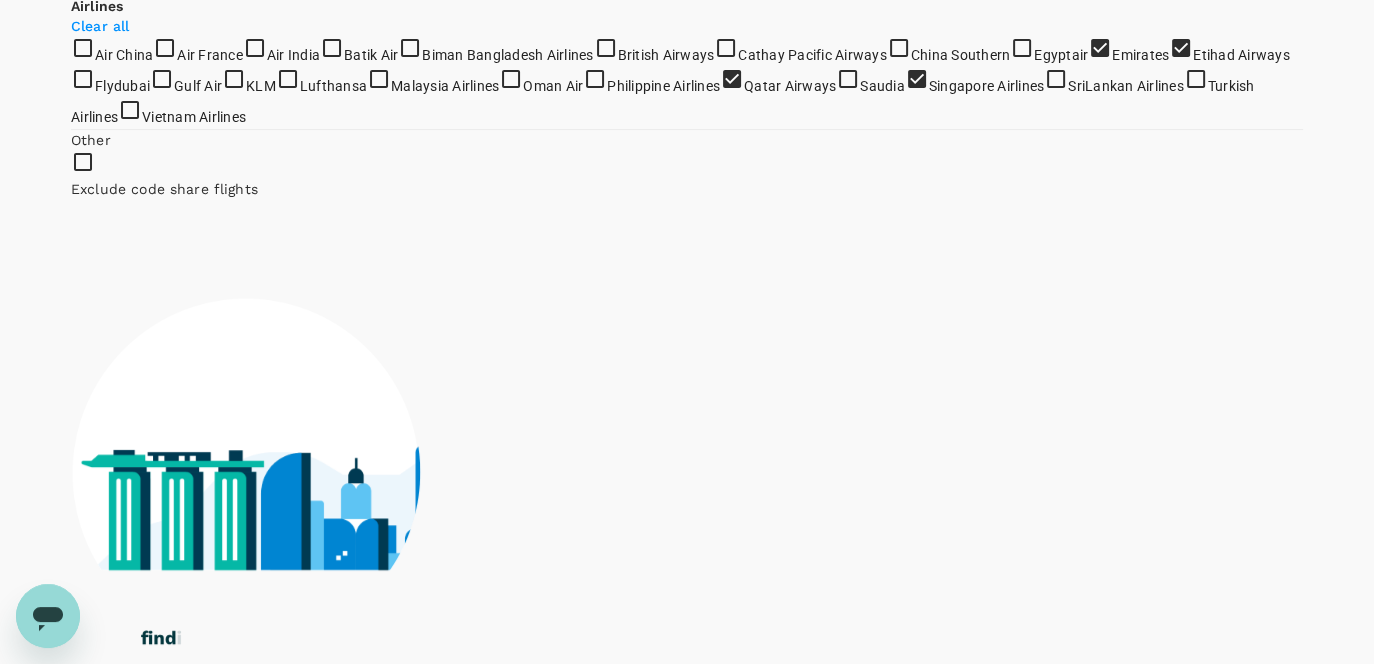 scroll, scrollTop: 1000, scrollLeft: 0, axis: vertical 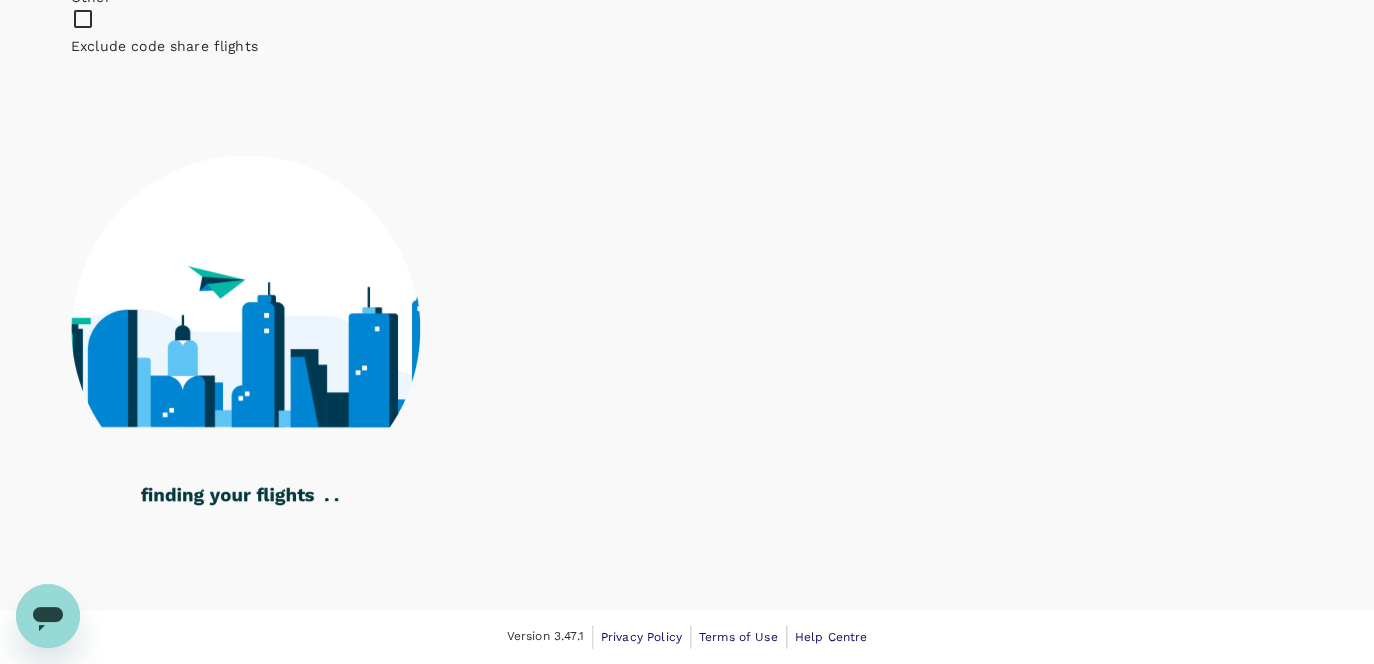 click on "Clear all" at bounding box center (687, -117) 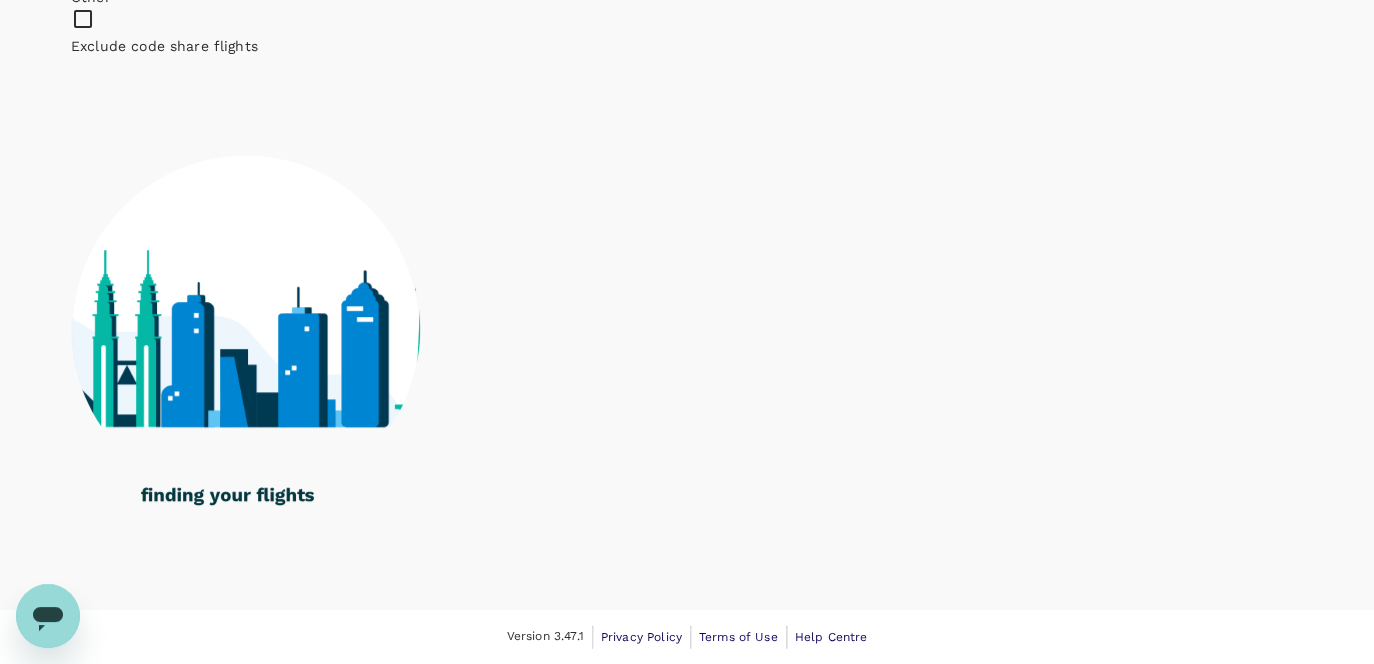 scroll, scrollTop: 1064, scrollLeft: 0, axis: vertical 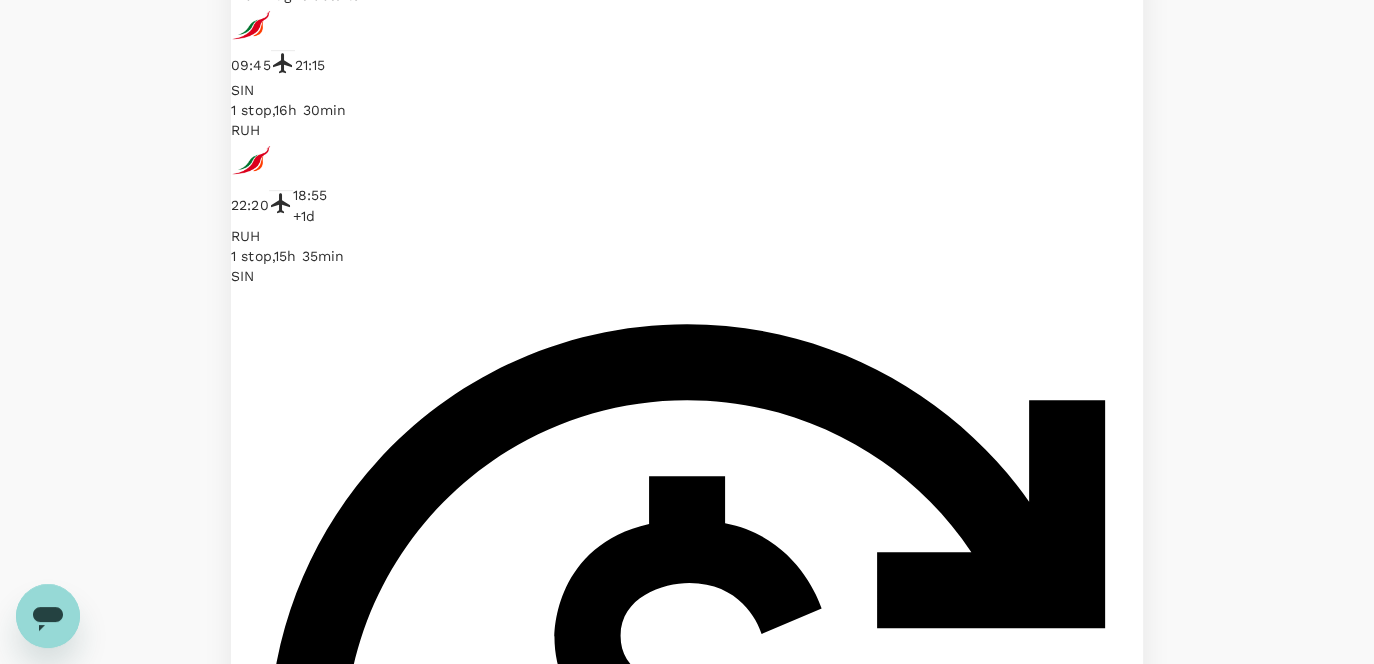 type on "SGD" 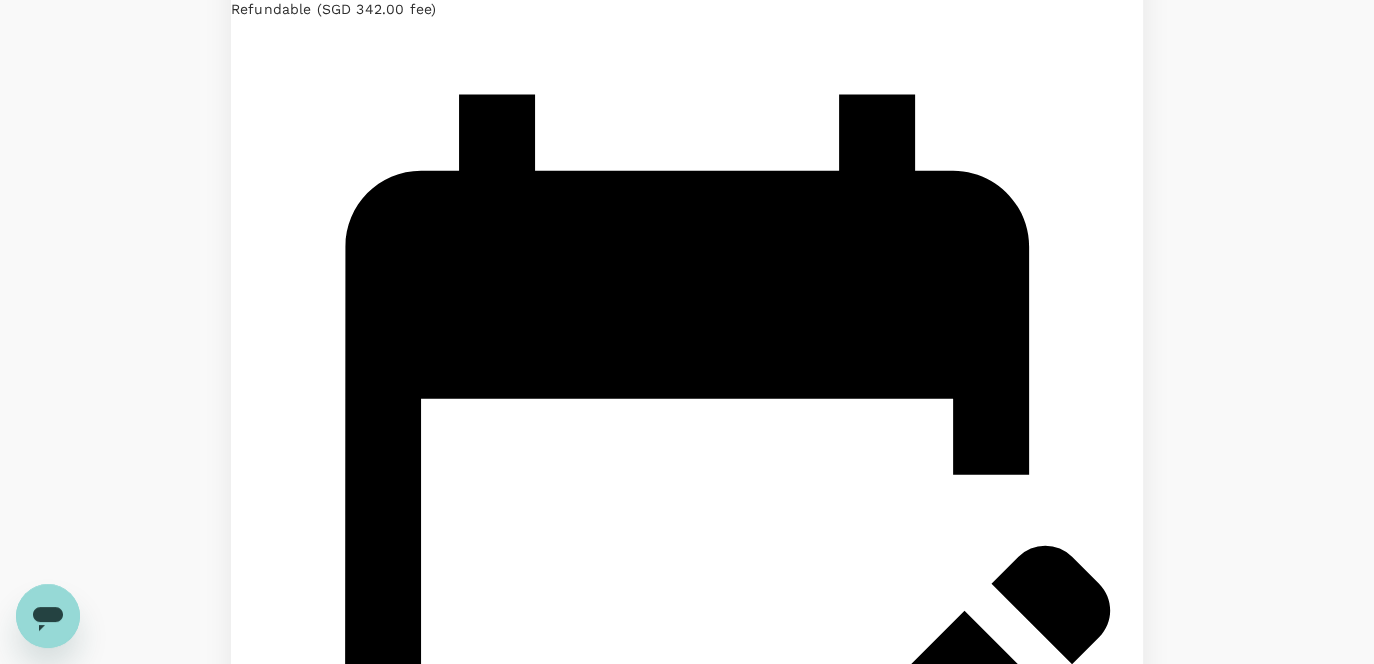 scroll, scrollTop: 4765, scrollLeft: 0, axis: vertical 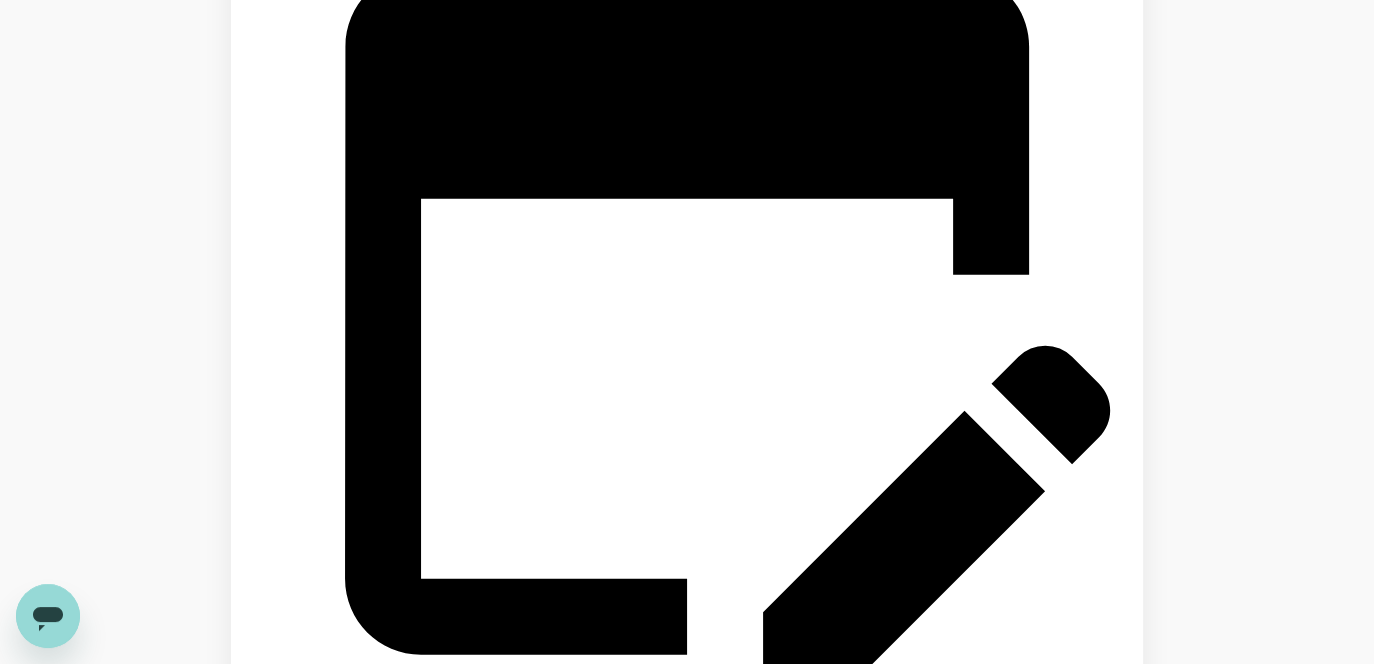 click on "2" at bounding box center [236, 42418] 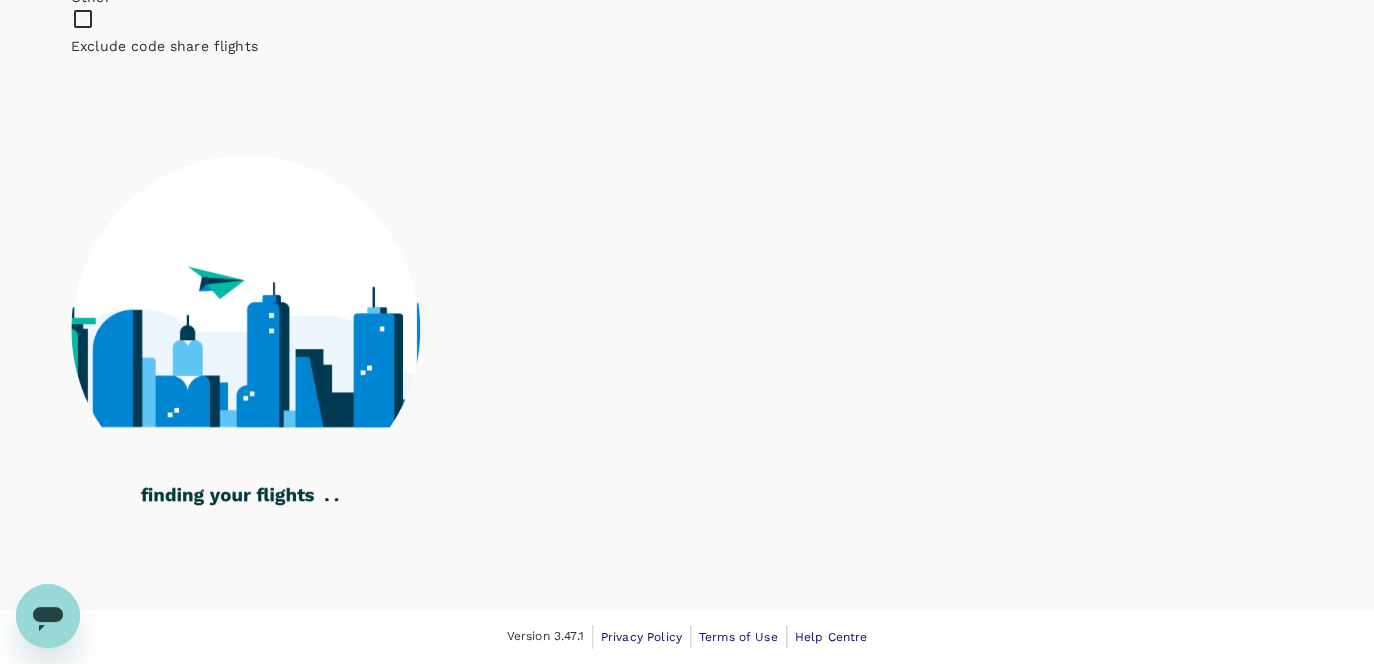 scroll, scrollTop: 1864, scrollLeft: 0, axis: vertical 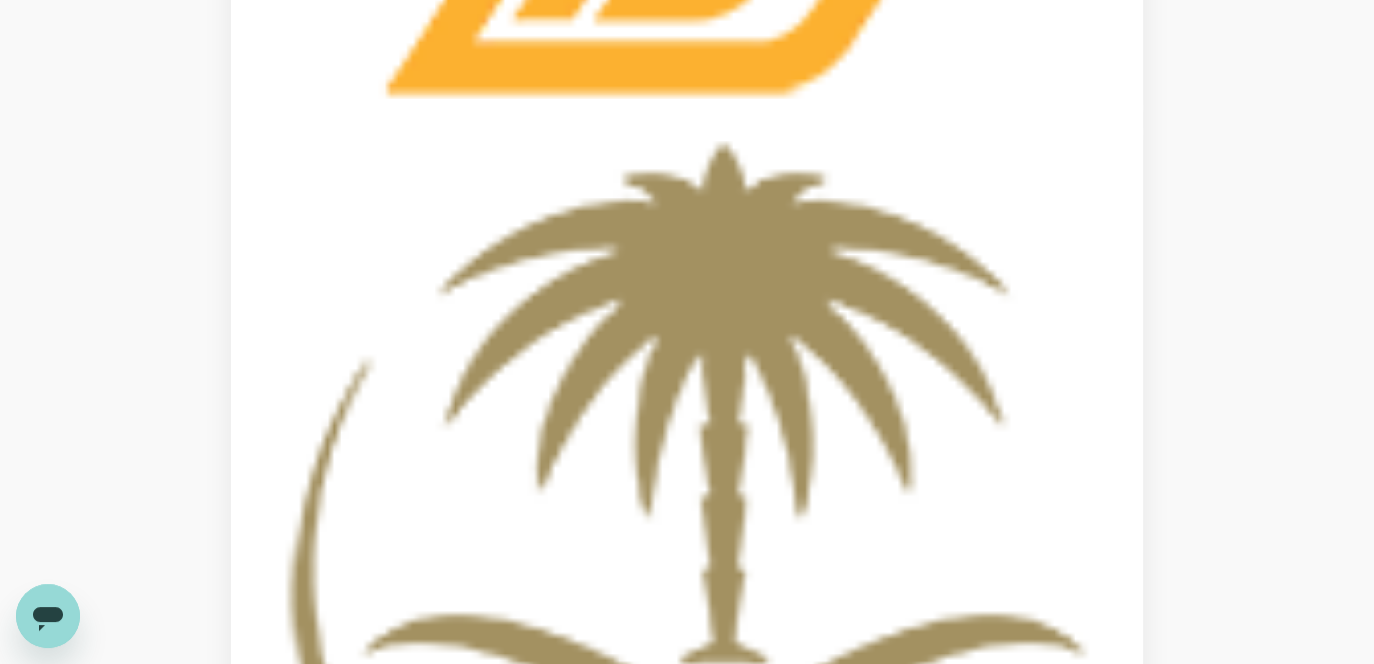 type on "SGD" 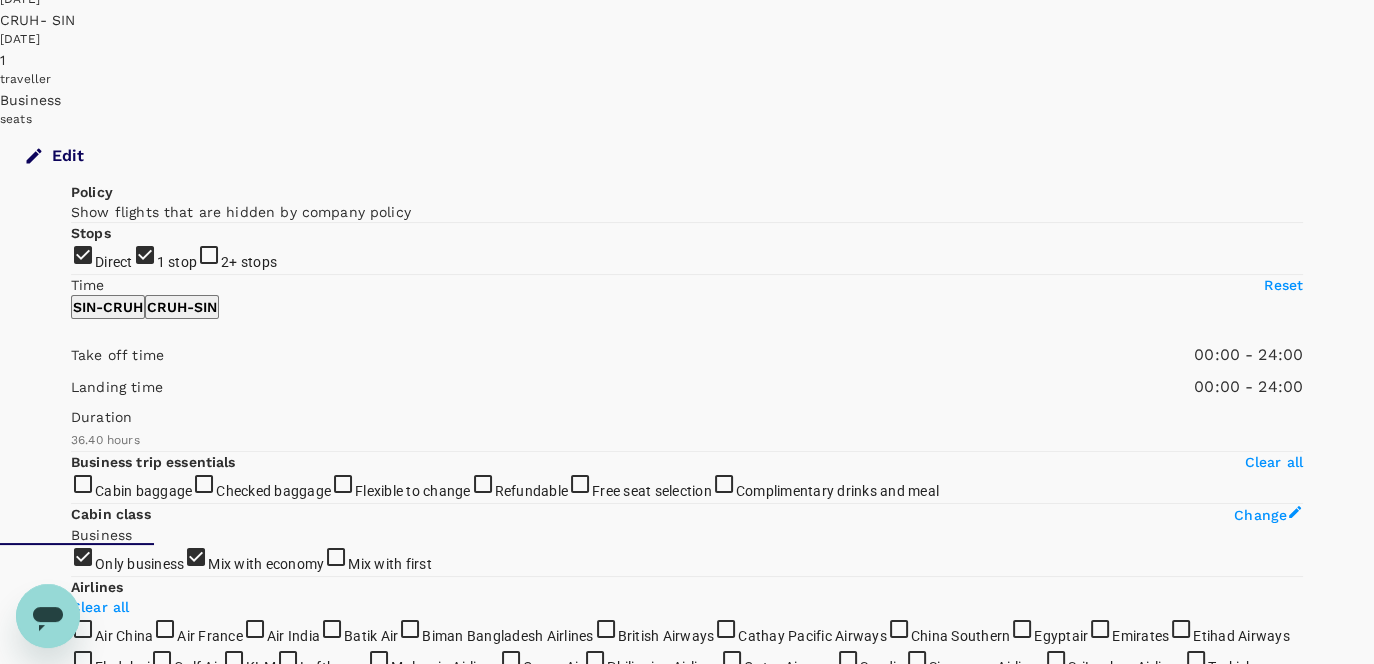 scroll, scrollTop: 0, scrollLeft: 0, axis: both 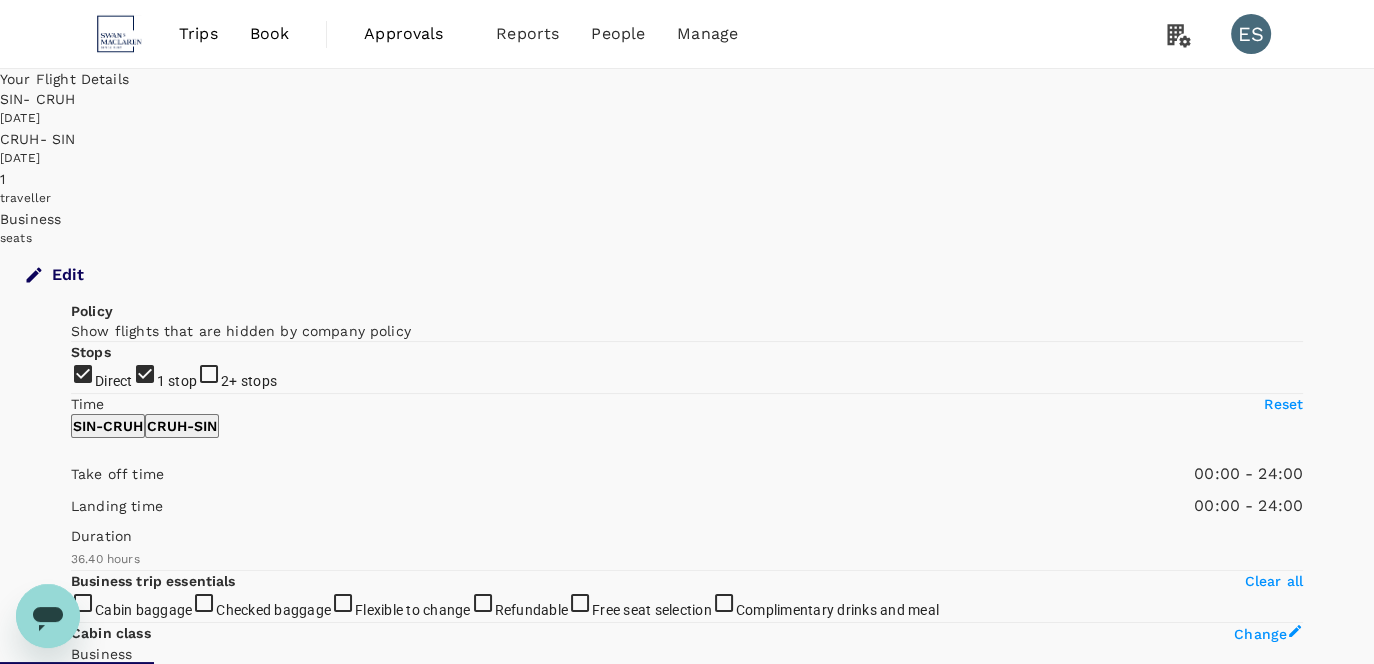 click on "View options" at bounding box center [270, 6885] 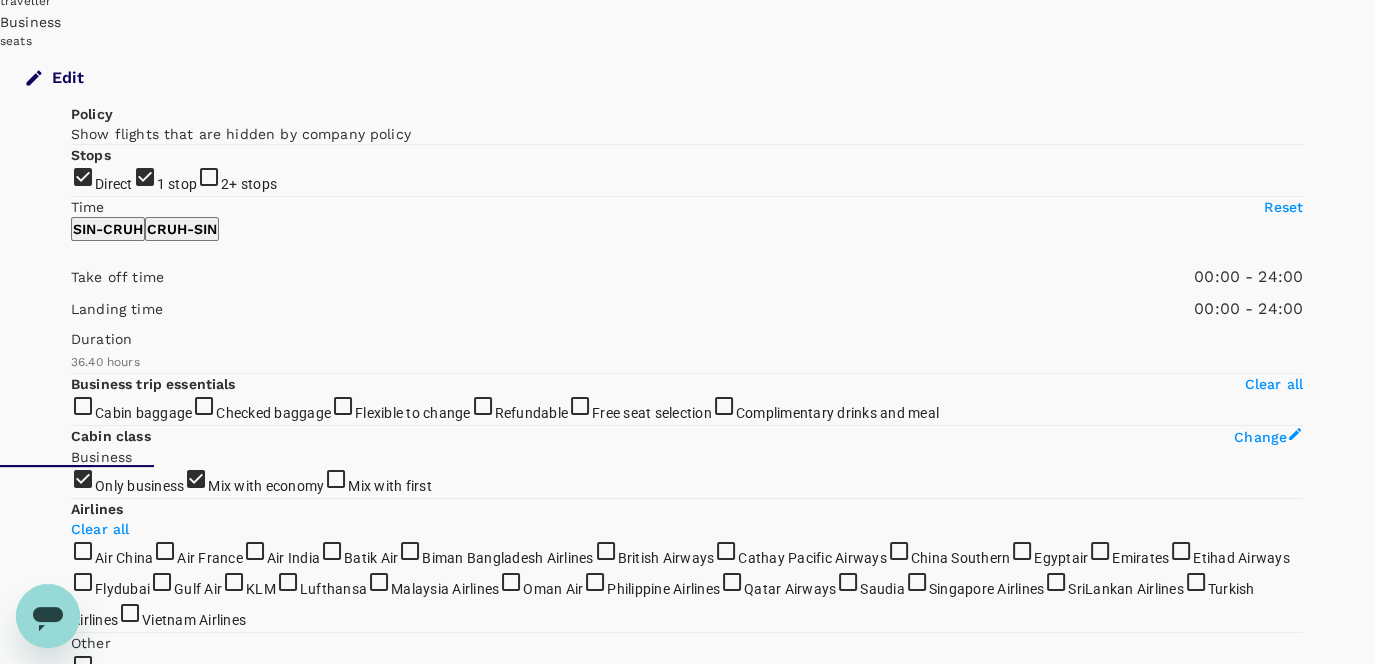 scroll, scrollTop: 210, scrollLeft: 0, axis: vertical 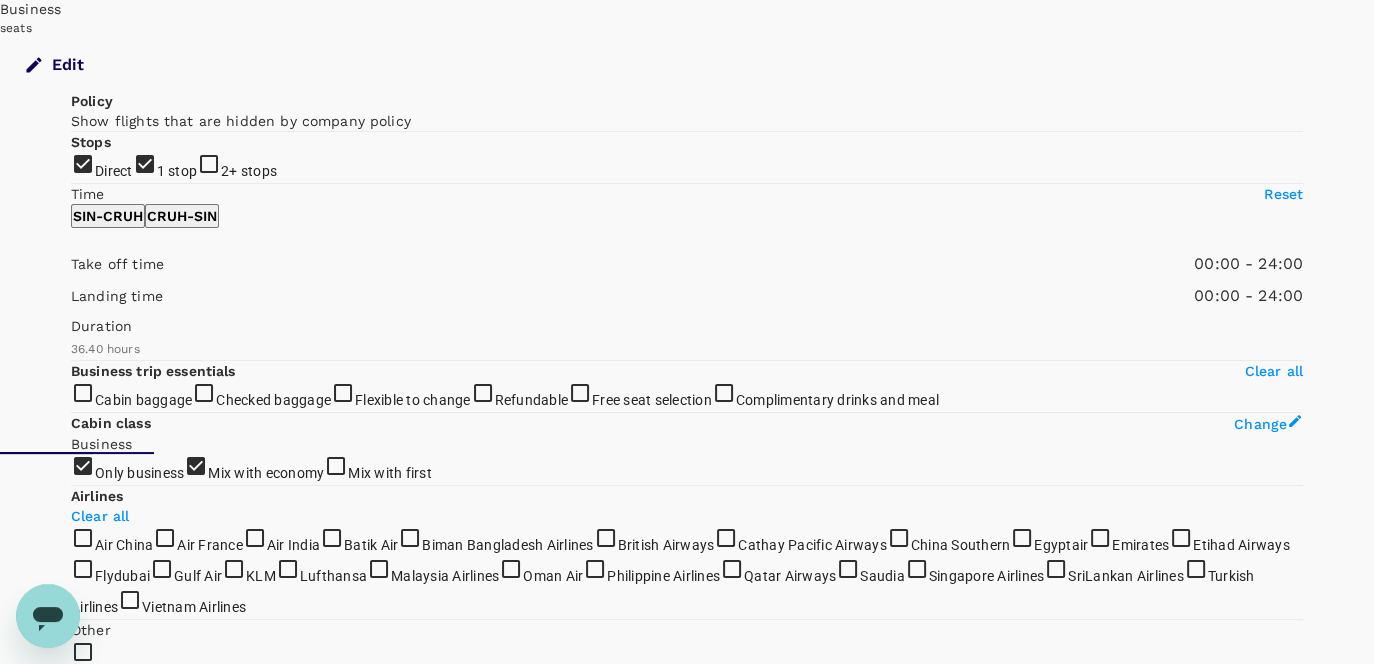 click on "Others" at bounding box center [270, 6622] 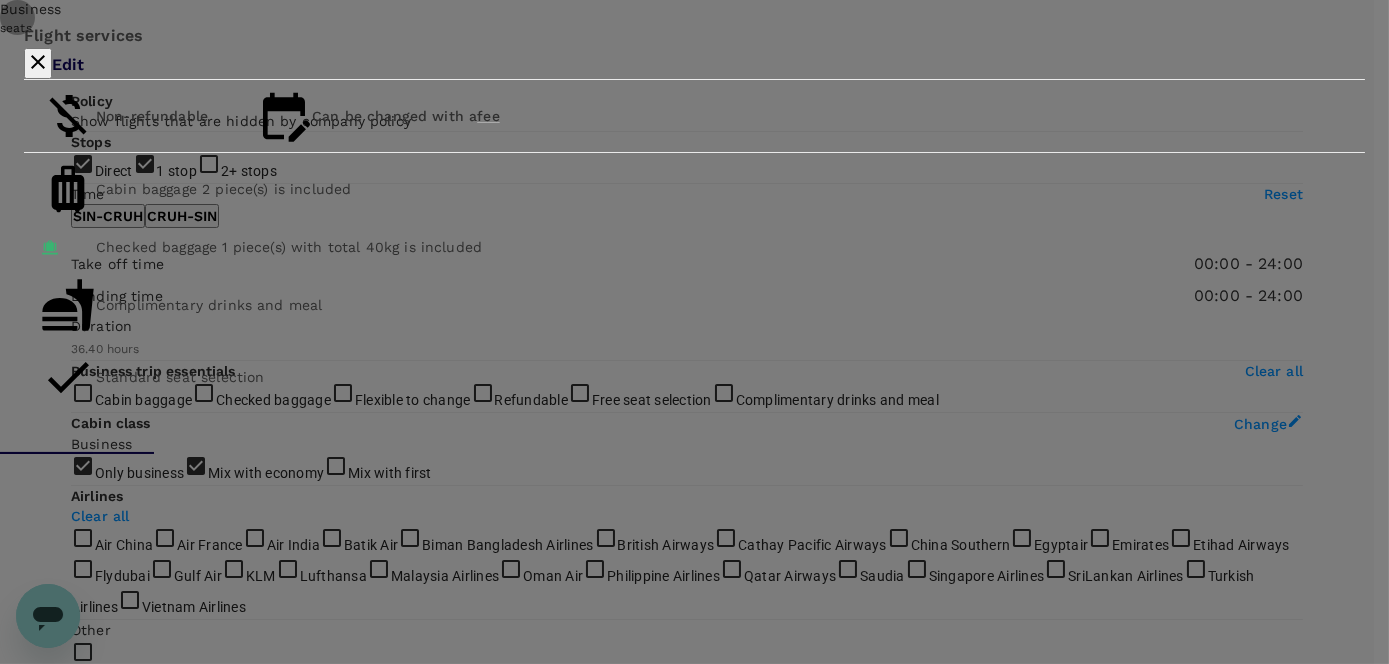 click 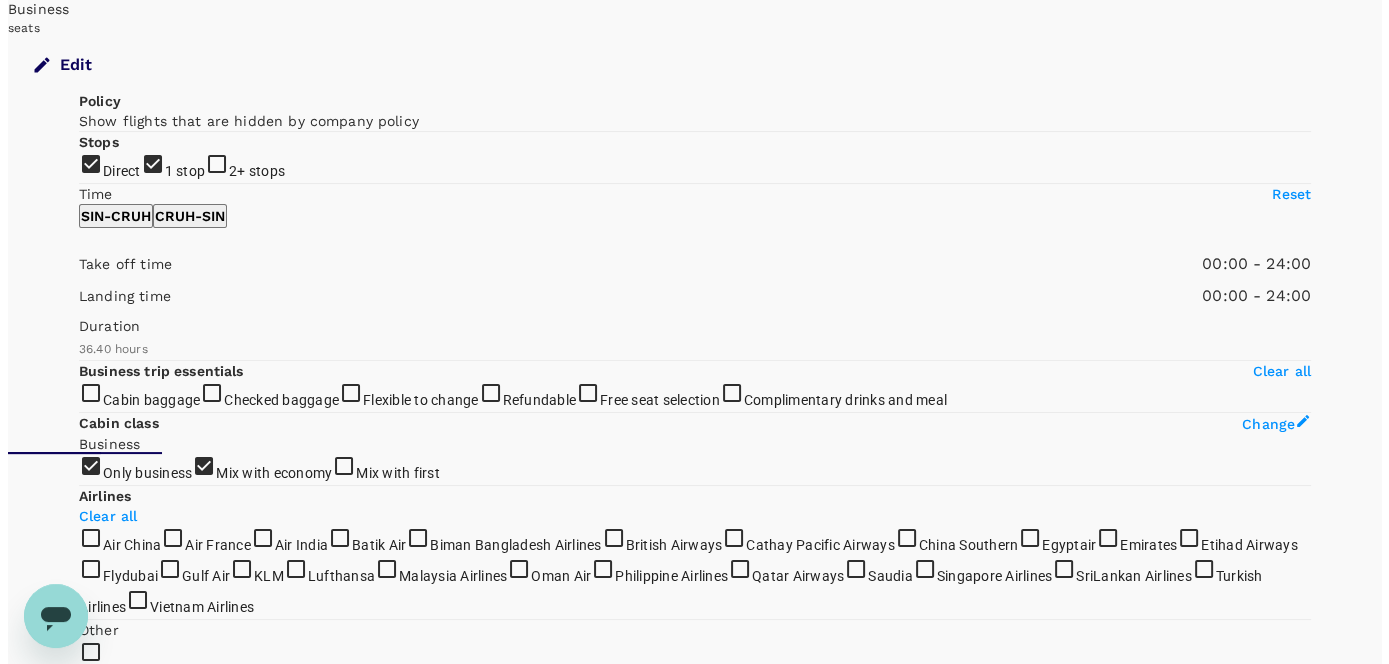 scroll, scrollTop: 111, scrollLeft: 0, axis: vertical 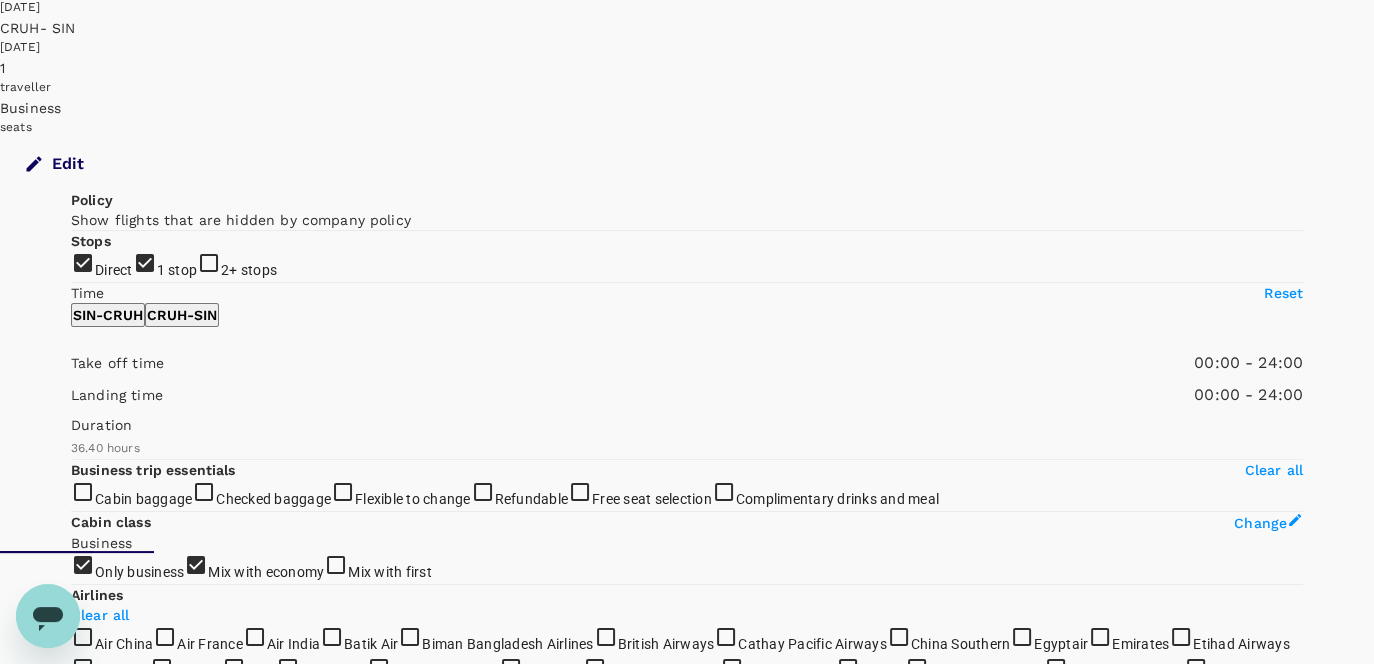 click on "View flight details" at bounding box center (687, 948) 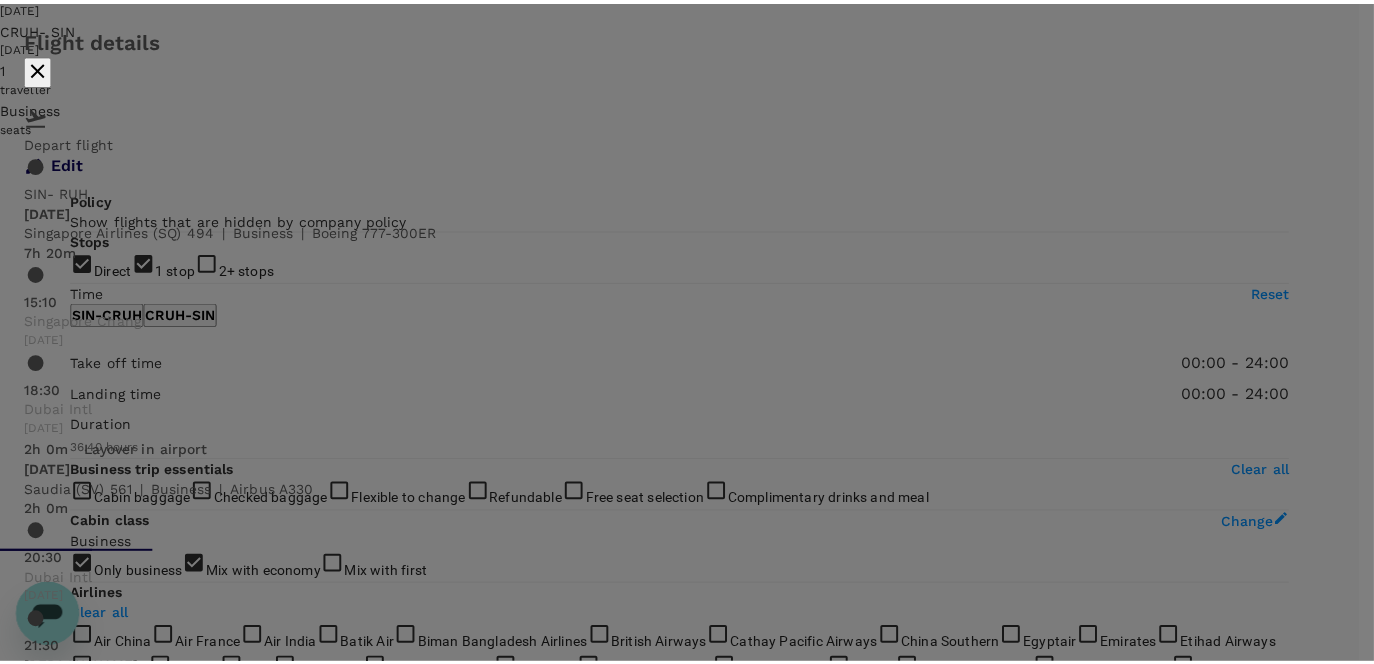 scroll, scrollTop: 704, scrollLeft: 0, axis: vertical 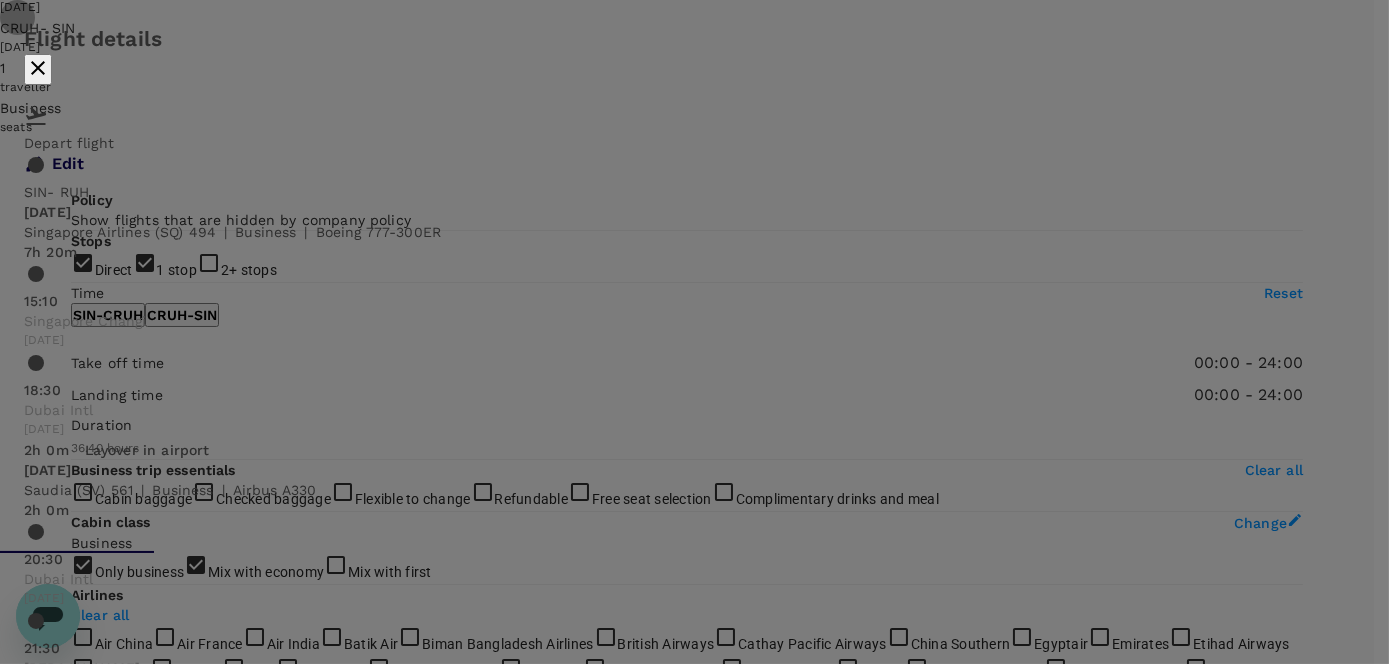 click 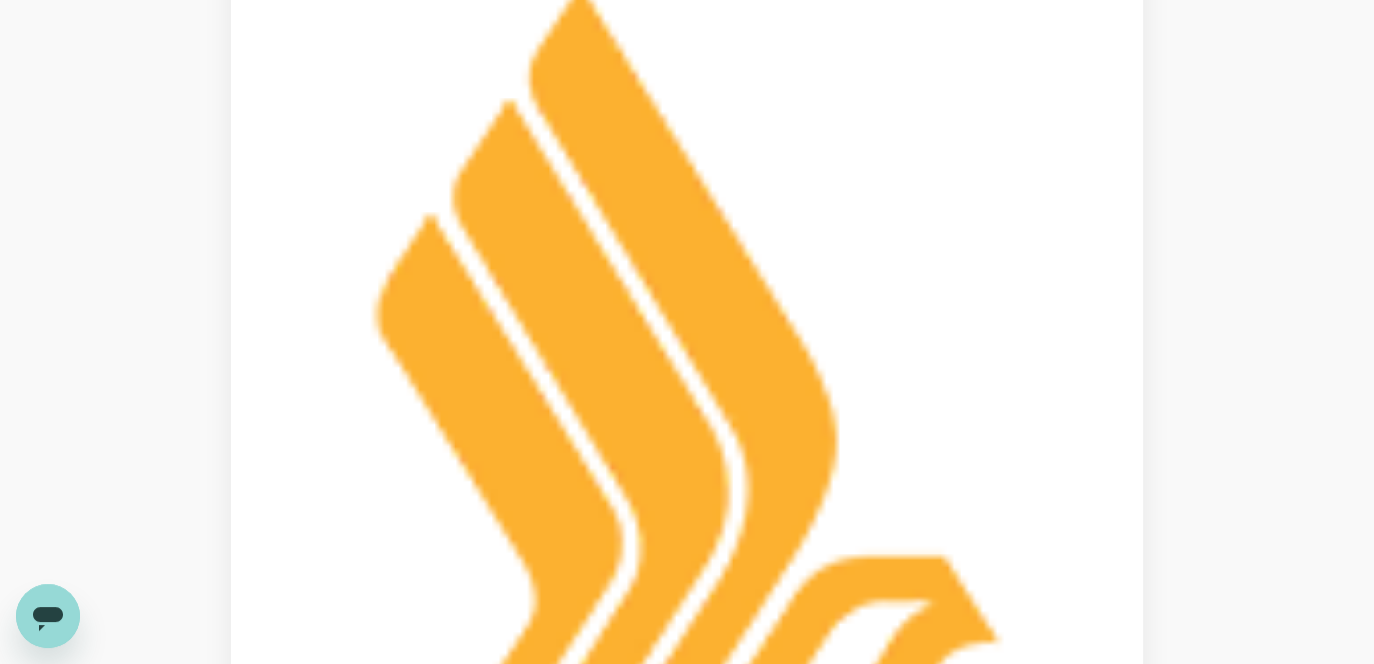 scroll, scrollTop: 1010, scrollLeft: 0, axis: vertical 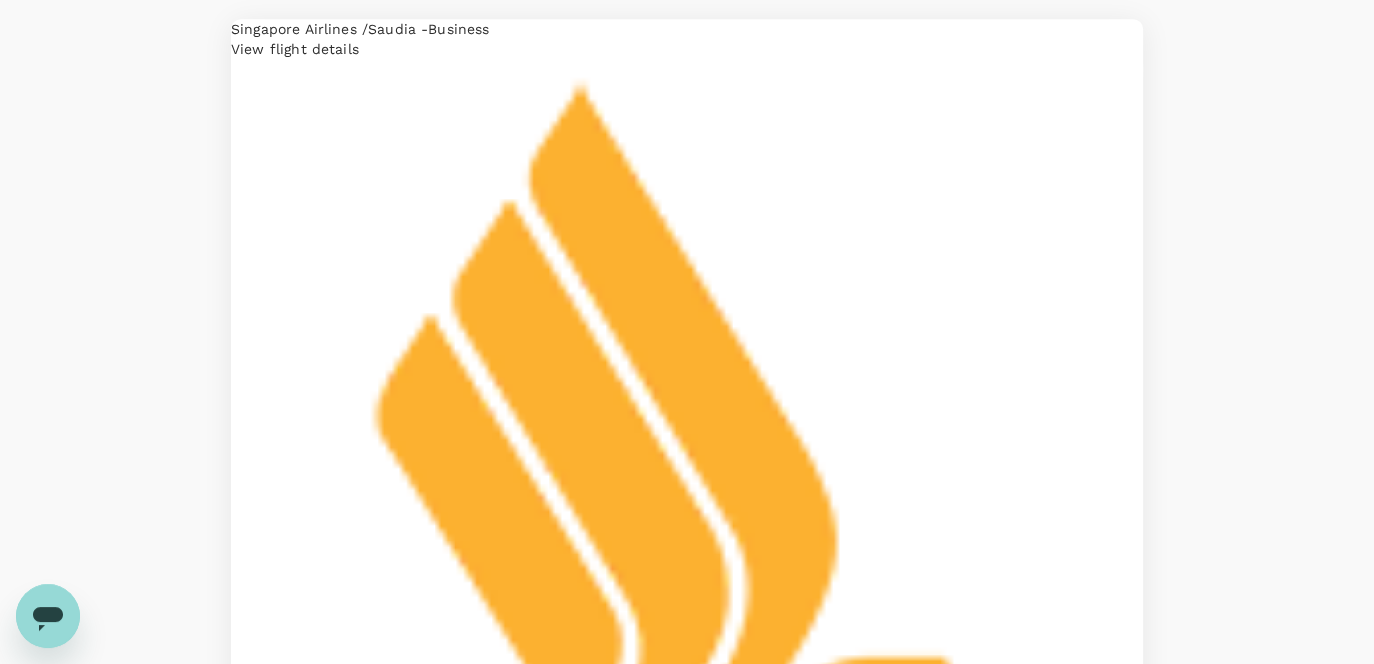 click on "Mix with economy" at bounding box center (254, -327) 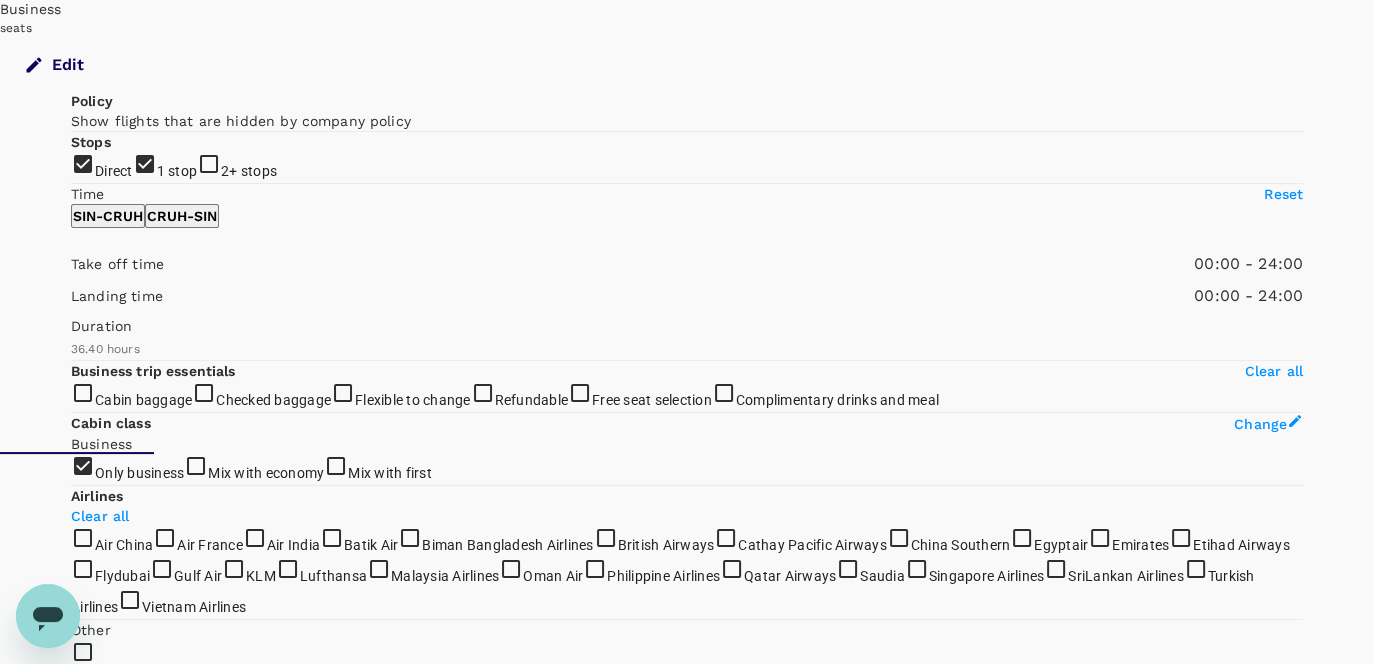 scroll, scrollTop: 111, scrollLeft: 0, axis: vertical 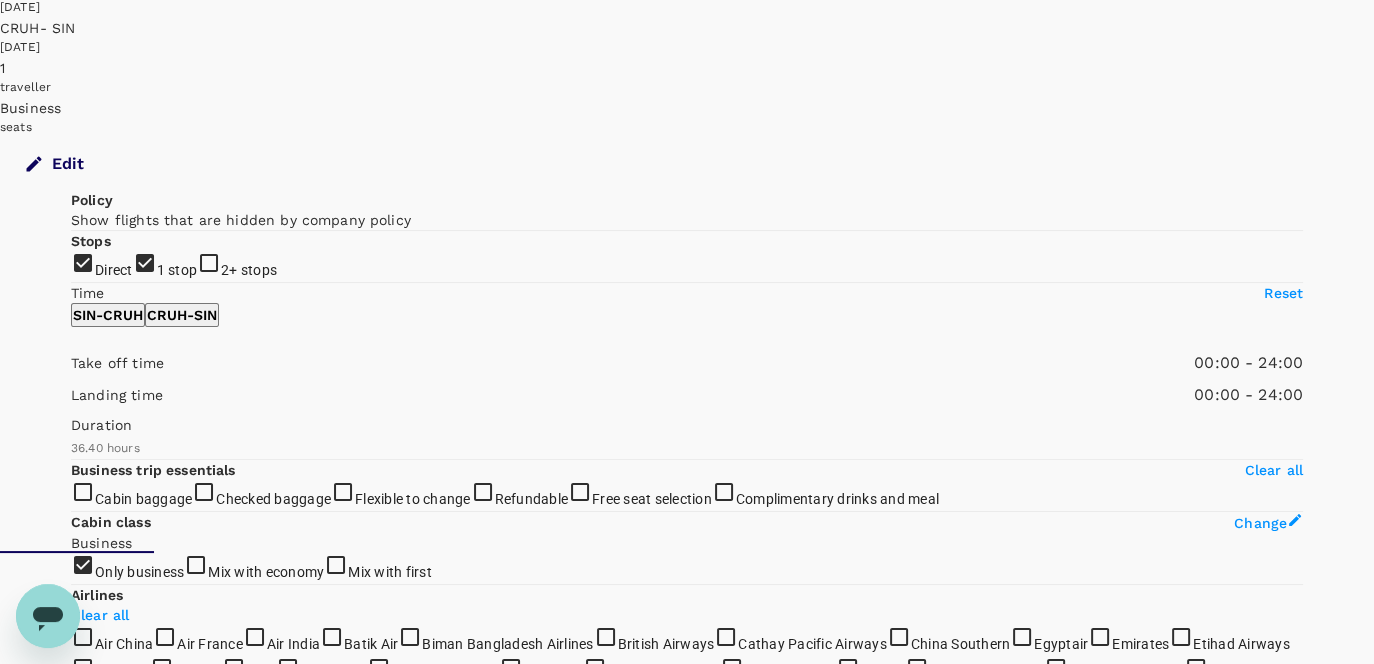 click on "1 stop" at bounding box center (177, 270) 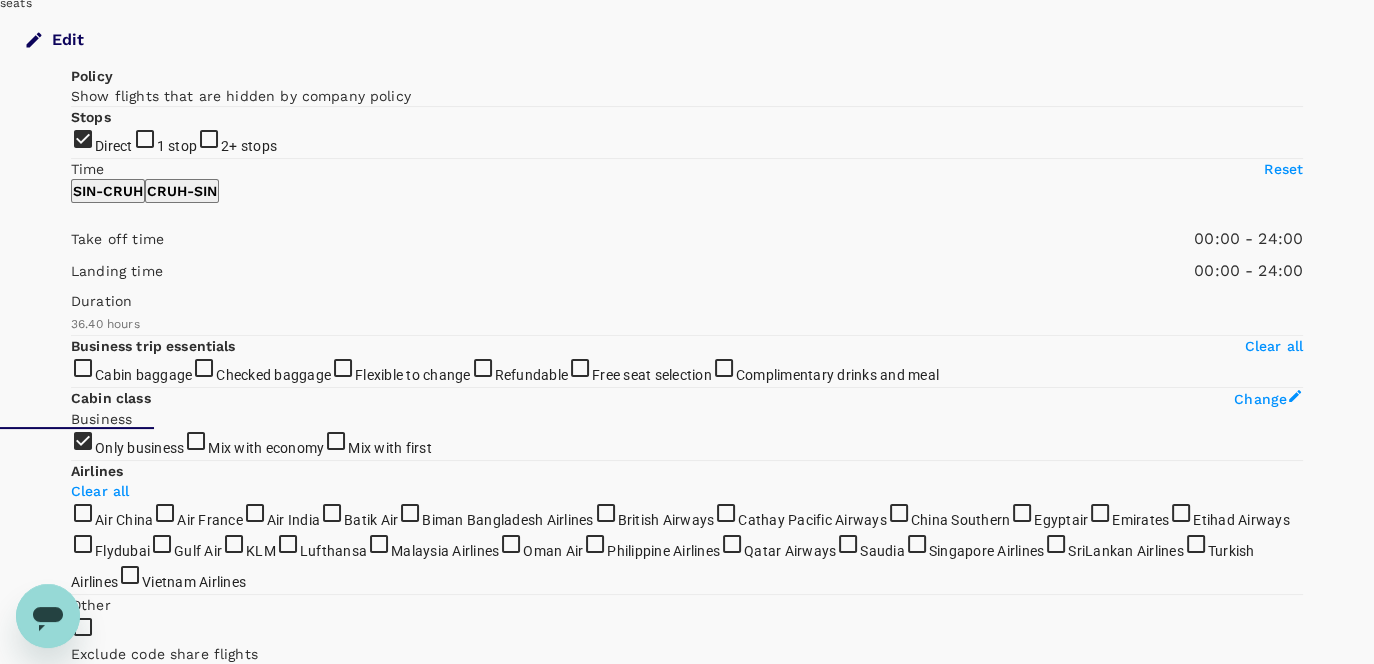scroll, scrollTop: 10, scrollLeft: 0, axis: vertical 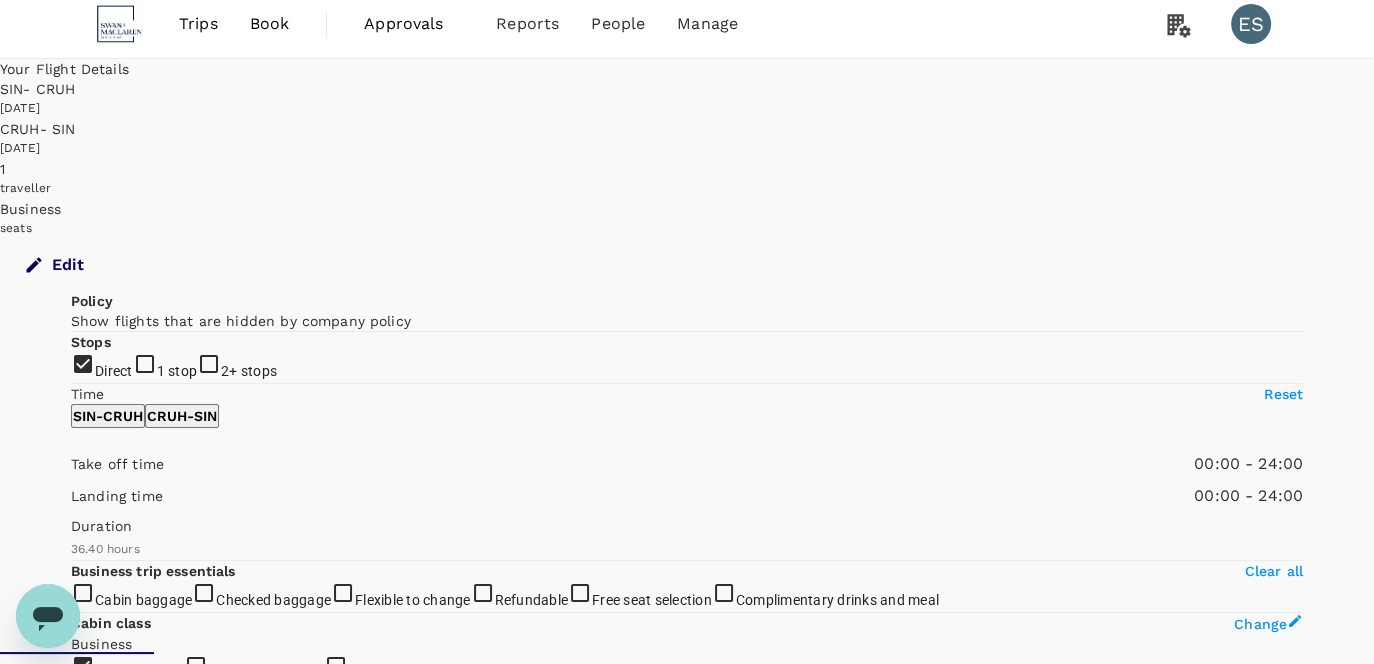 click on "1 stop" at bounding box center [177, 370] 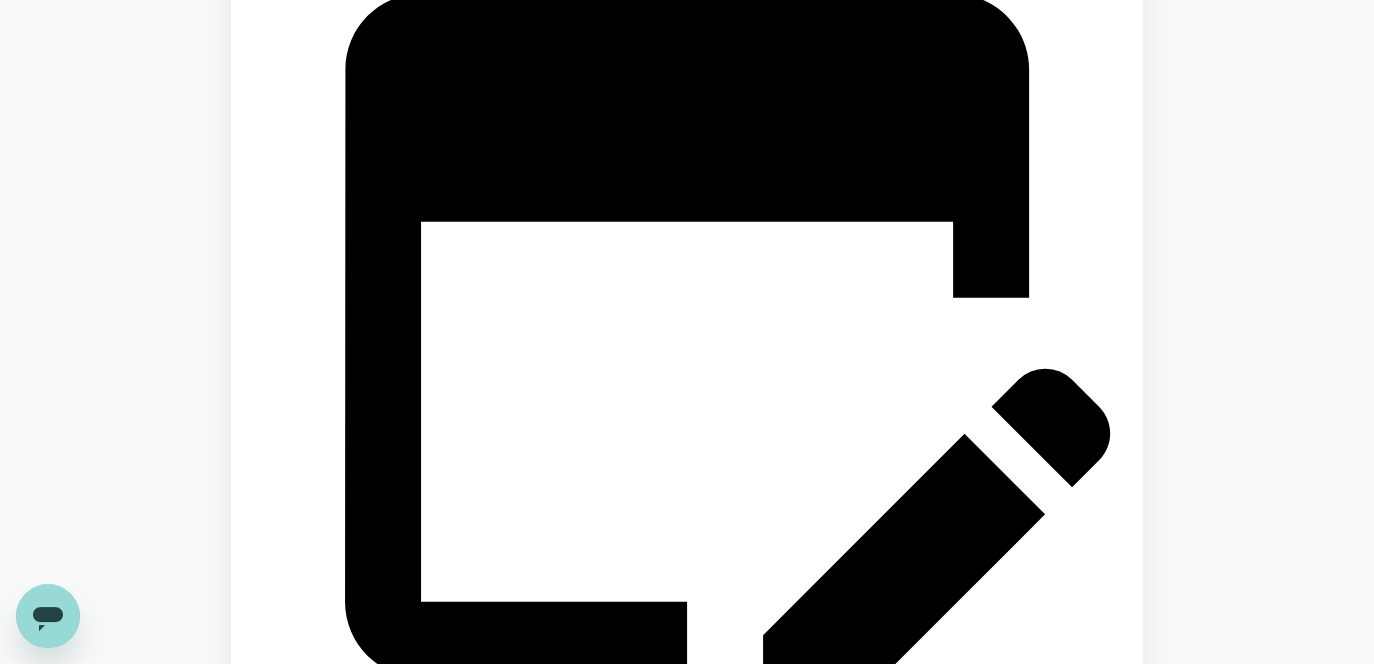 scroll, scrollTop: 4736, scrollLeft: 0, axis: vertical 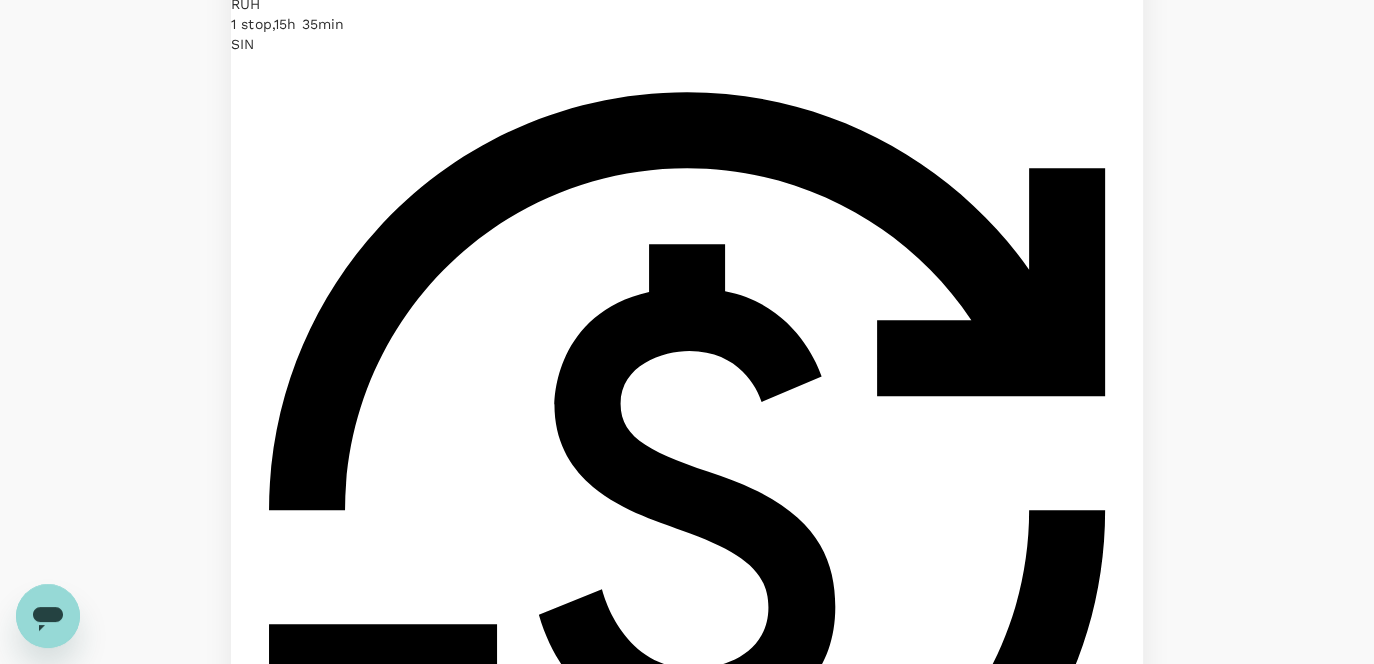 click on "British Airways" at bounding box center (666, -541) 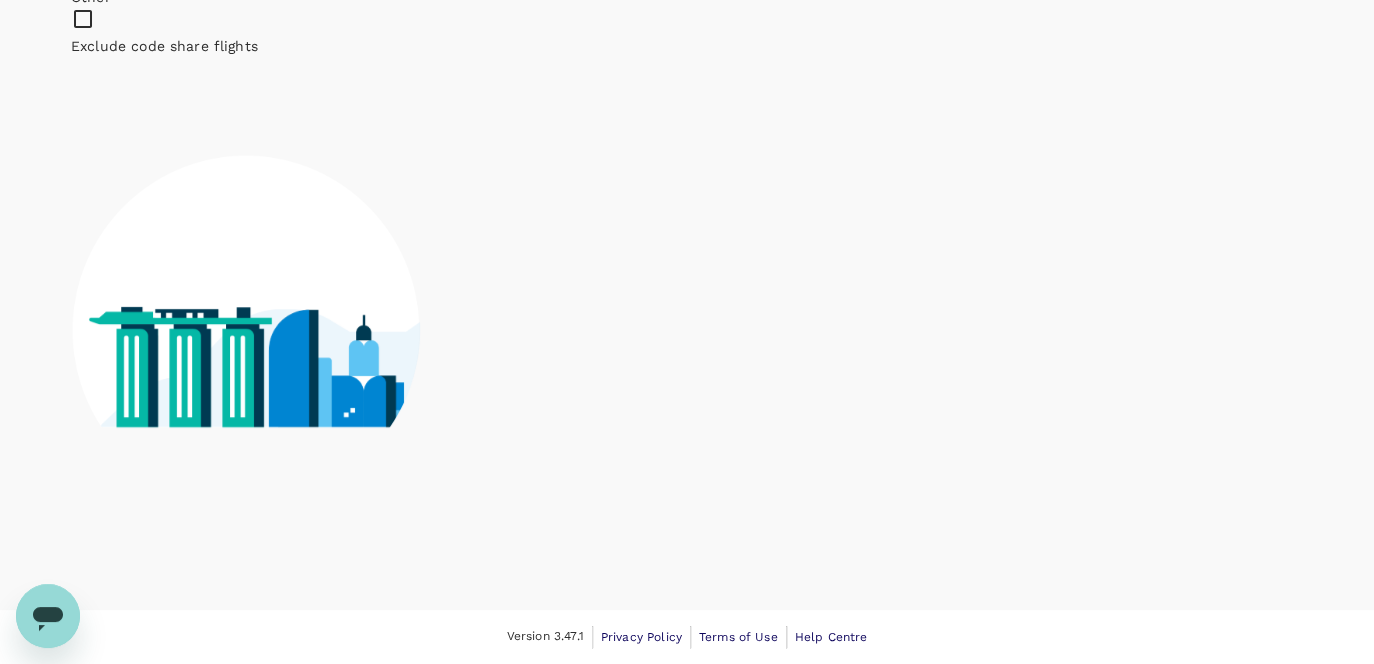 click on "Cathay Pacific Airways" at bounding box center [812, -88] 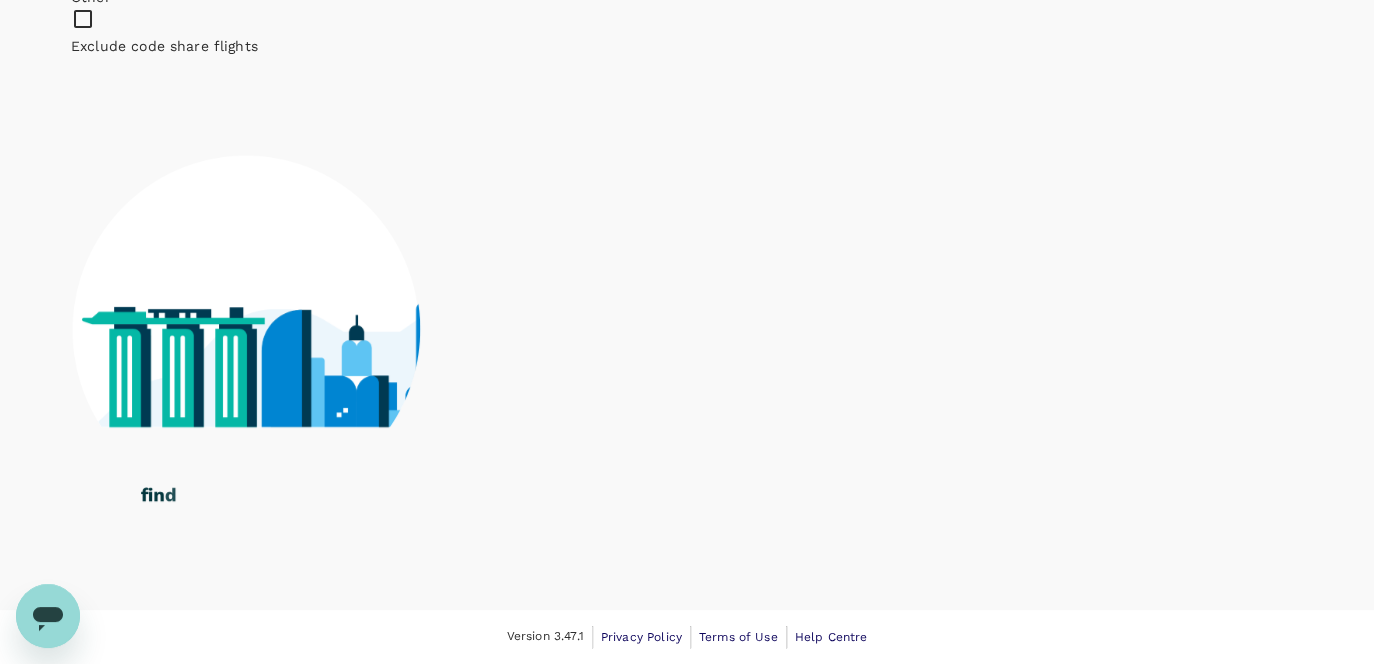 scroll, scrollTop: 1396, scrollLeft: 0, axis: vertical 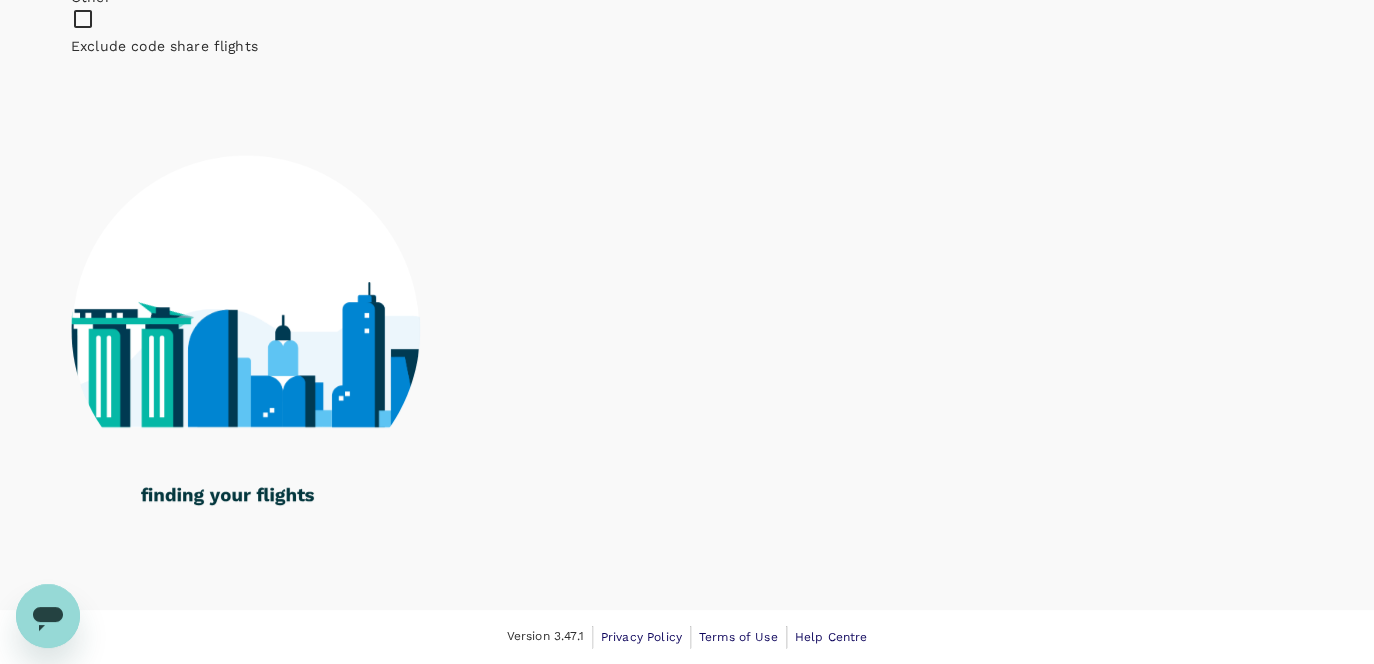 click on "Emirates" at bounding box center (1140, -88) 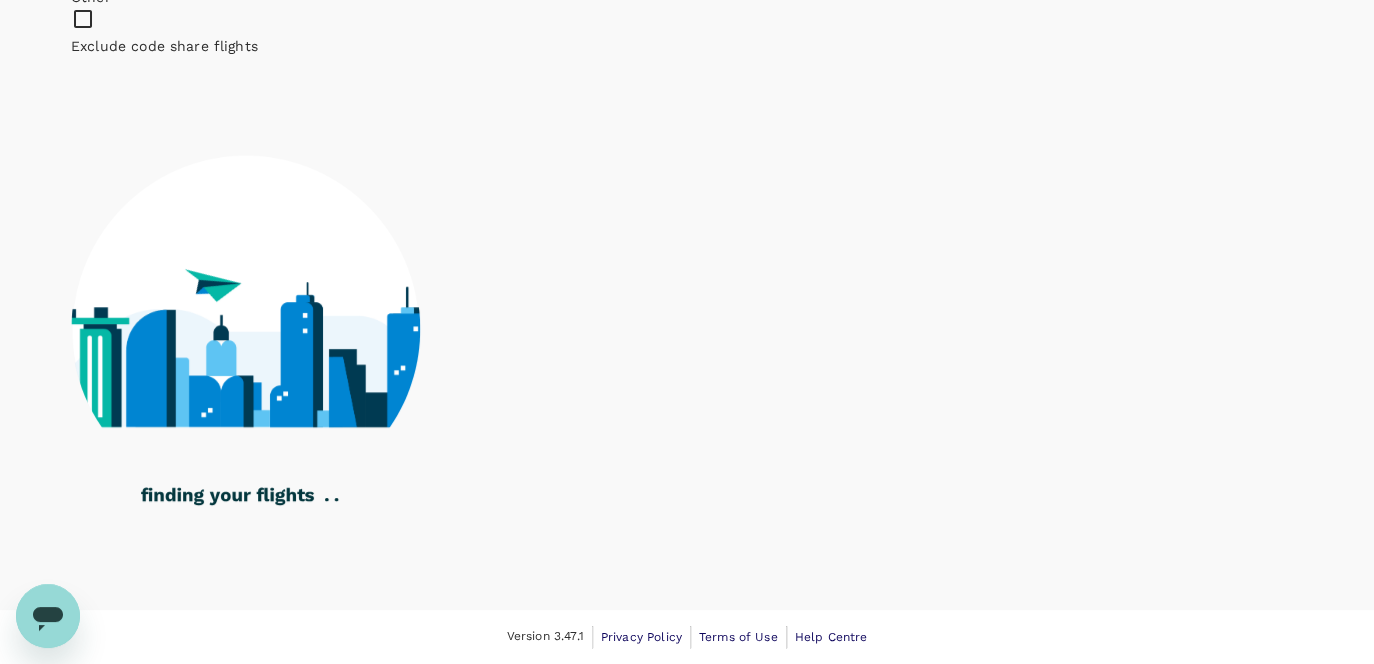 click on "Etihad Airways" at bounding box center [1241, -88] 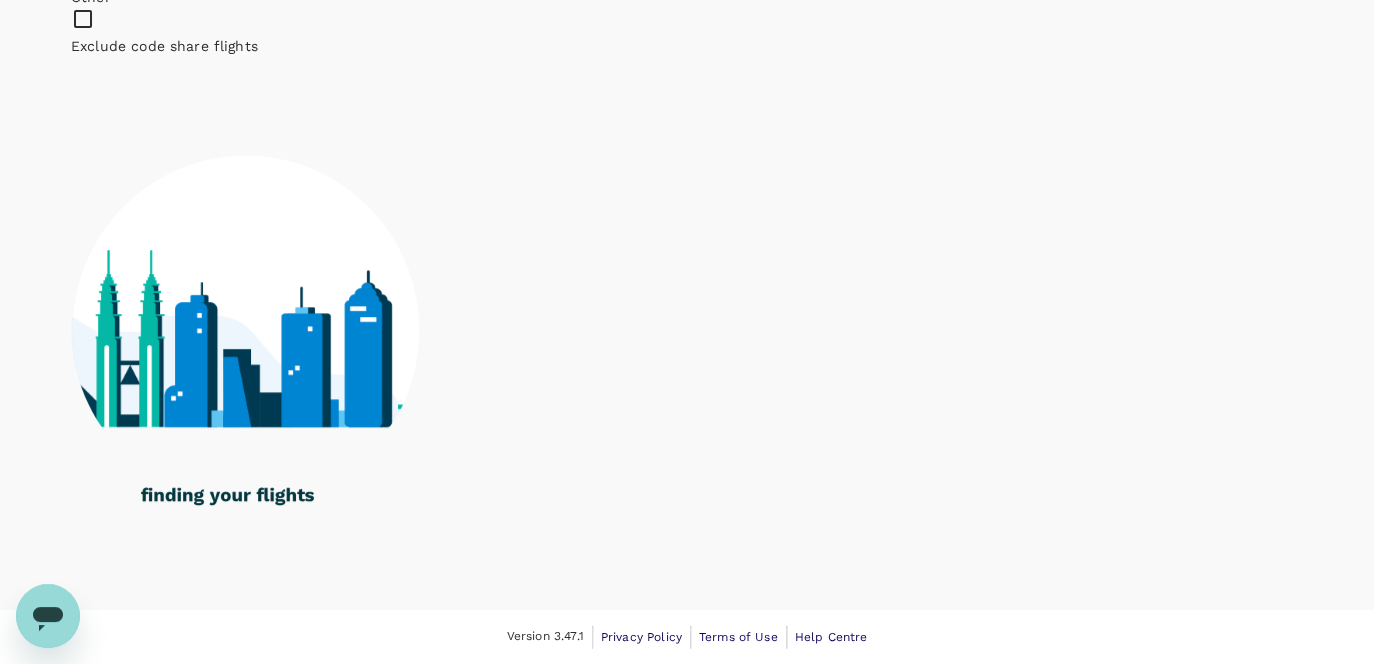 scroll, scrollTop: 1796, scrollLeft: 0, axis: vertical 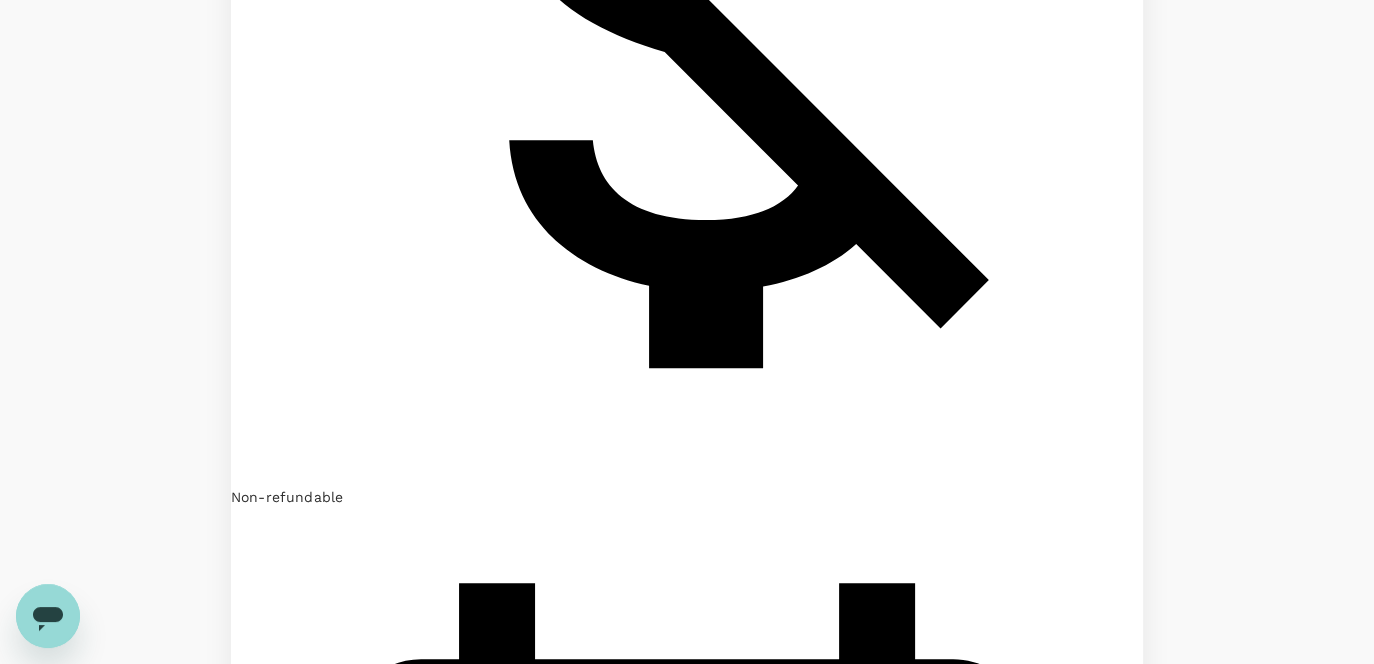 click on "Singapore Airlines" at bounding box center [987, -1010] 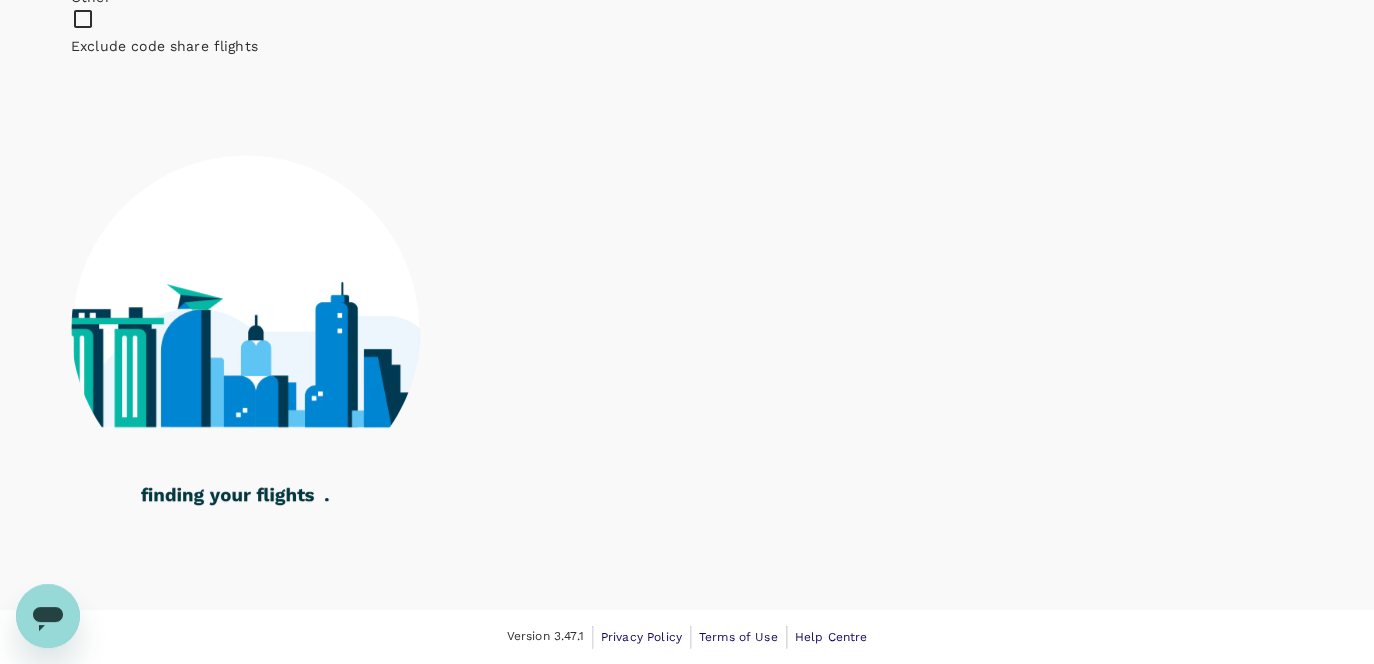scroll, scrollTop: 1596, scrollLeft: 0, axis: vertical 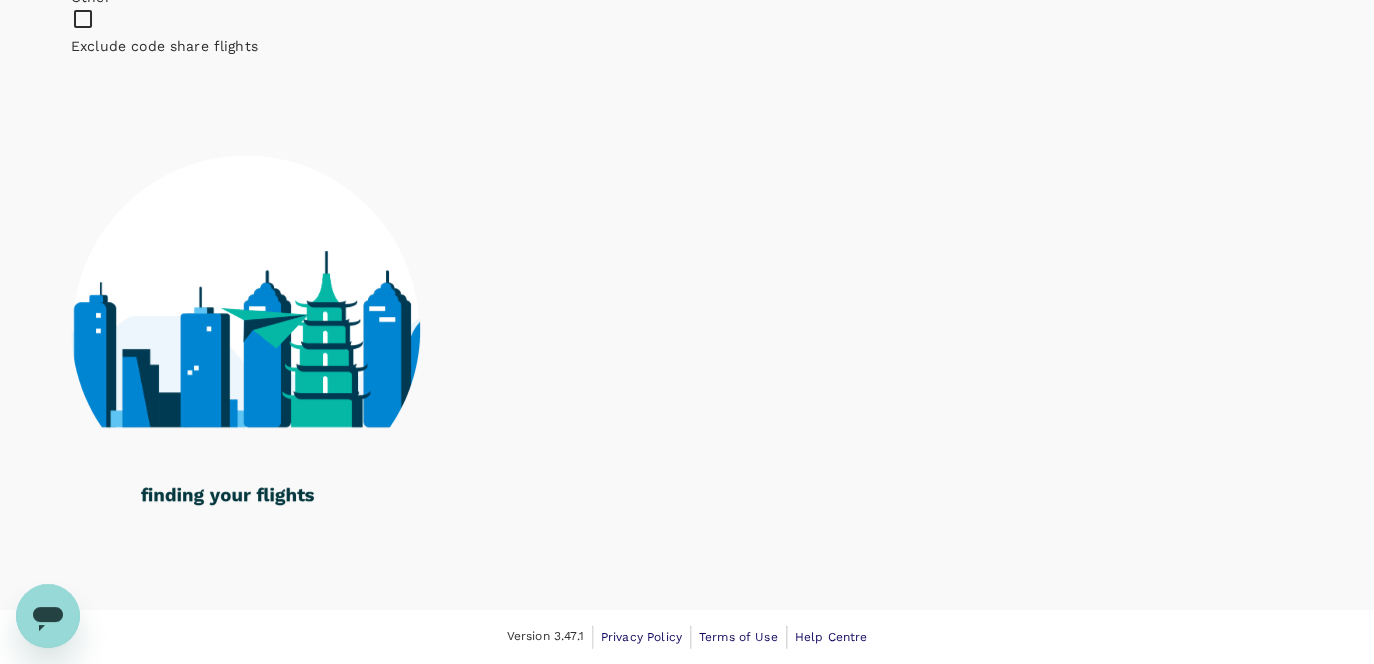 click on "KLM" at bounding box center (261, -57) 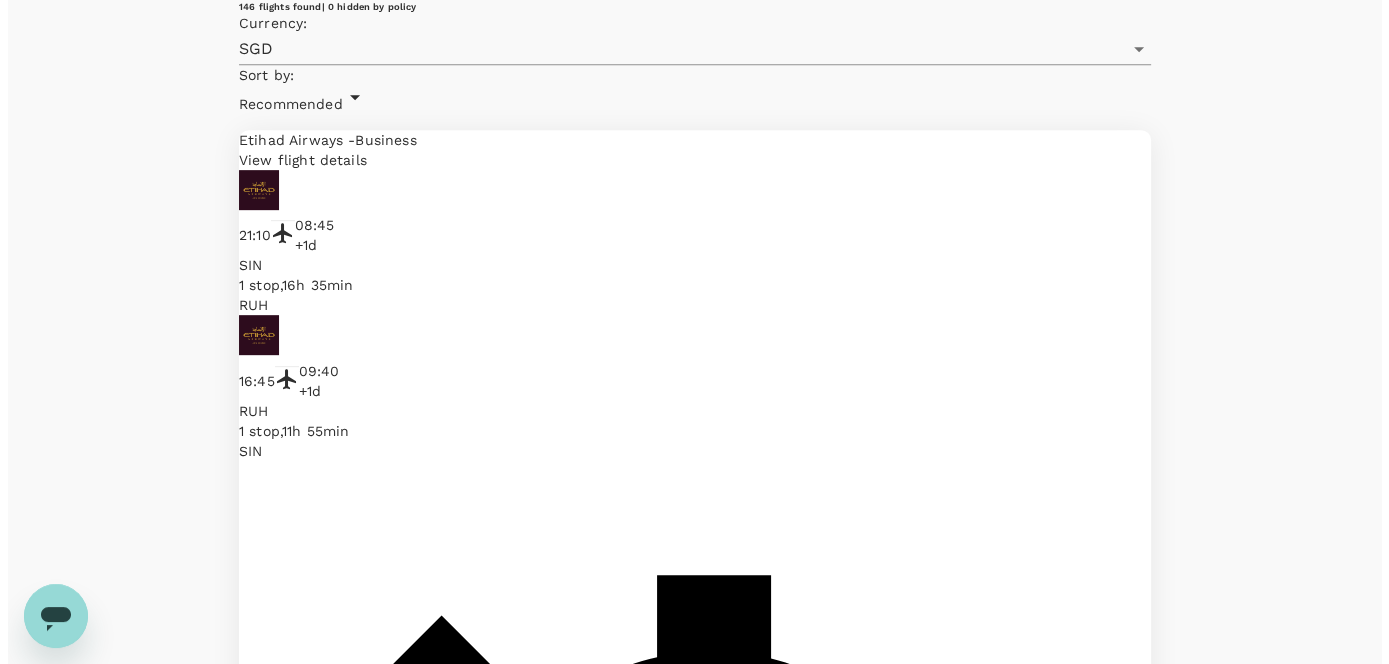 scroll, scrollTop: 900, scrollLeft: 0, axis: vertical 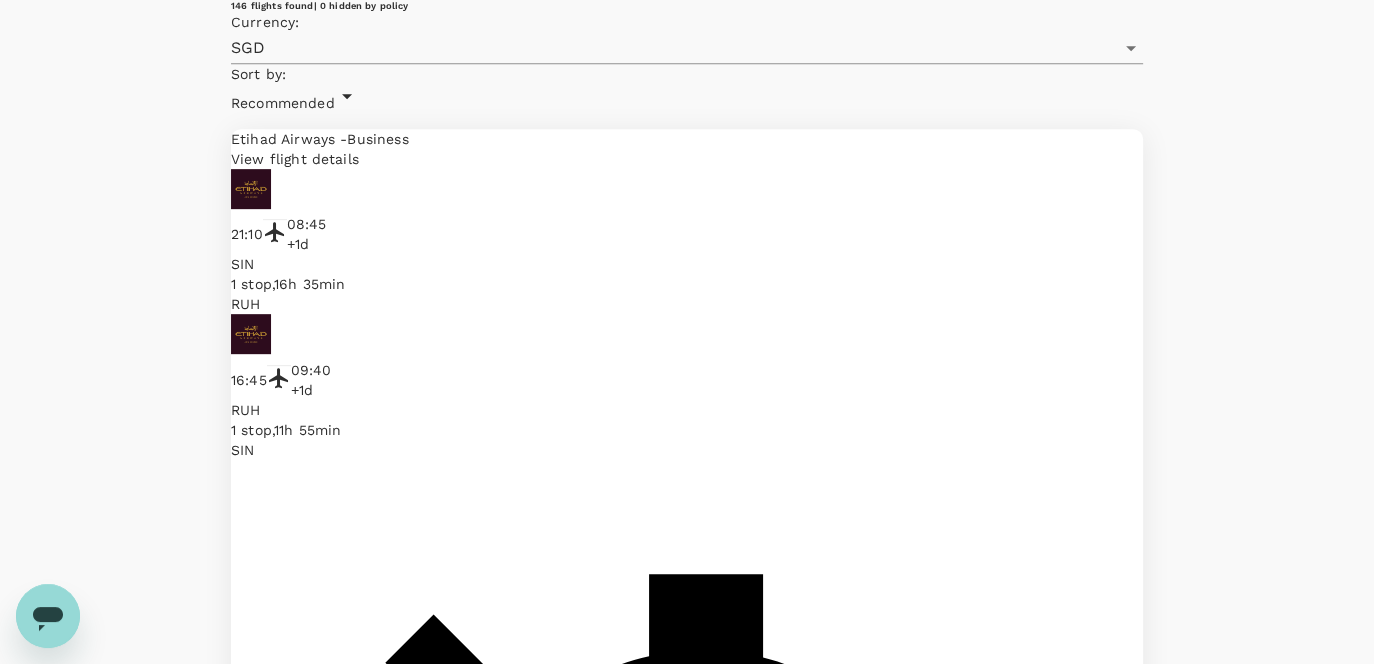 click on "View flight details" at bounding box center (687, 7053) 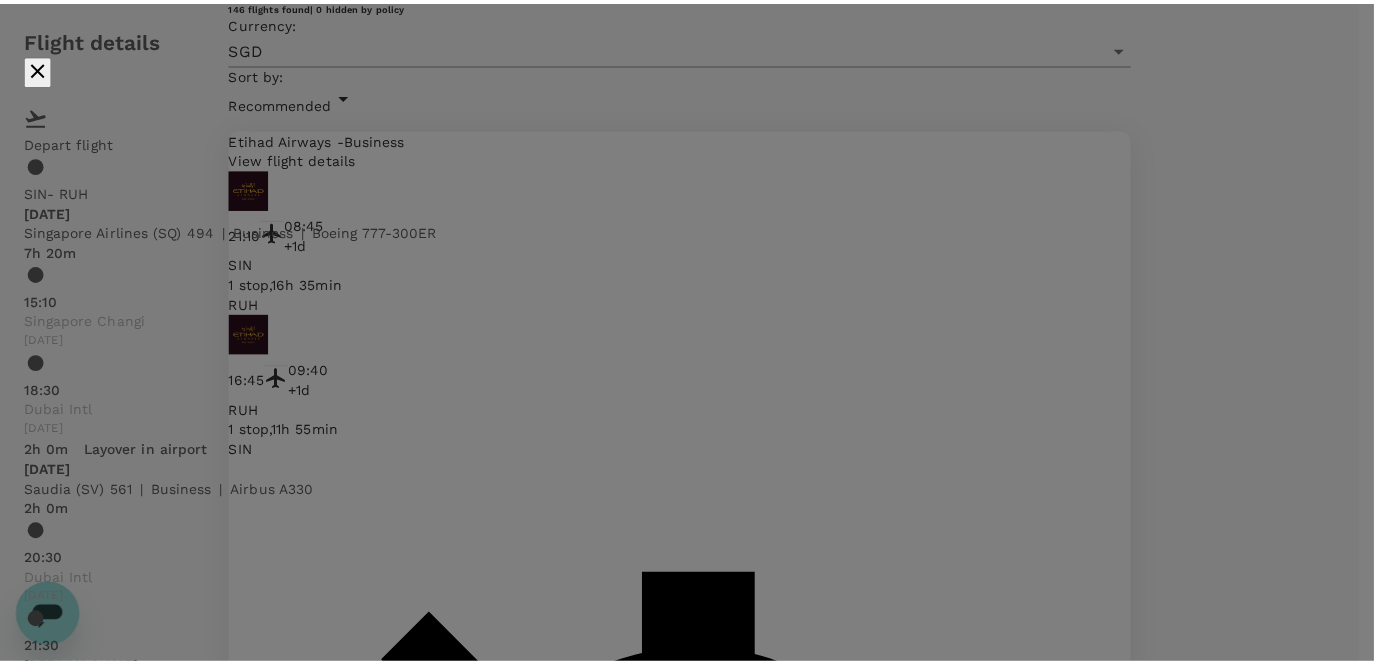 scroll, scrollTop: 704, scrollLeft: 0, axis: vertical 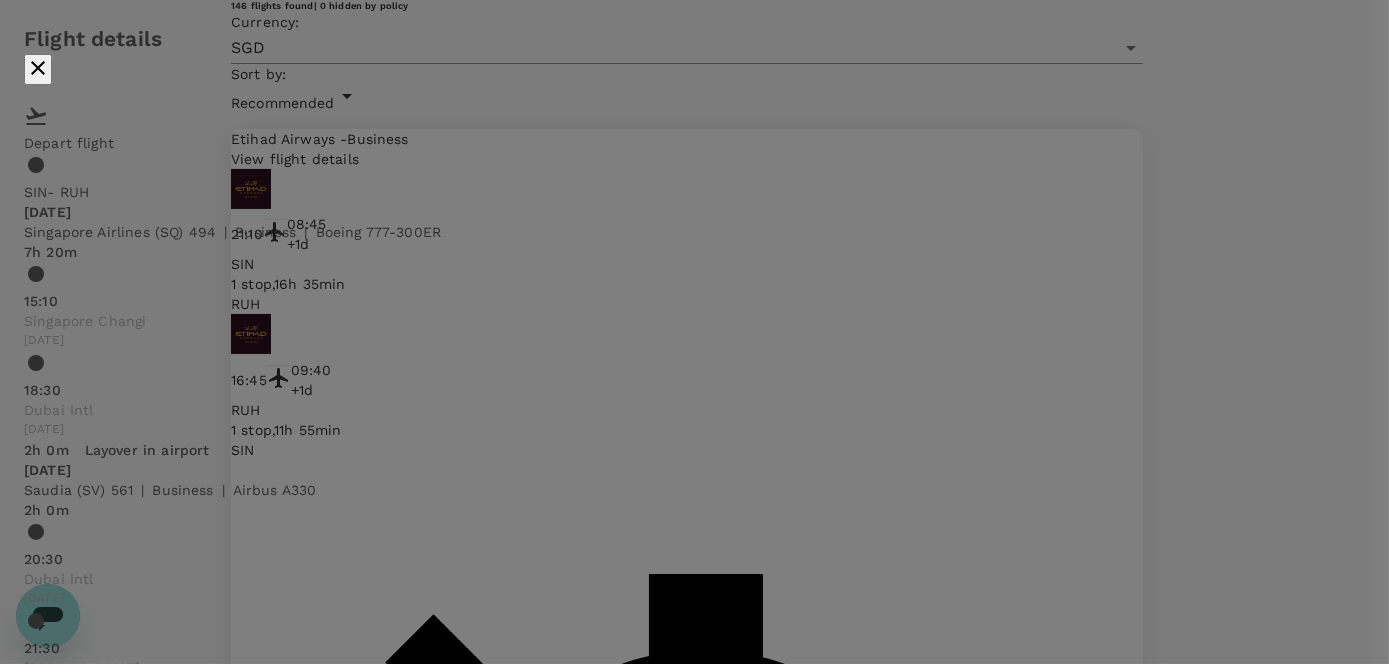 click 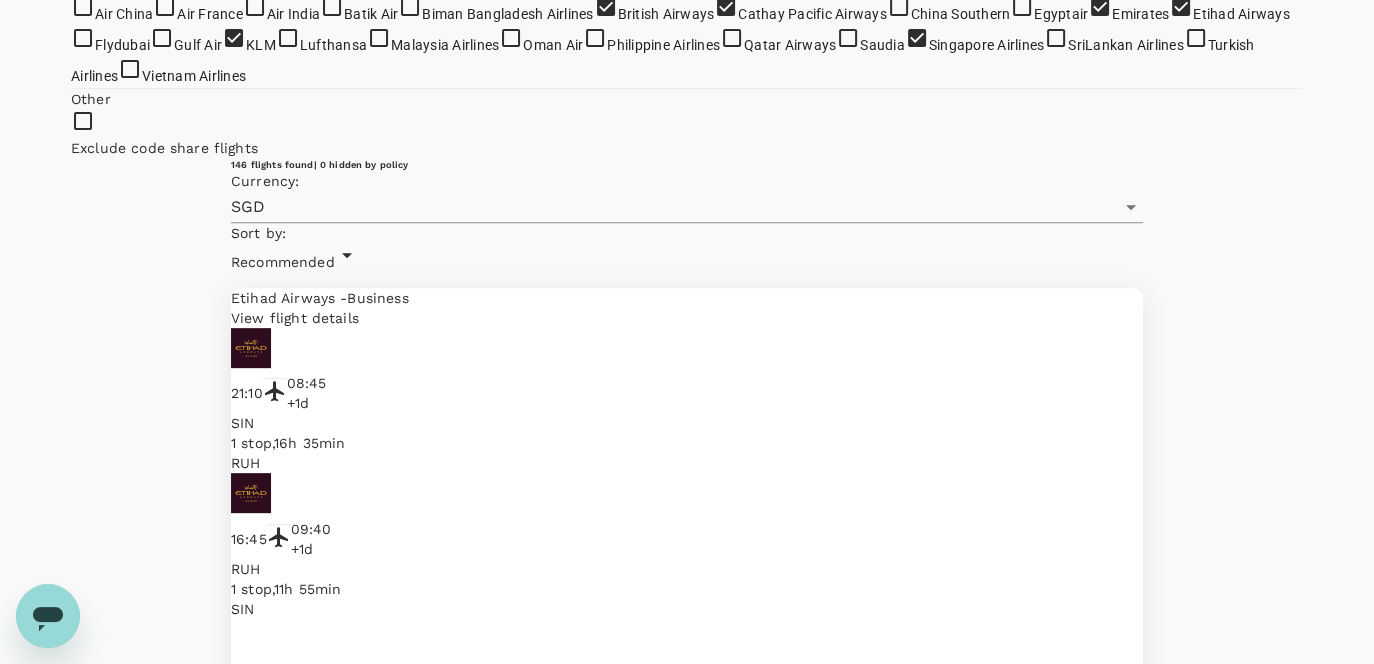 scroll, scrollTop: 700, scrollLeft: 0, axis: vertical 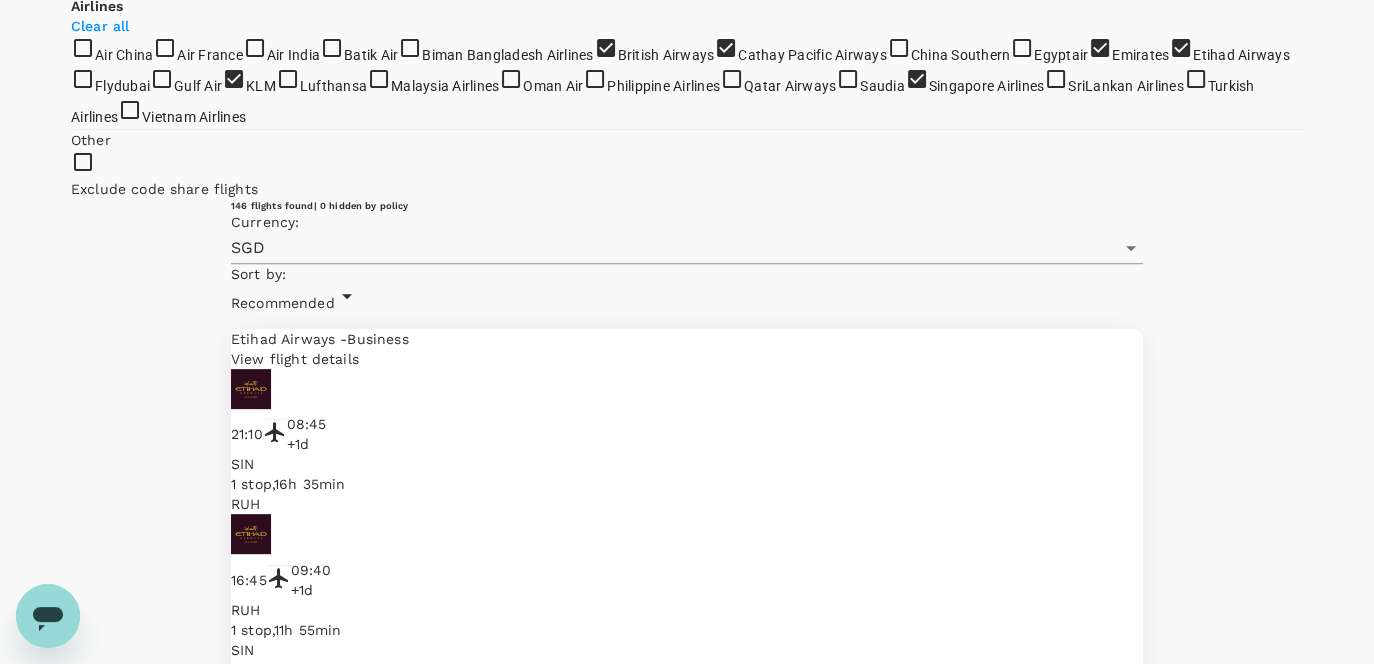 click on "Singapore Airlines  /   Saudia     - Business   View flight details" at bounding box center (687, 7243) 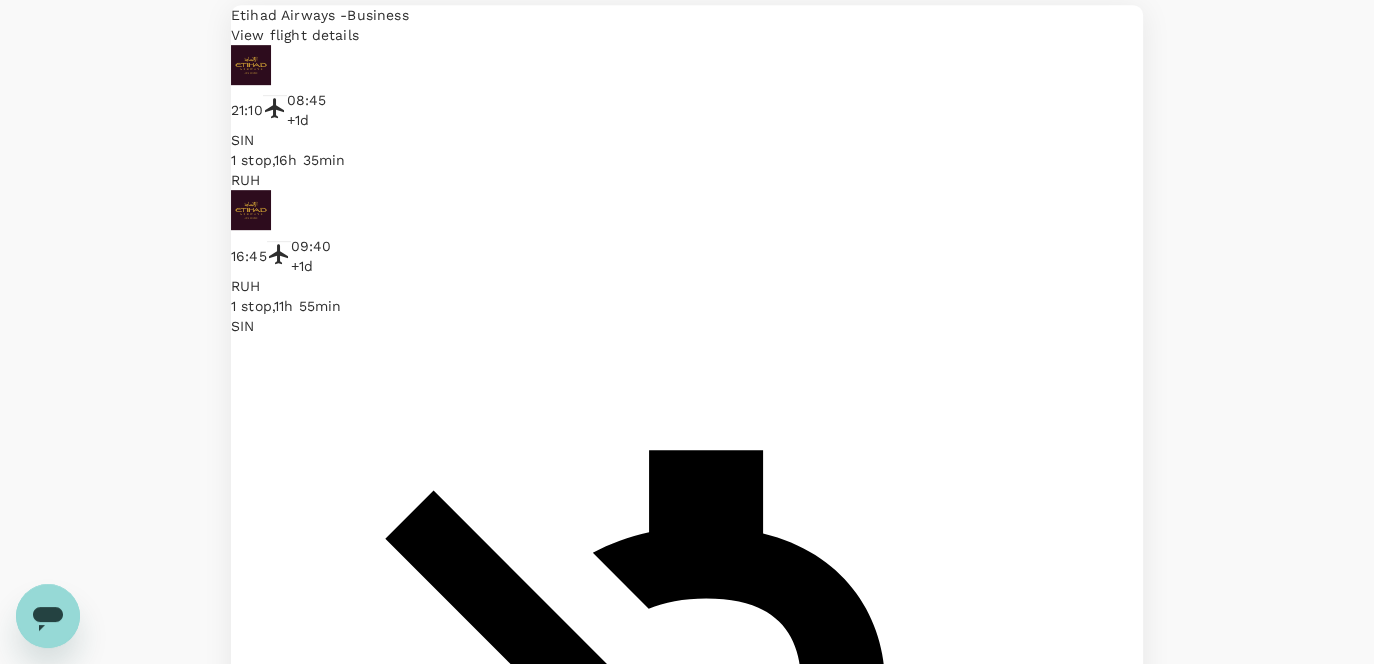 scroll, scrollTop: 1134, scrollLeft: 0, axis: vertical 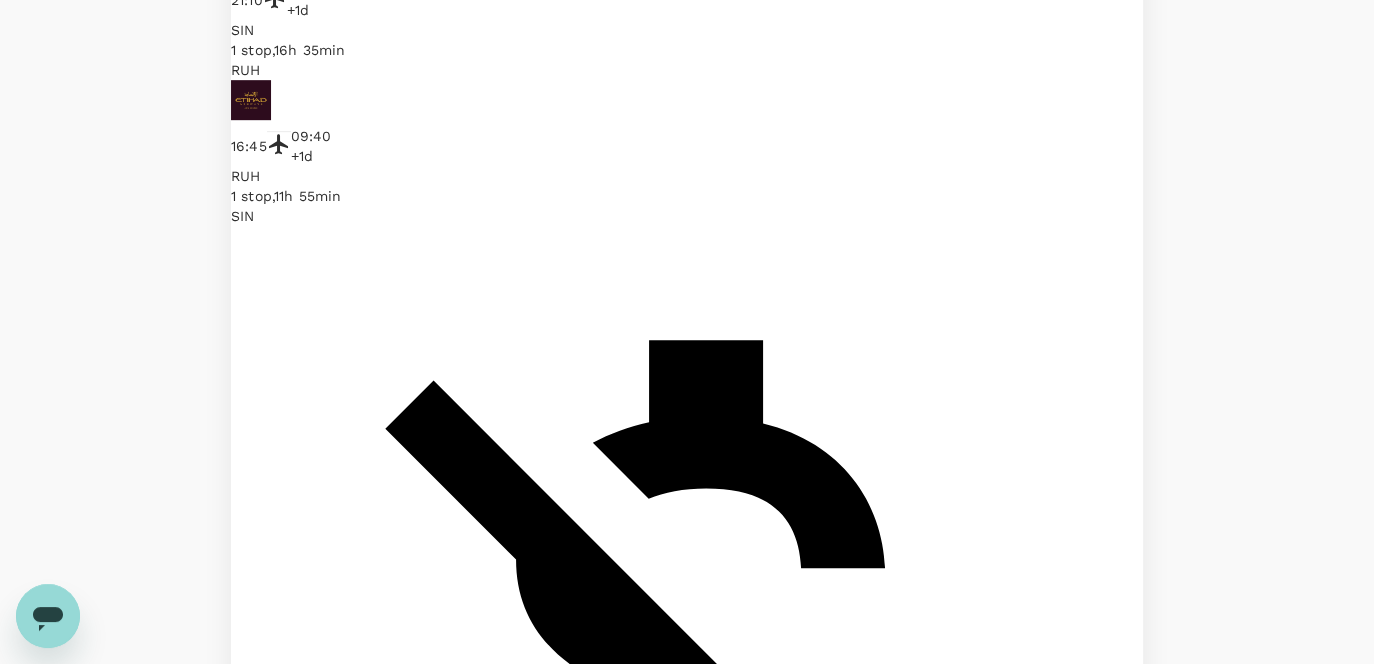click on "SGD 6,464.20" at bounding box center [275, 13038] 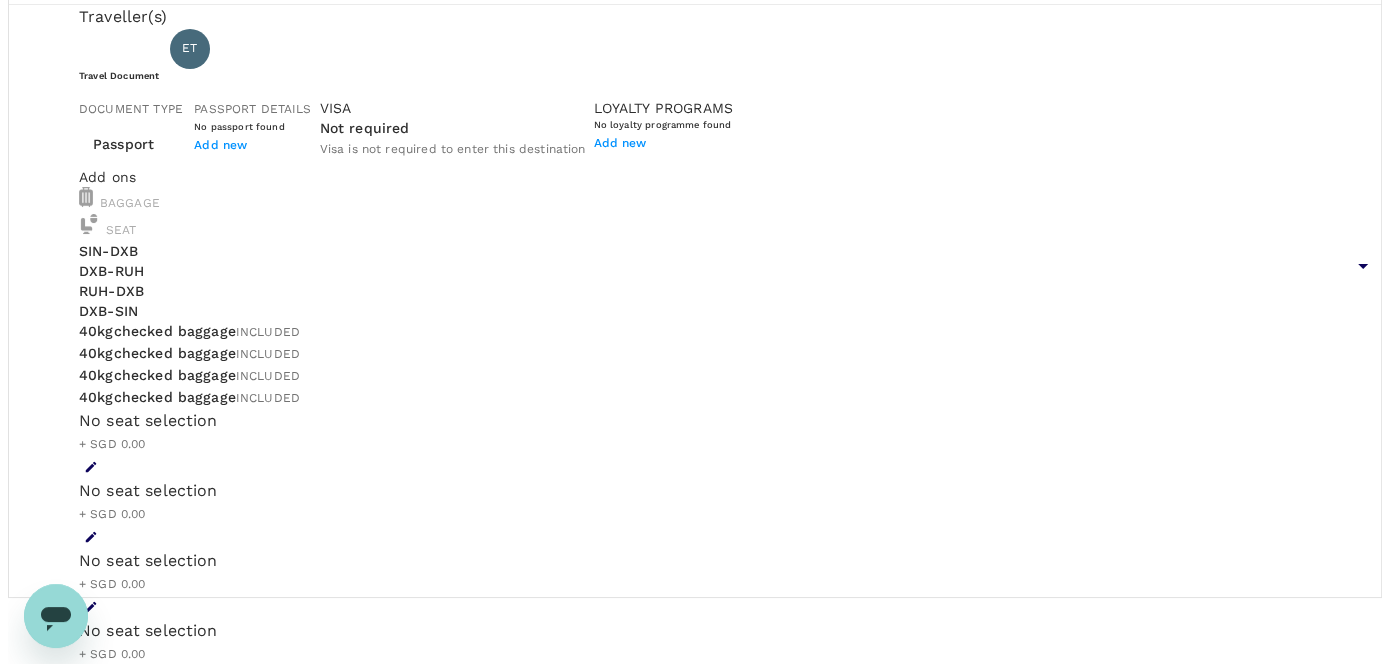 scroll, scrollTop: 100, scrollLeft: 0, axis: vertical 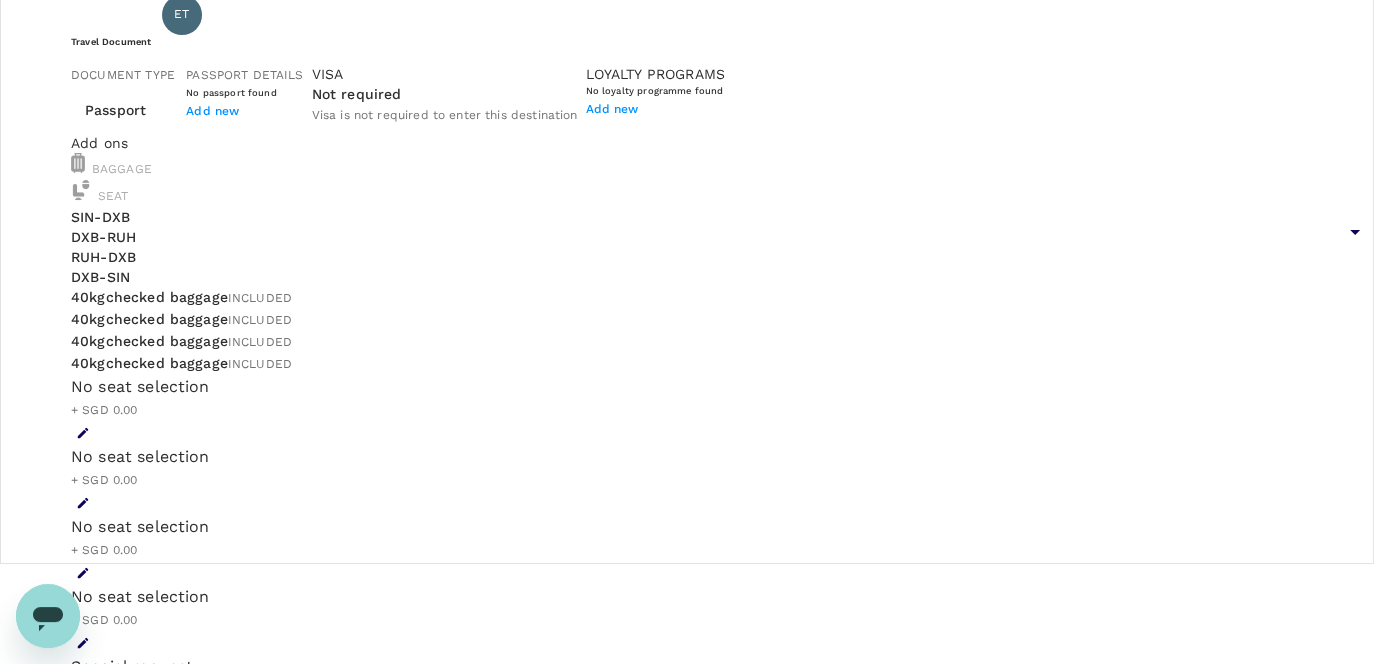 click on "View flight details" at bounding box center (144, 6019) 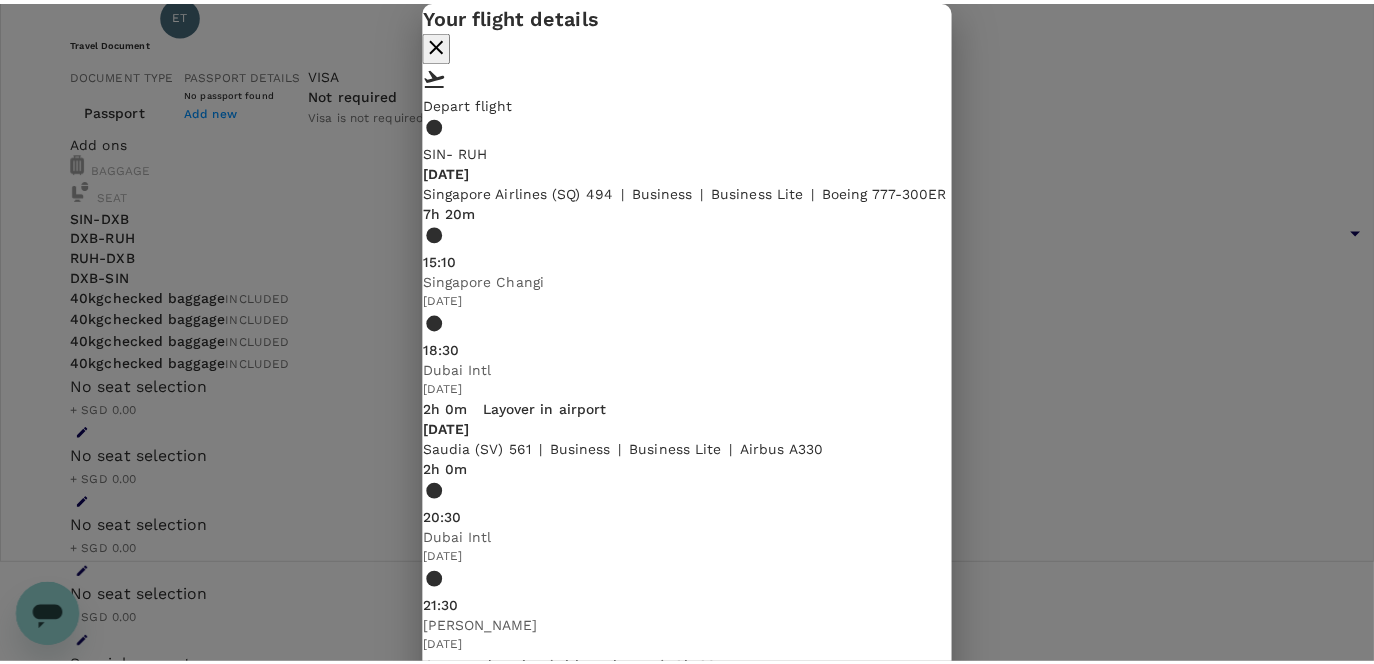 scroll, scrollTop: 0, scrollLeft: 0, axis: both 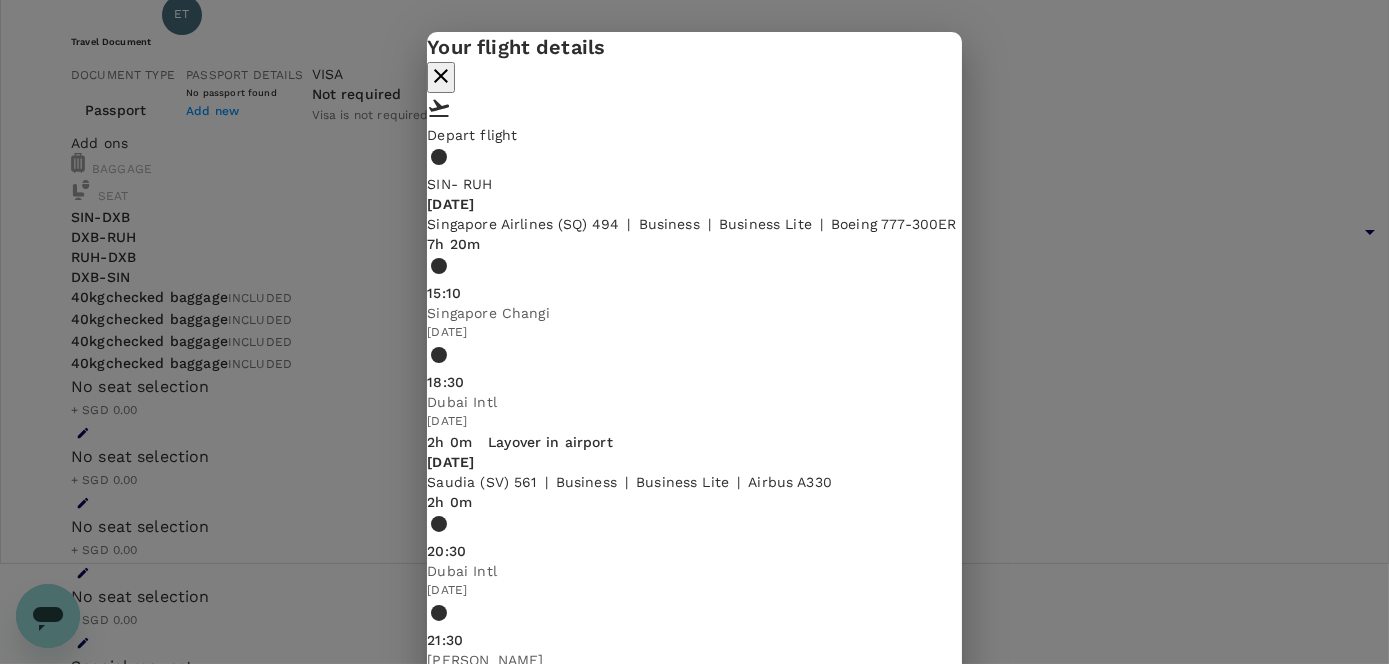 click 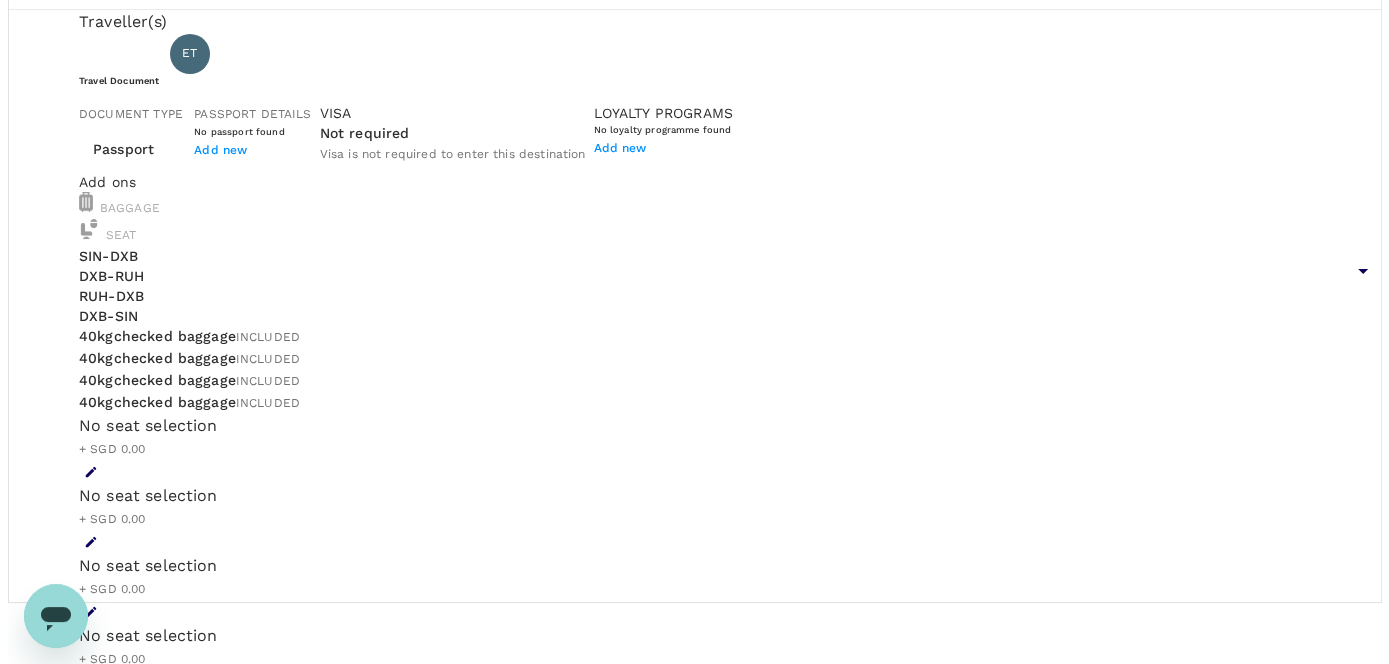 scroll, scrollTop: 0, scrollLeft: 0, axis: both 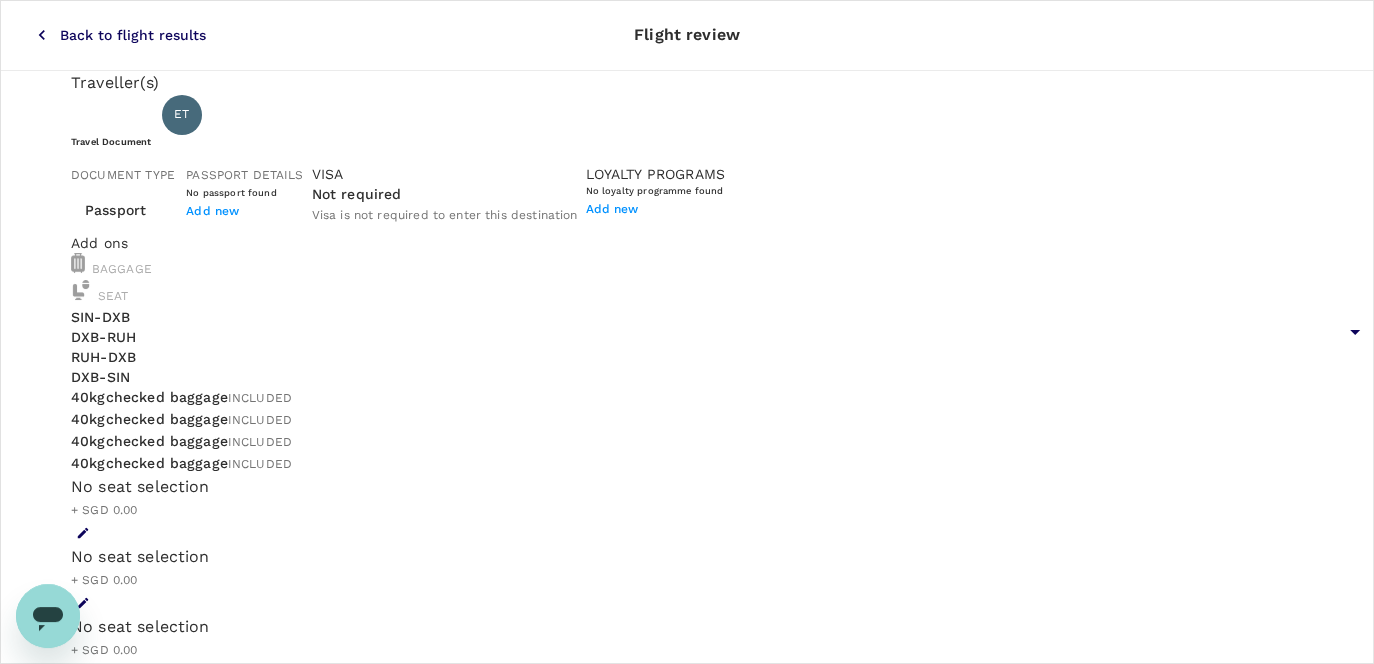 click on "View flight details" at bounding box center (144, 6119) 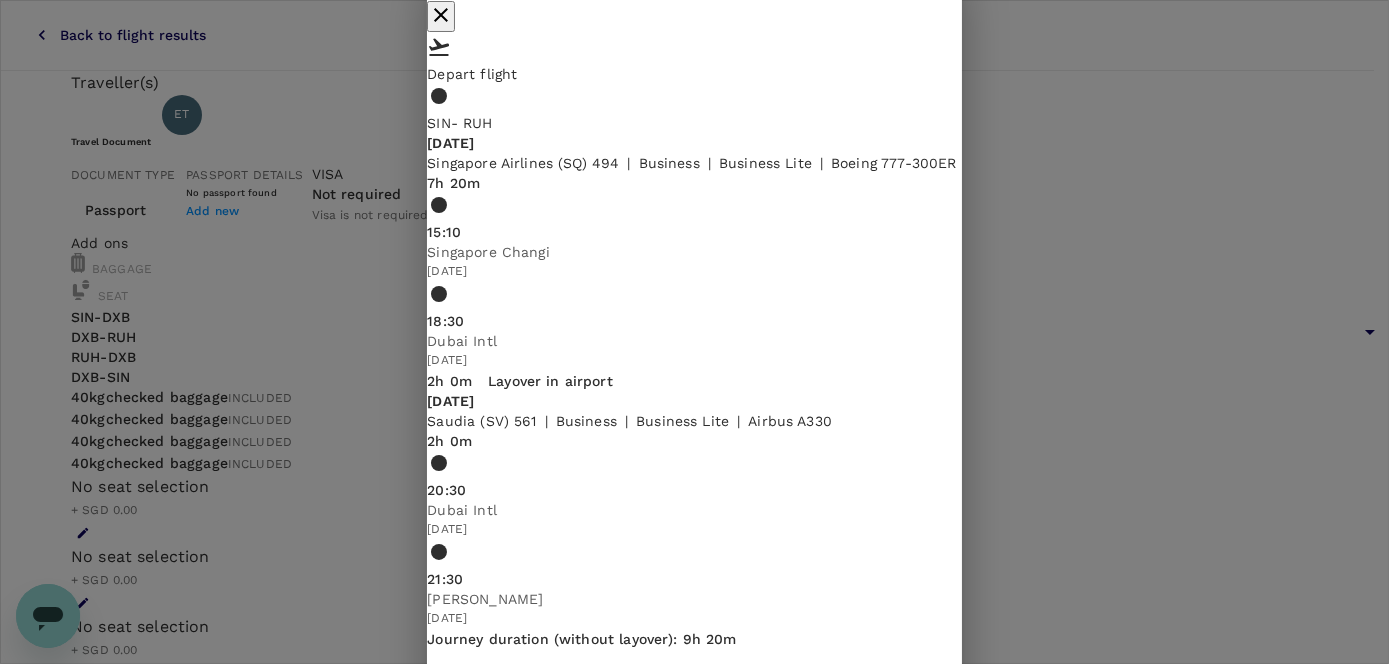 scroll, scrollTop: 0, scrollLeft: 0, axis: both 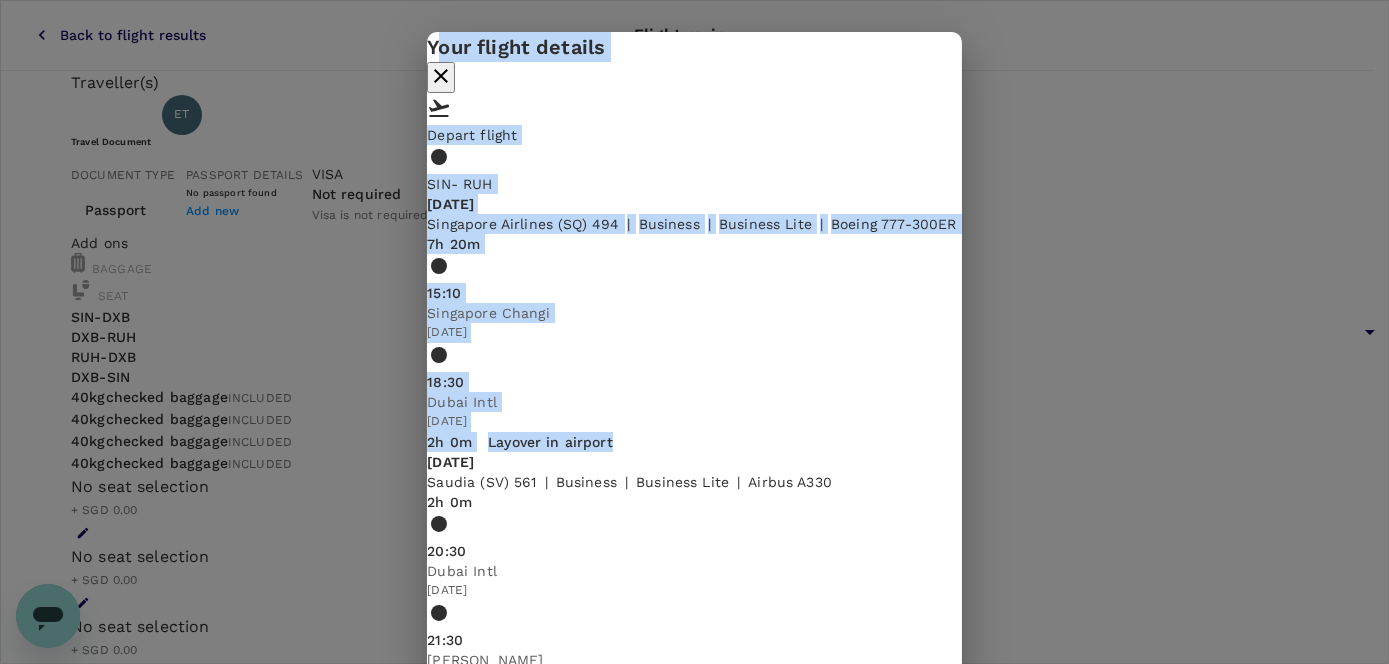 drag, startPoint x: 236, startPoint y: 59, endPoint x: 678, endPoint y: 363, distance: 536.4513 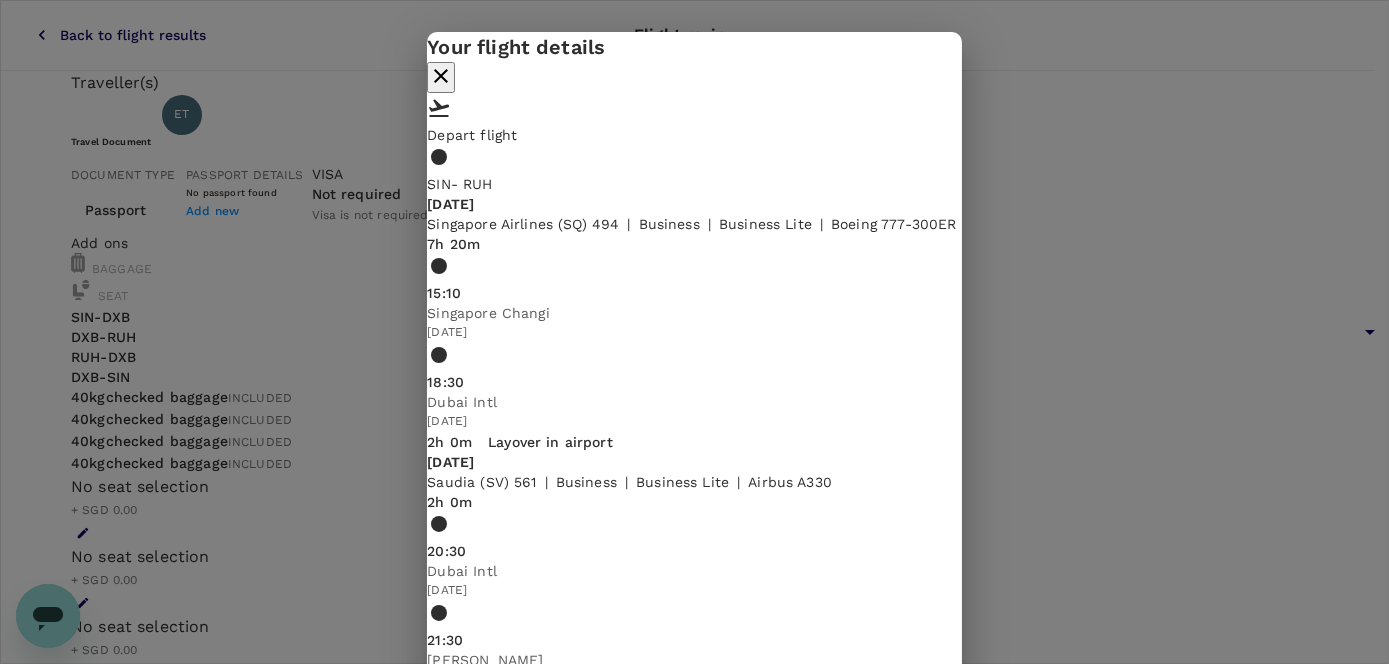 click on "Your flight details Depart flight SIN  -   RUH [DATE] Singapore Airlines (SQ) 494 | business | Business Lite   | Boeing 777-300ER 7h 20m 15:10 [GEOGRAPHIC_DATA] [GEOGRAPHIC_DATA] [DATE] 18:30 [GEOGRAPHIC_DATA] Intl [DATE] 2h 0m Layover in [GEOGRAPHIC_DATA][DATE] Saudia ([GEOGRAPHIC_DATA]) 561 | business | Business Lite   | Airbus A330 2h 0m 20:30 Dubai Intl [DATE] 21:30 [PERSON_NAME] Intl [DATE] Journey duration (without layover) : 9h 20m Return flight RUH  -   SIN [DATE] Saudia (SV) 554 | business | Business Flexi   | Airbus A330 2h 0m 13:45 [PERSON_NAME] Intl [DATE] 16:45 Dubai Intl [DATE] 3h 0m Layover in [GEOGRAPHIC_DATA][DATE] Singapore Airlines (SQ) 495 | business | Business Flexi   | Boeing 777-300ER 7h 45m 19:45 Dubai Intl [DATE] 07:30 [GEOGRAPHIC_DATA] [GEOGRAPHIC_DATA] [DATE] Journey duration (without layover) : 9h 45m Non-refundable Can be changed with a  fee 2 piece Cabin Baggage 1 x 40kg Checked Baggage Complimentary drinks and meal Standard seat selection" at bounding box center [694, 332] 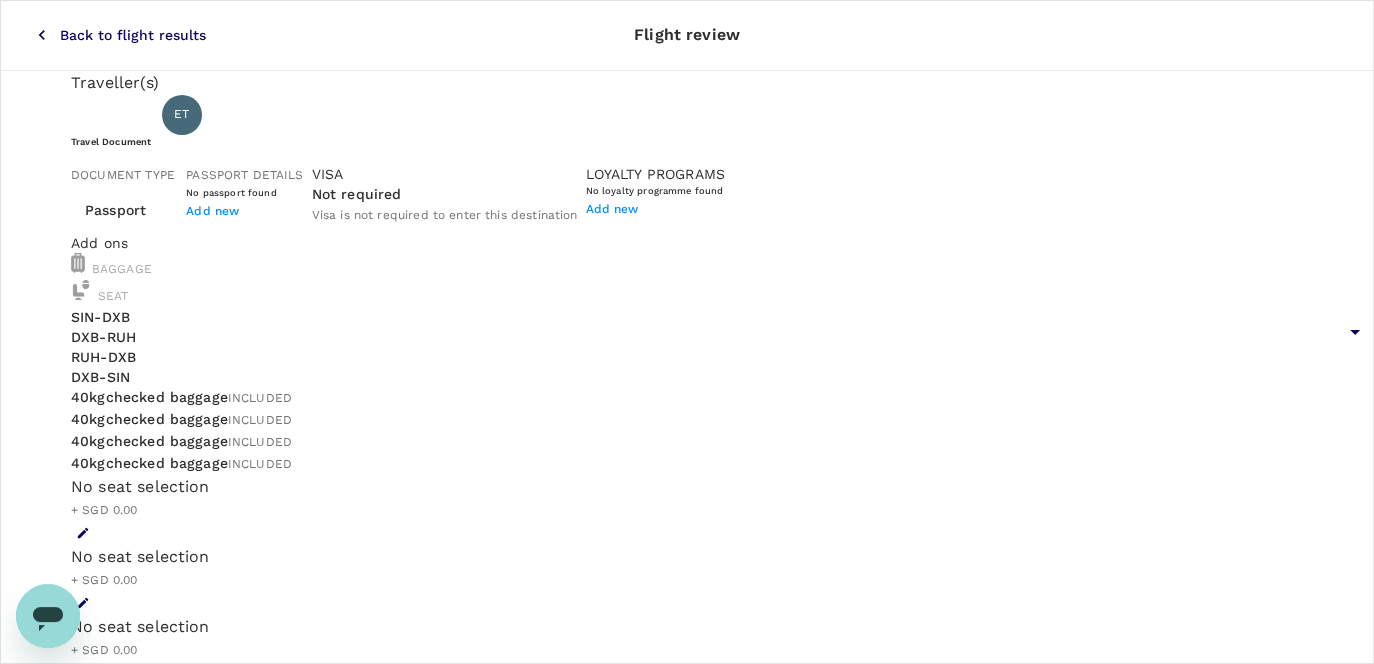 click on "View flight details" at bounding box center (144, 6119) 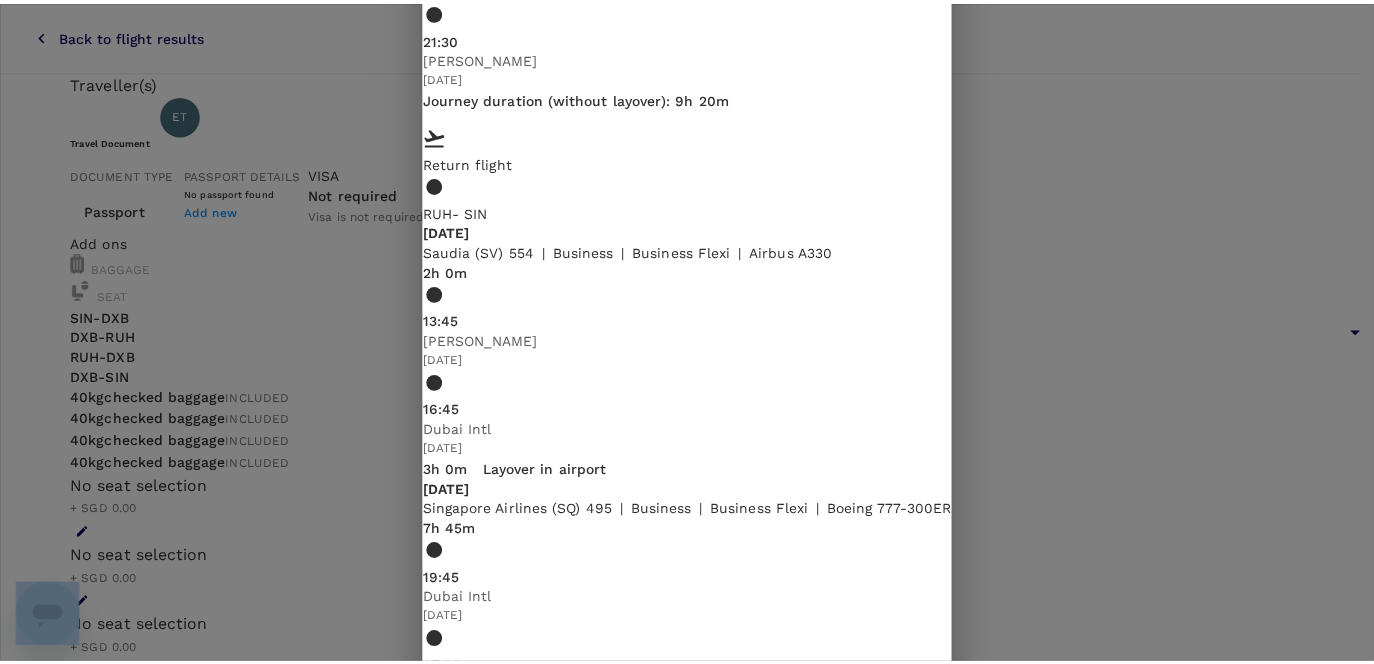 scroll, scrollTop: 736, scrollLeft: 0, axis: vertical 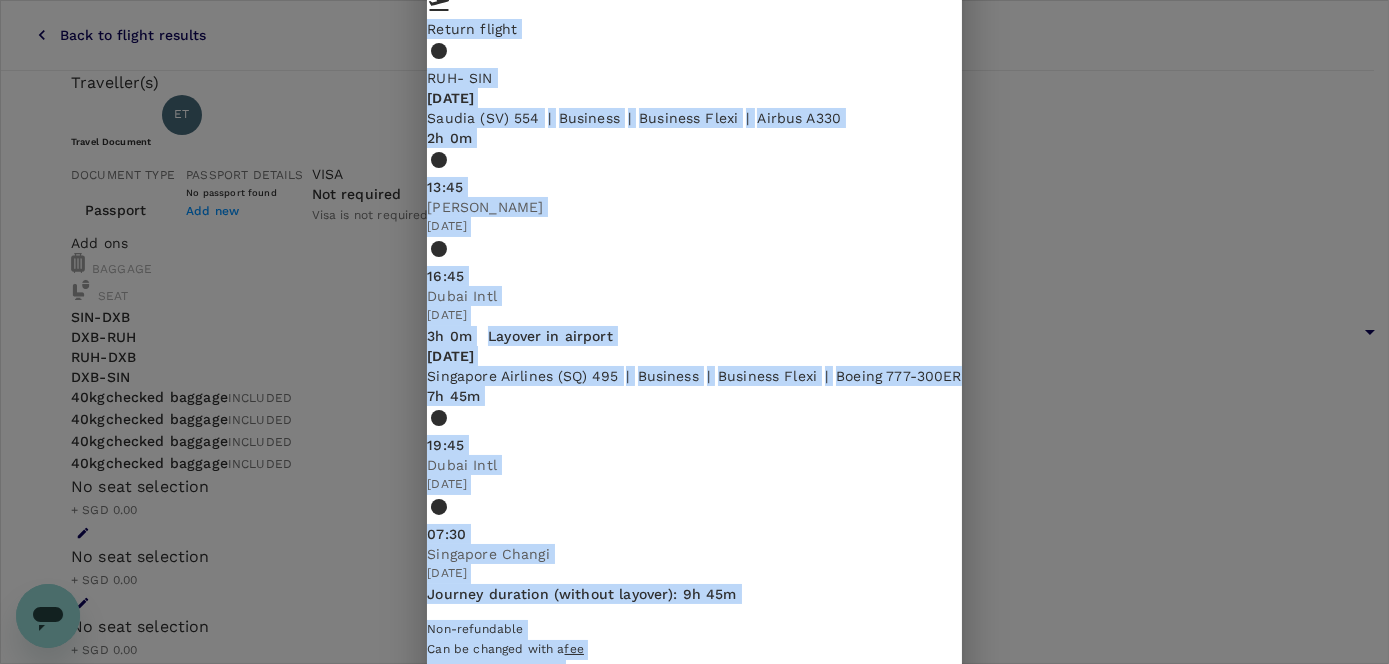 drag, startPoint x: 231, startPoint y: 64, endPoint x: 1020, endPoint y: 595, distance: 951.0426 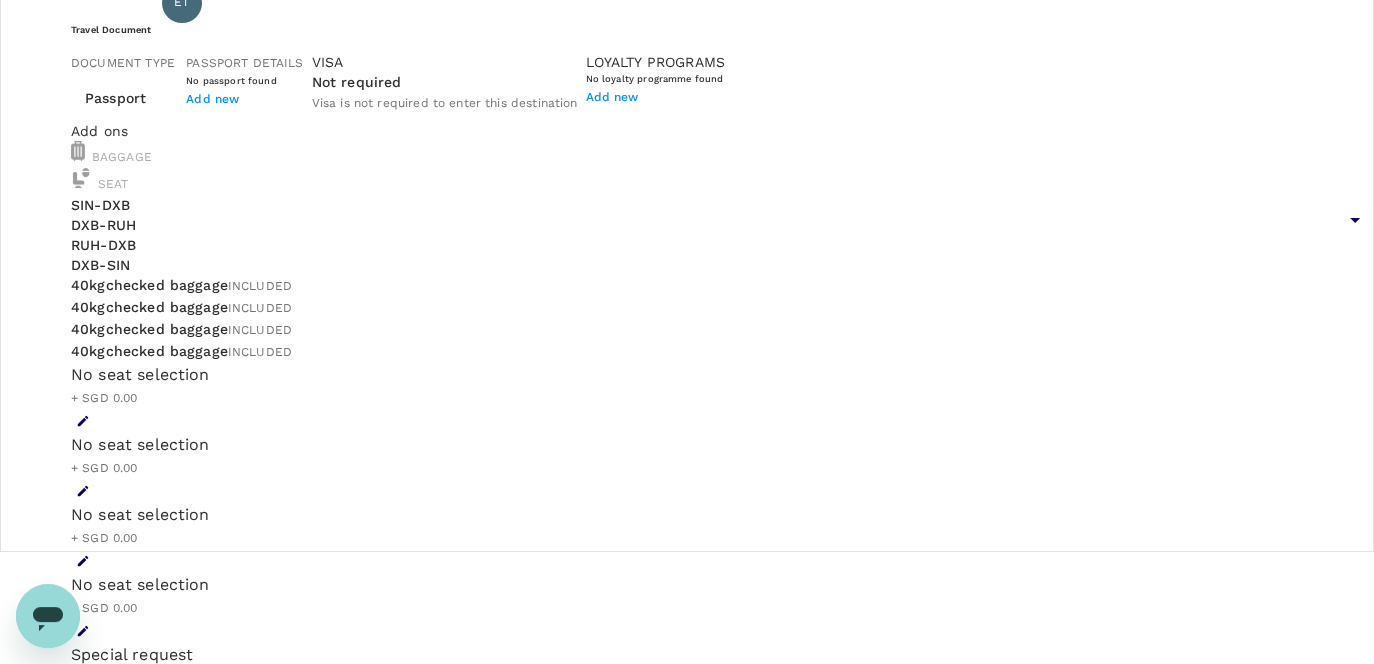 scroll, scrollTop: 8, scrollLeft: 0, axis: vertical 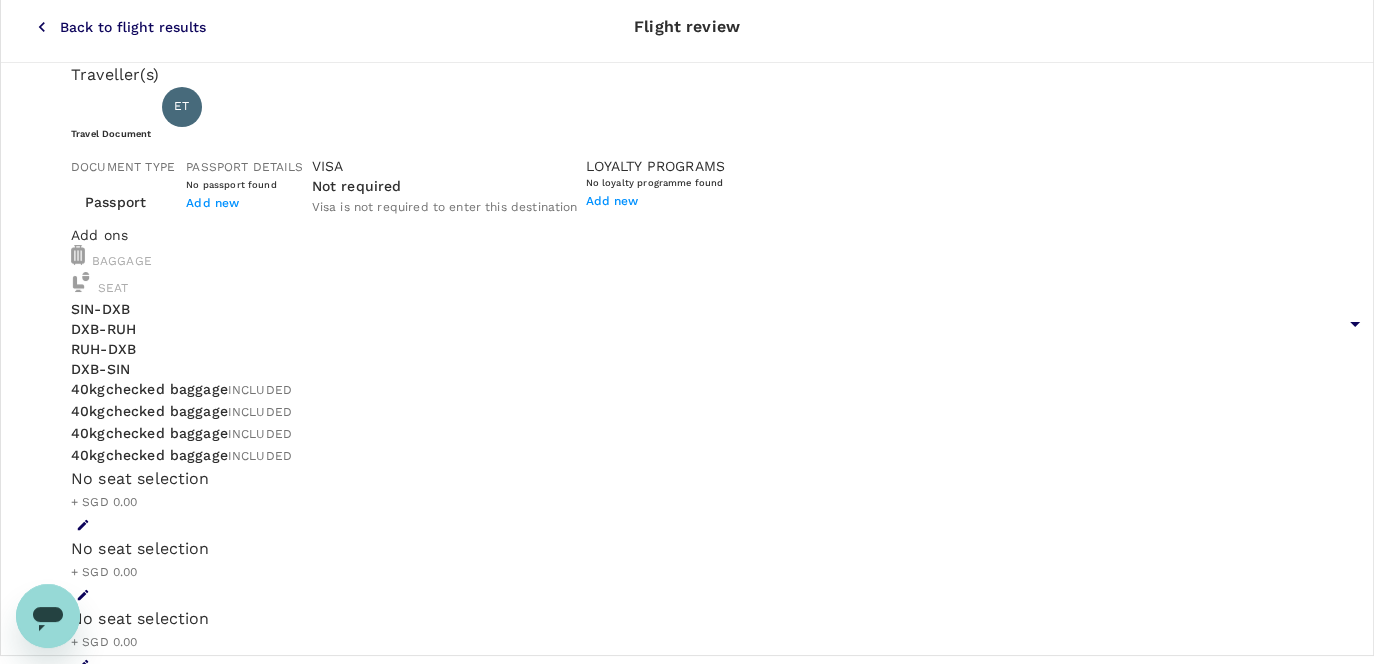 click 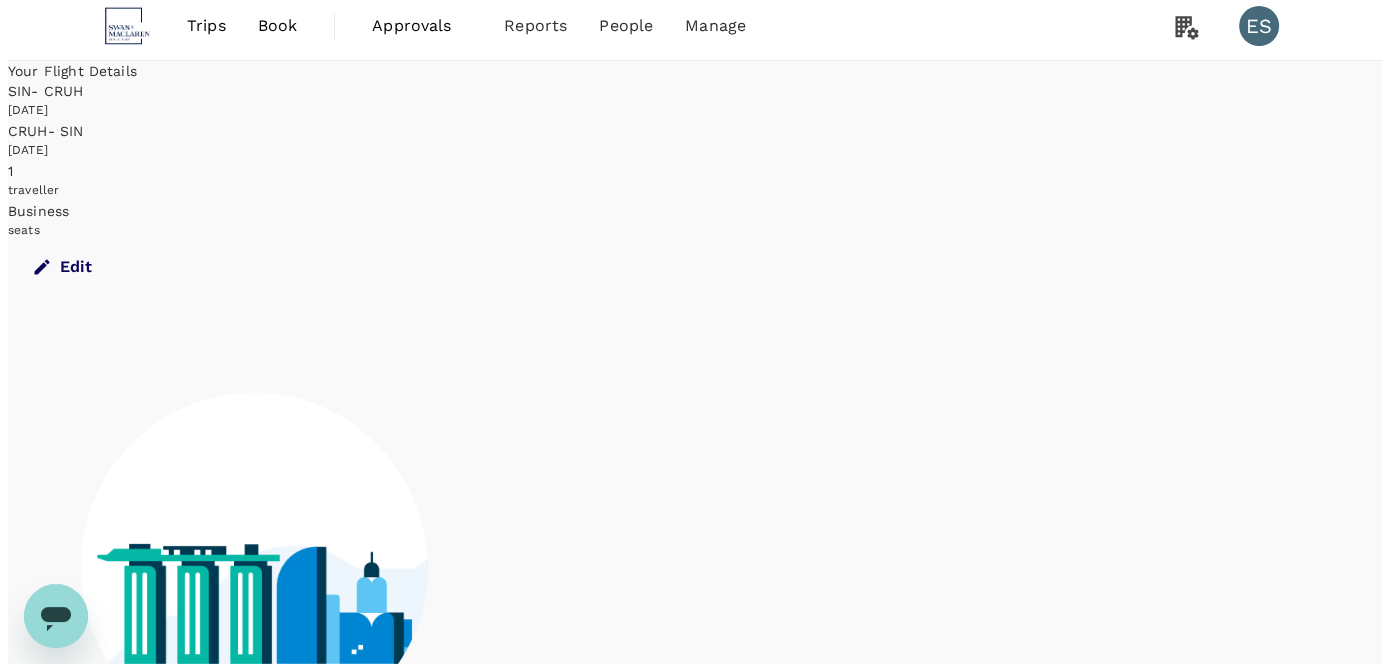 scroll, scrollTop: 80, scrollLeft: 0, axis: vertical 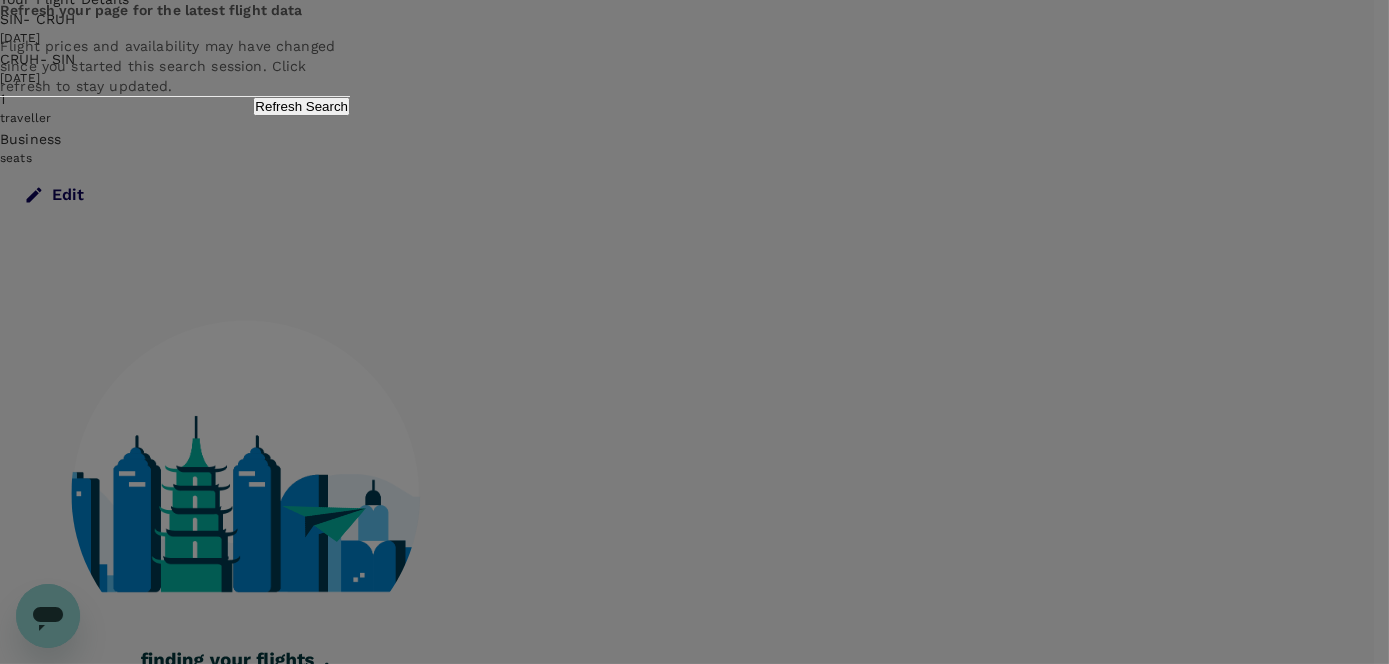 click on "Refresh your page for the latest flight data Flight prices and availability may have changed since you started this search session. Click refresh to stay updated. Refresh Search" at bounding box center [694, 58] 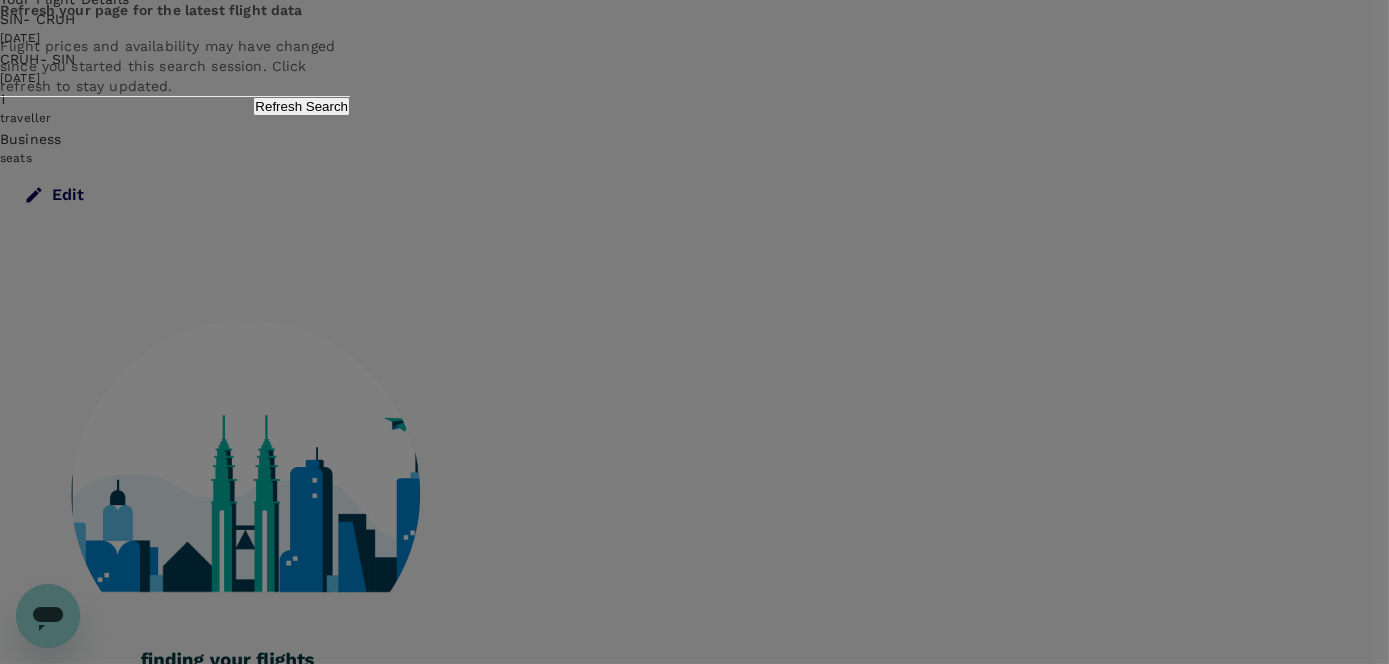 click on "Refresh Search" at bounding box center [301, 106] 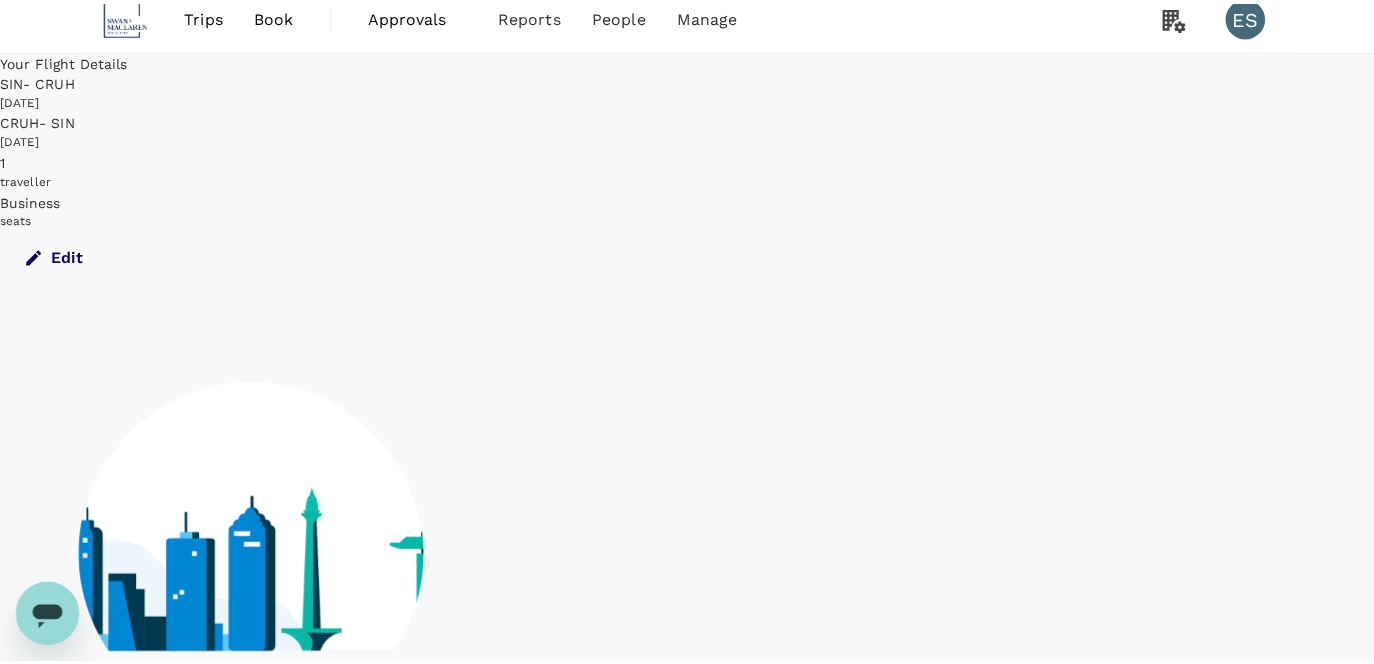 scroll, scrollTop: 0, scrollLeft: 0, axis: both 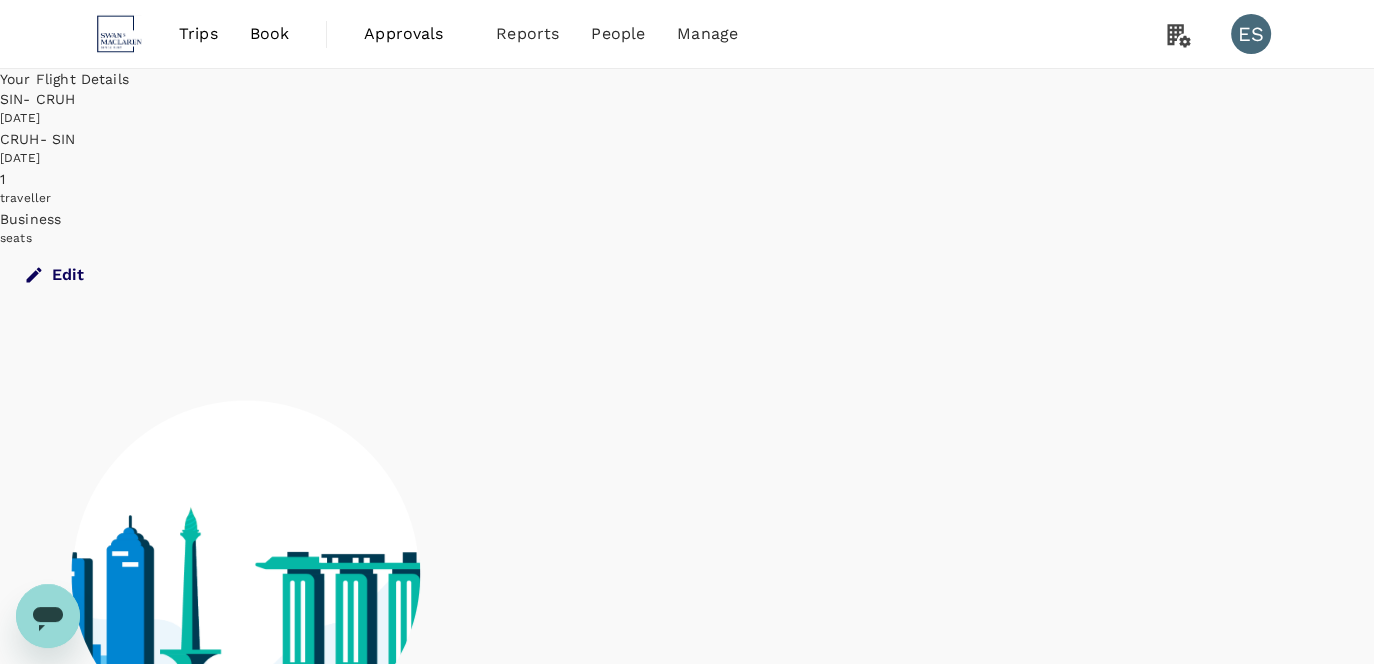 drag, startPoint x: 870, startPoint y: 267, endPoint x: 443, endPoint y: 130, distance: 448.4395 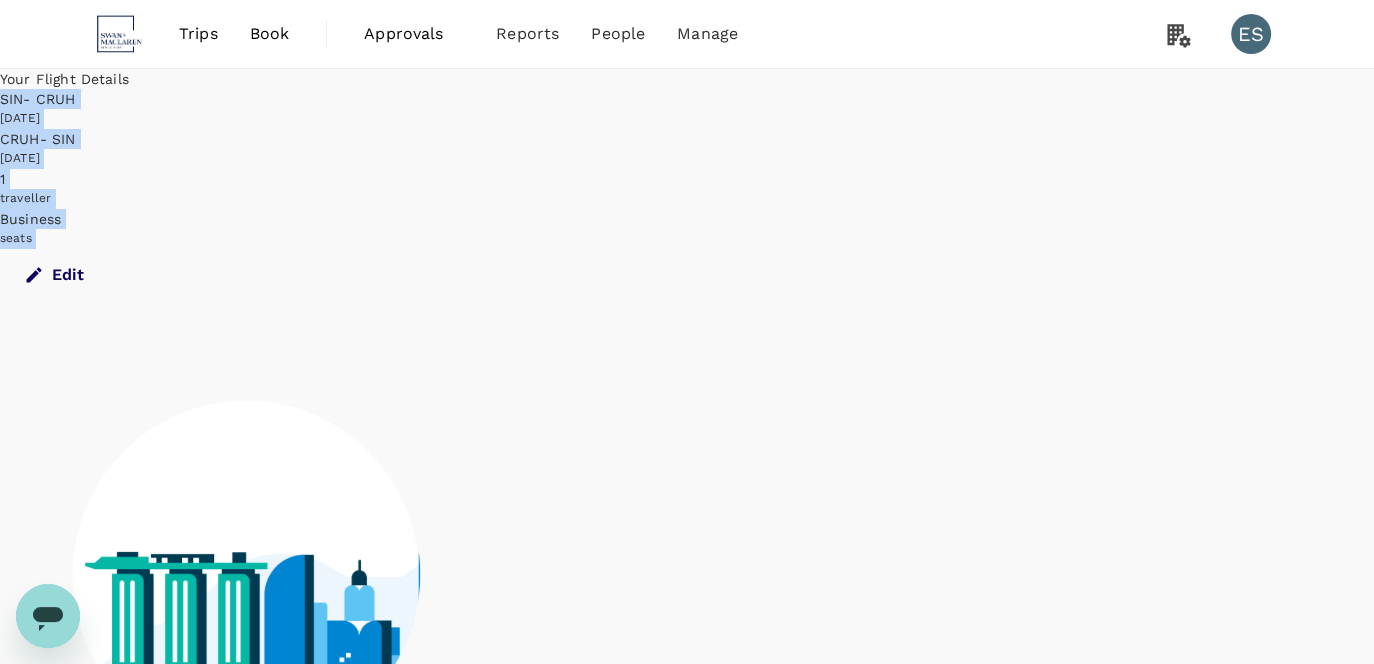 click on "Your Flight Details SIN  -   CRUH [DATE] CRUH  -   SIN [DATE] 1 traveller Business seats Edit" at bounding box center (687, 185) 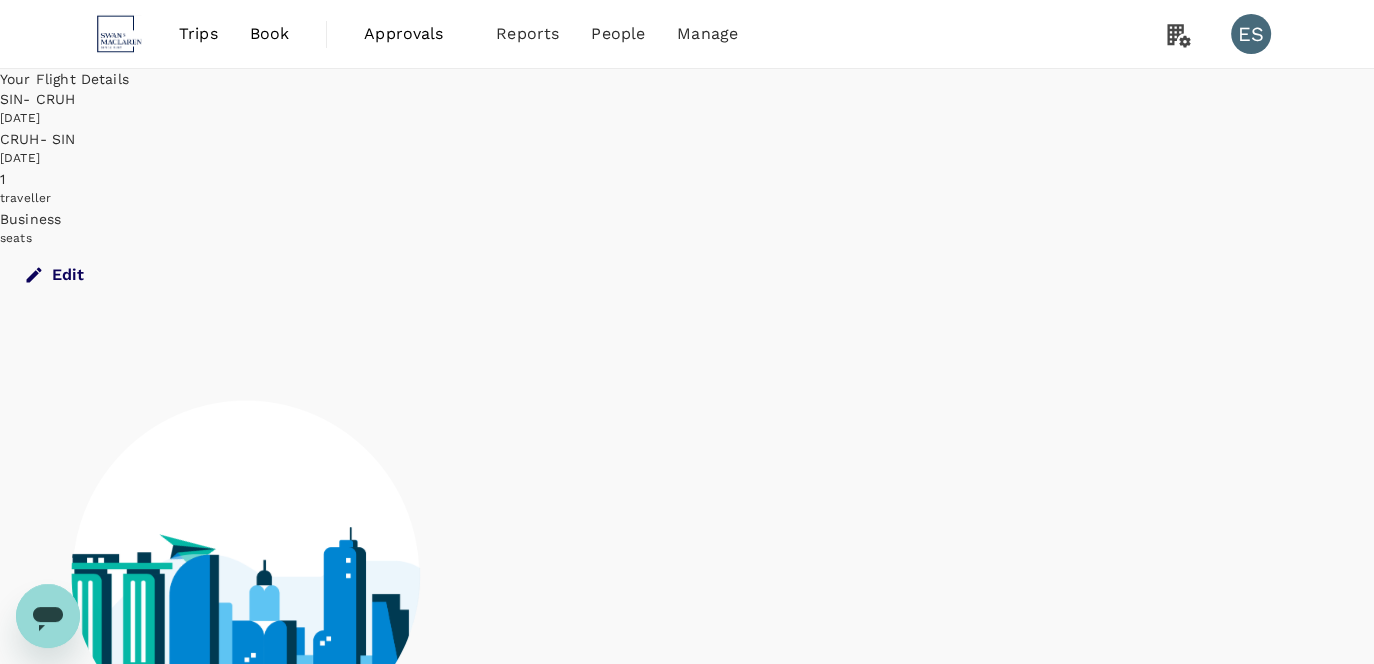 click on "[DATE]" at bounding box center (687, 119) 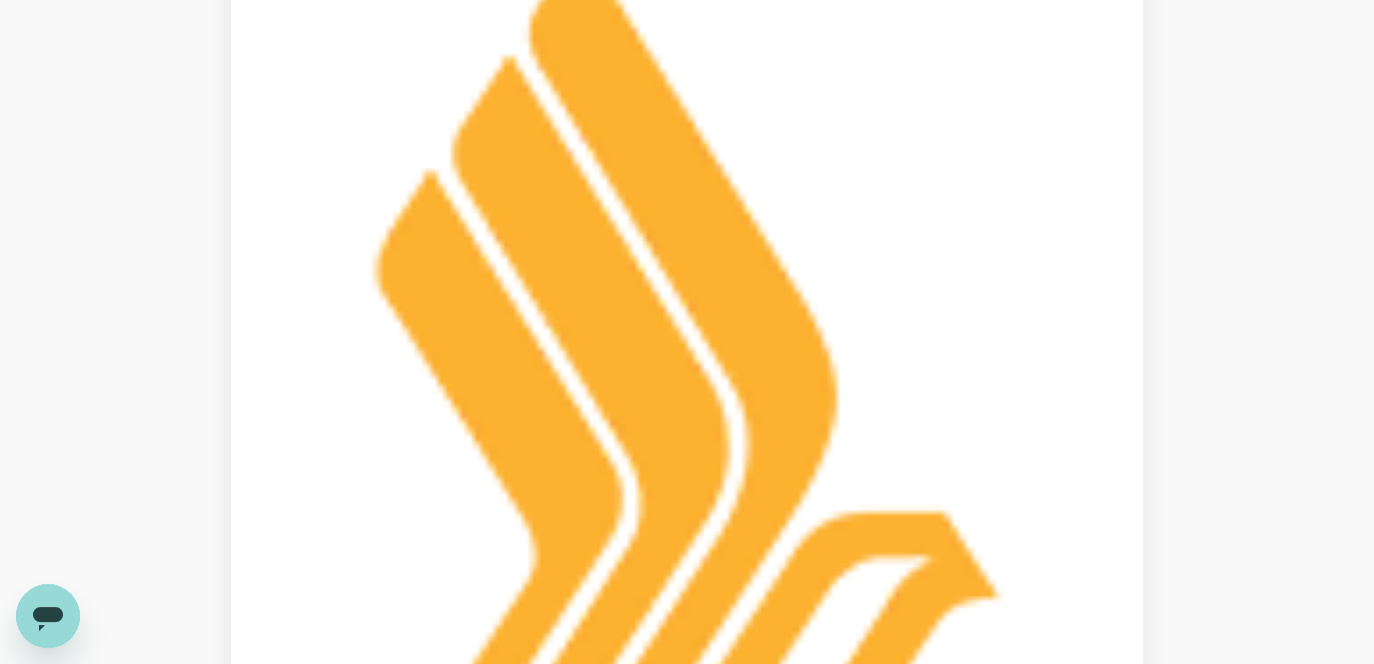 scroll, scrollTop: 900, scrollLeft: 0, axis: vertical 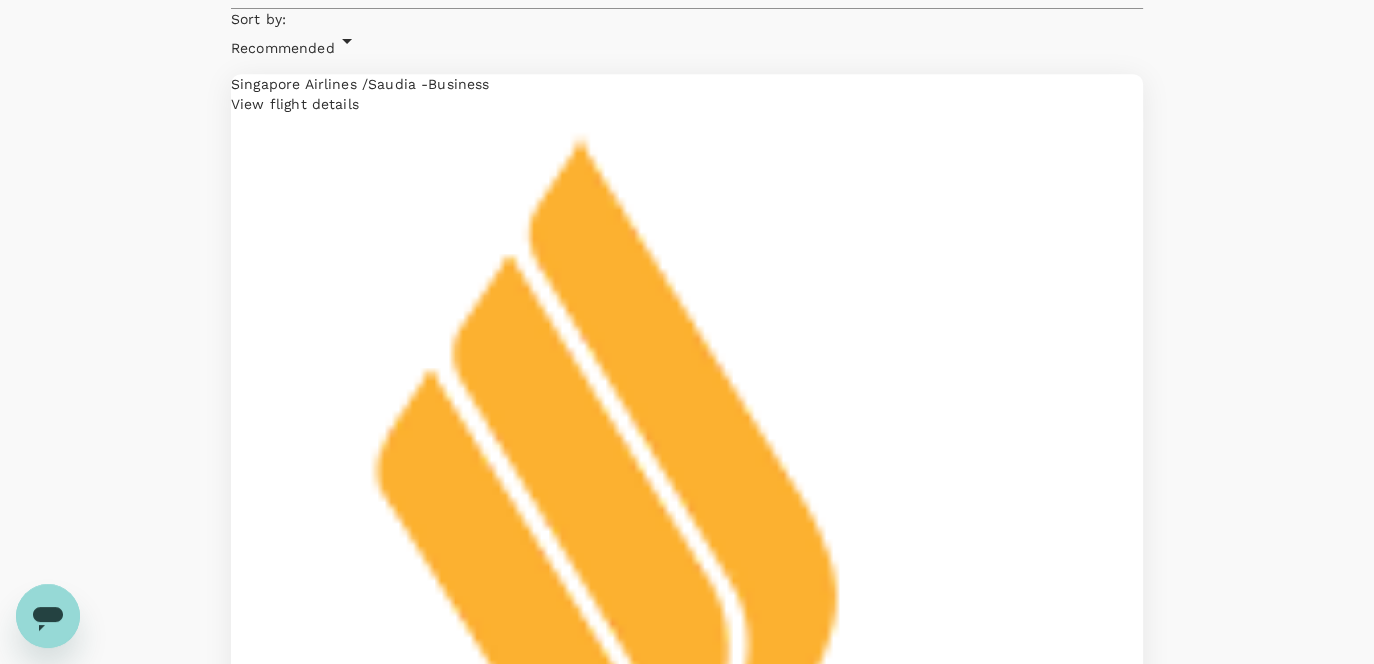 type on "1705" 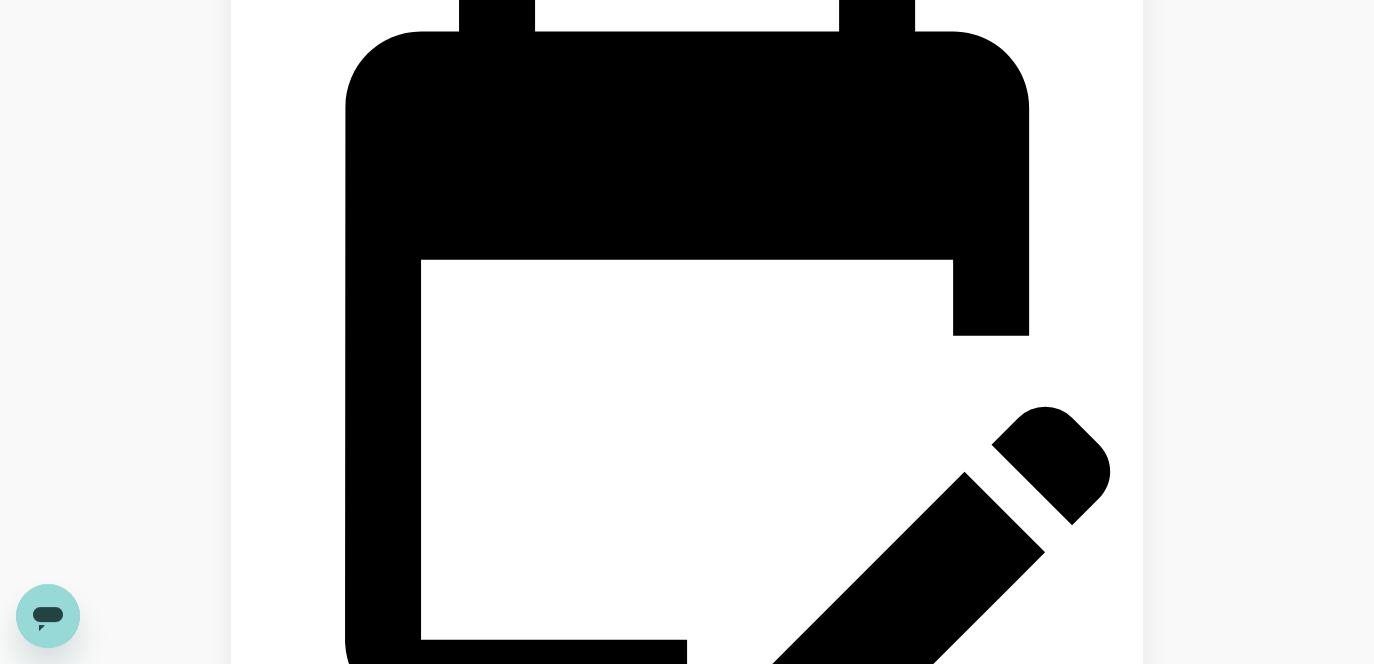 scroll, scrollTop: 4800, scrollLeft: 0, axis: vertical 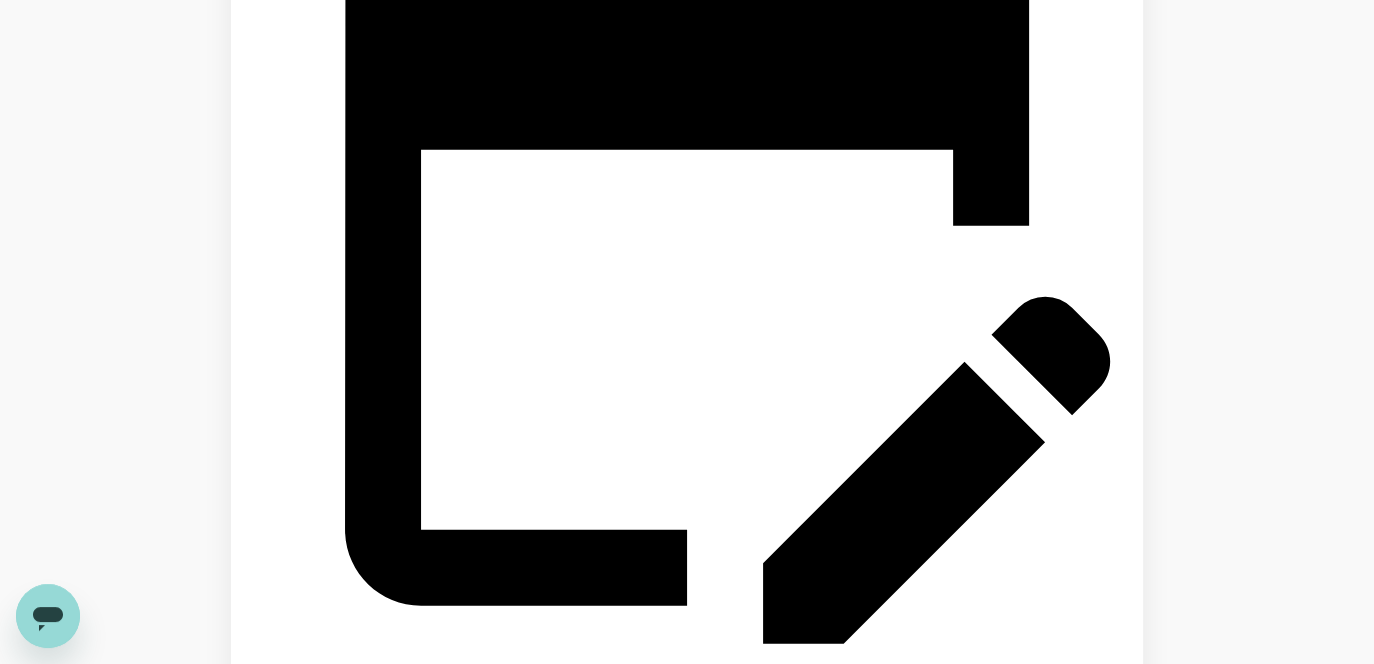 type on "2200" 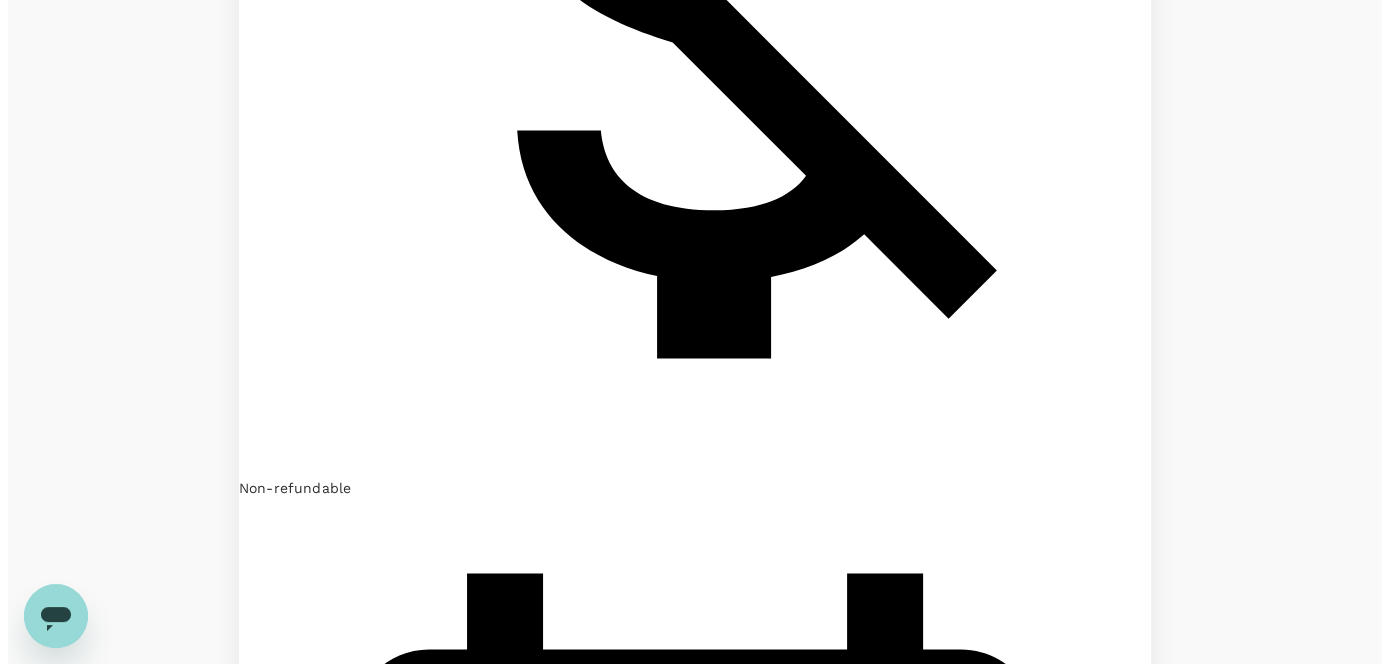 scroll, scrollTop: 4171, scrollLeft: 0, axis: vertical 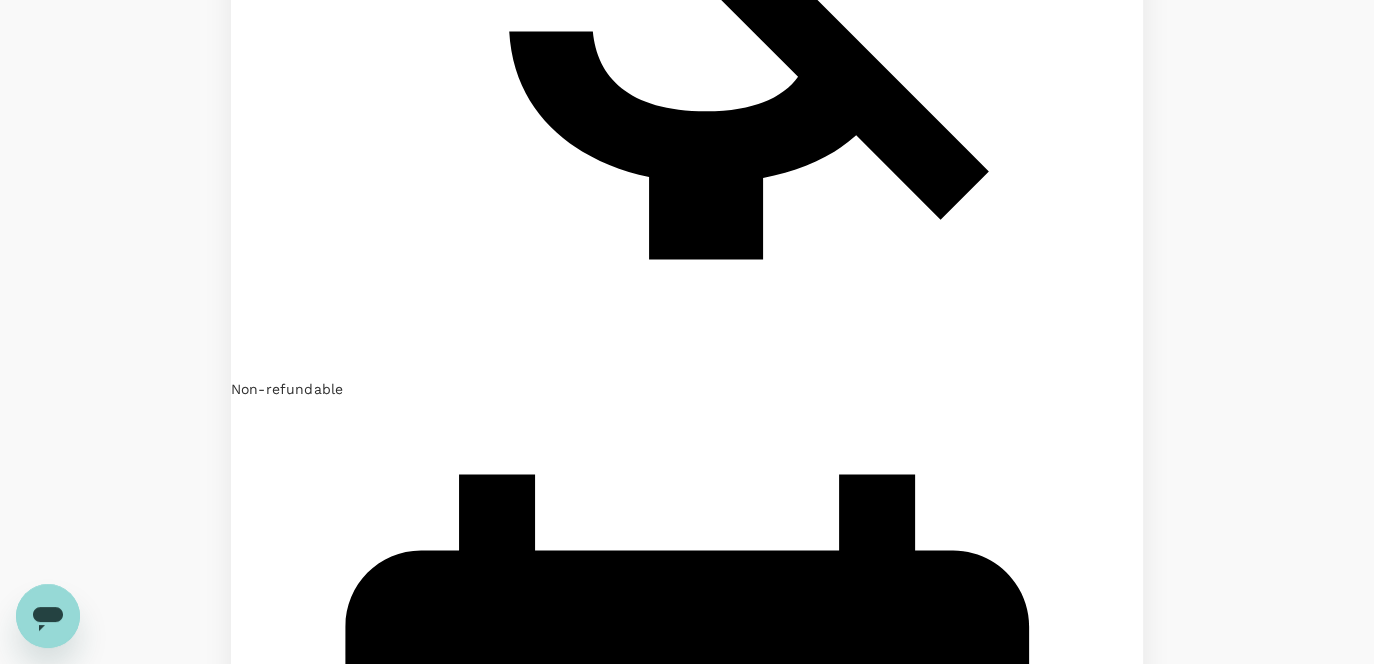 checkbox on "false" 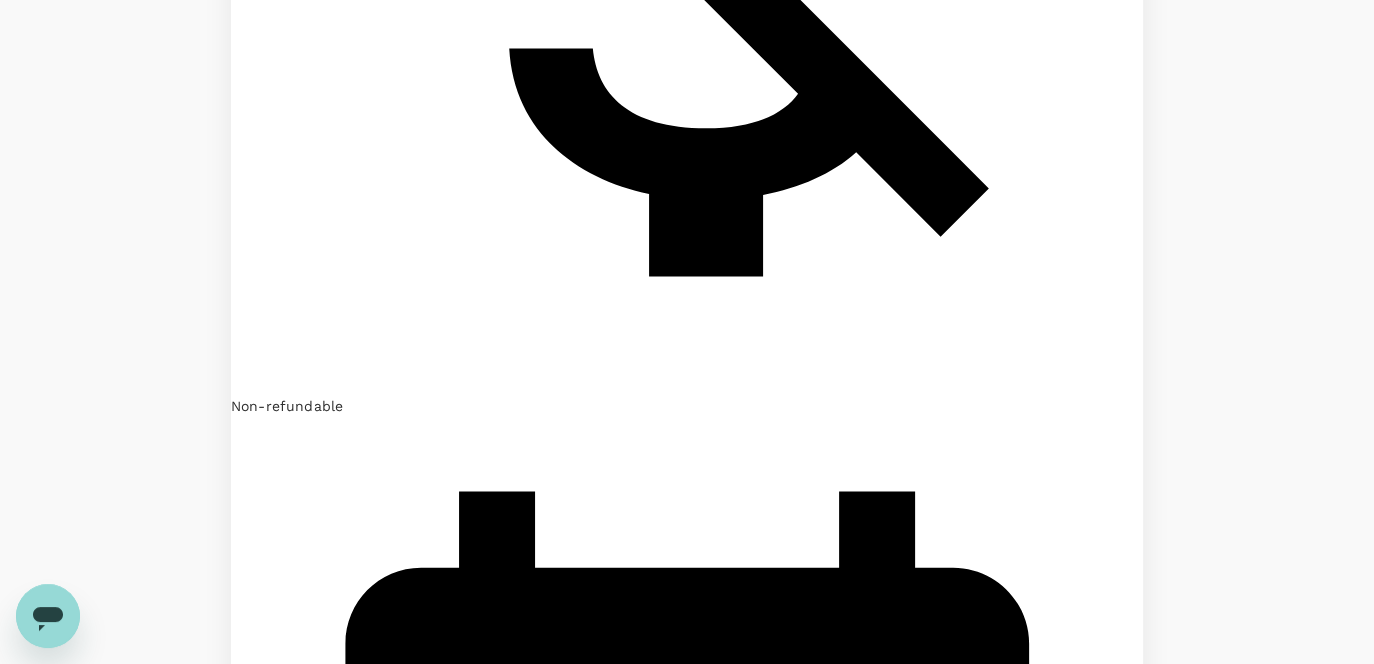 click on "View flight details" at bounding box center [687, 68085] 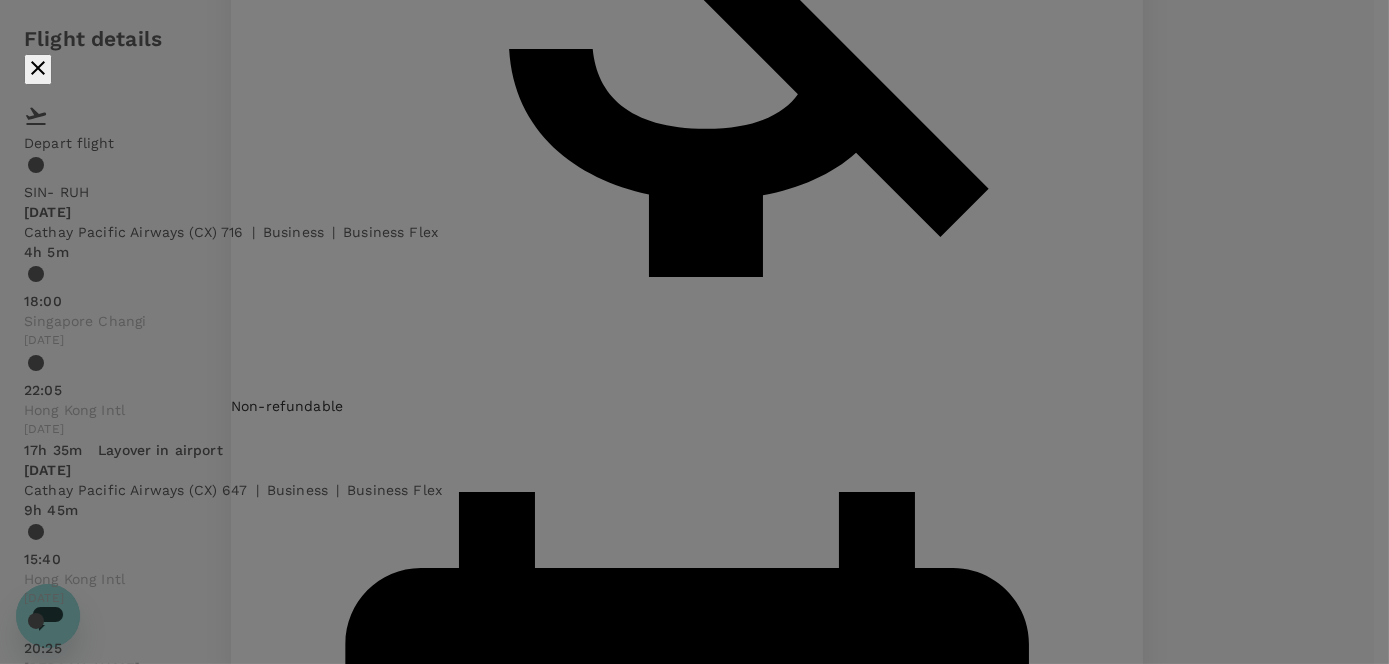 scroll, scrollTop: 100, scrollLeft: 0, axis: vertical 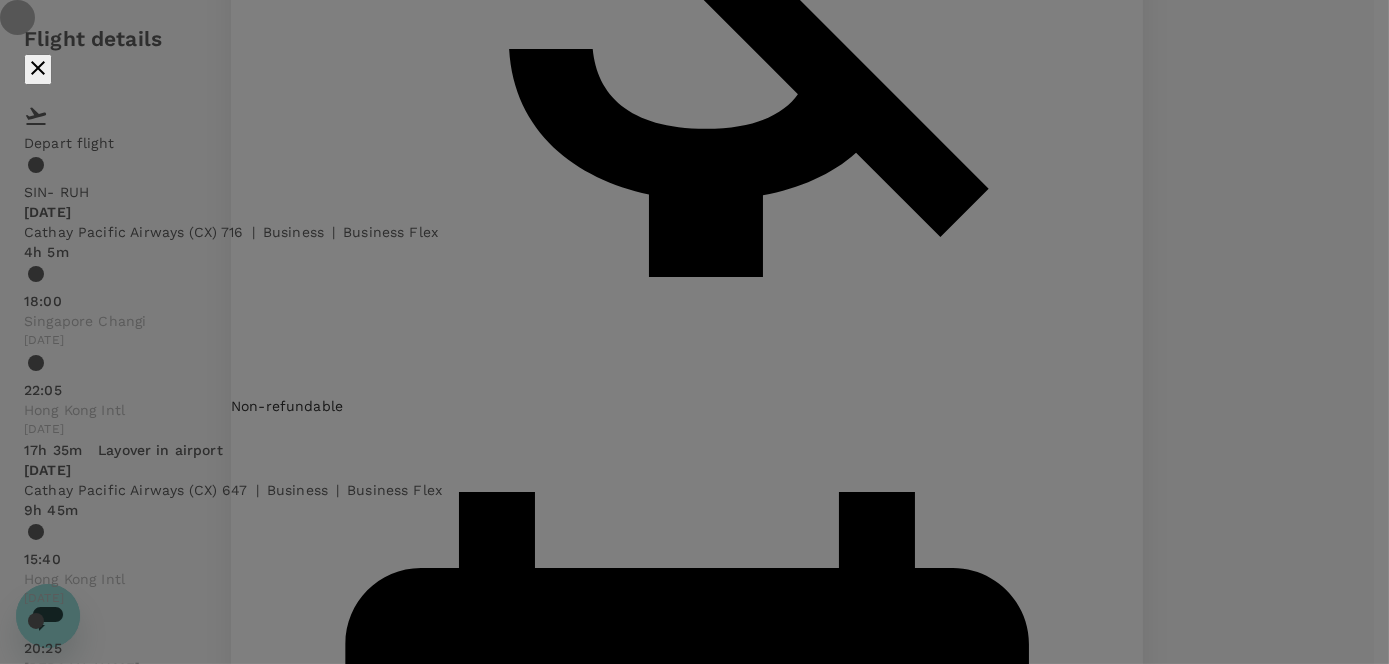 click 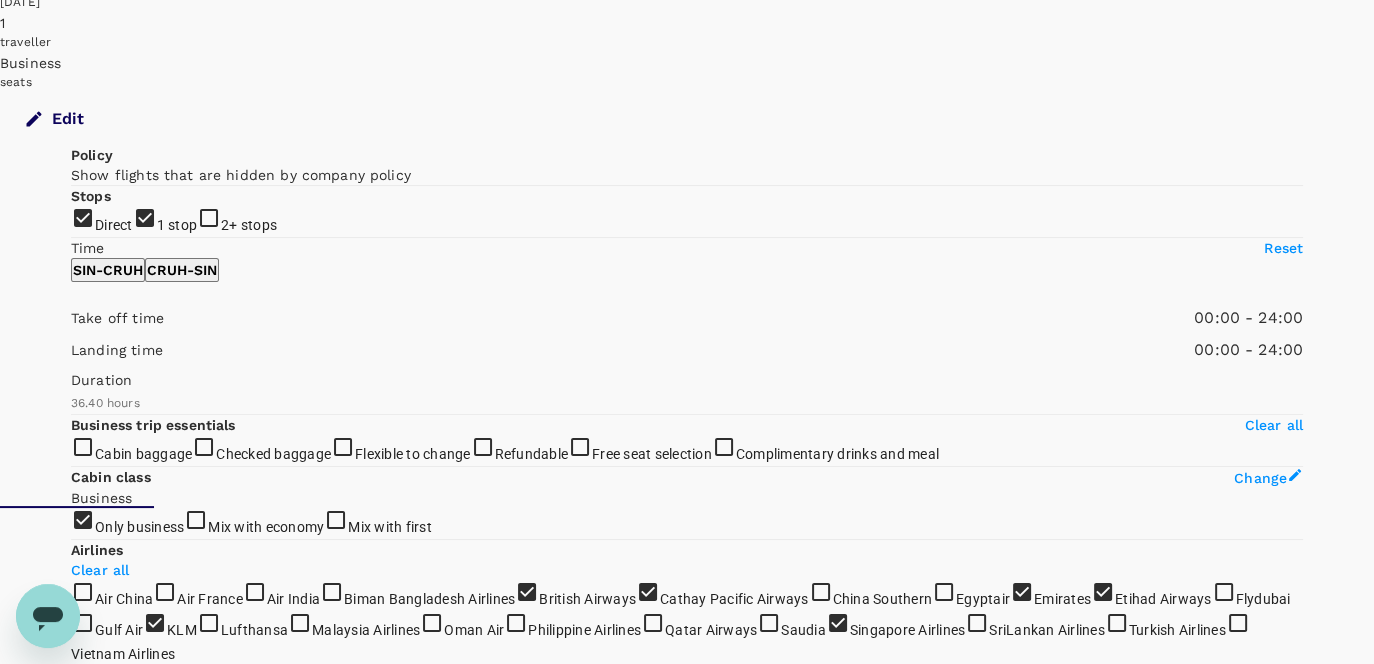 scroll, scrollTop: 0, scrollLeft: 0, axis: both 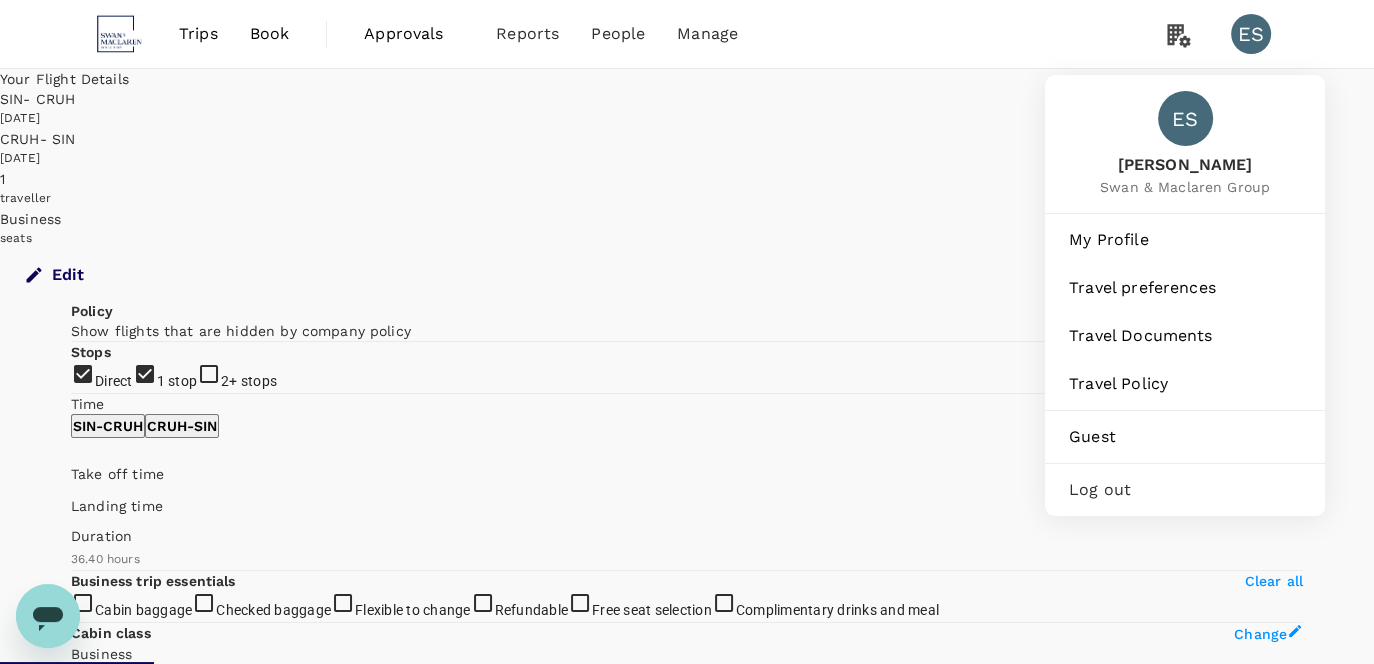 click on "Log out" at bounding box center (1185, 490) 